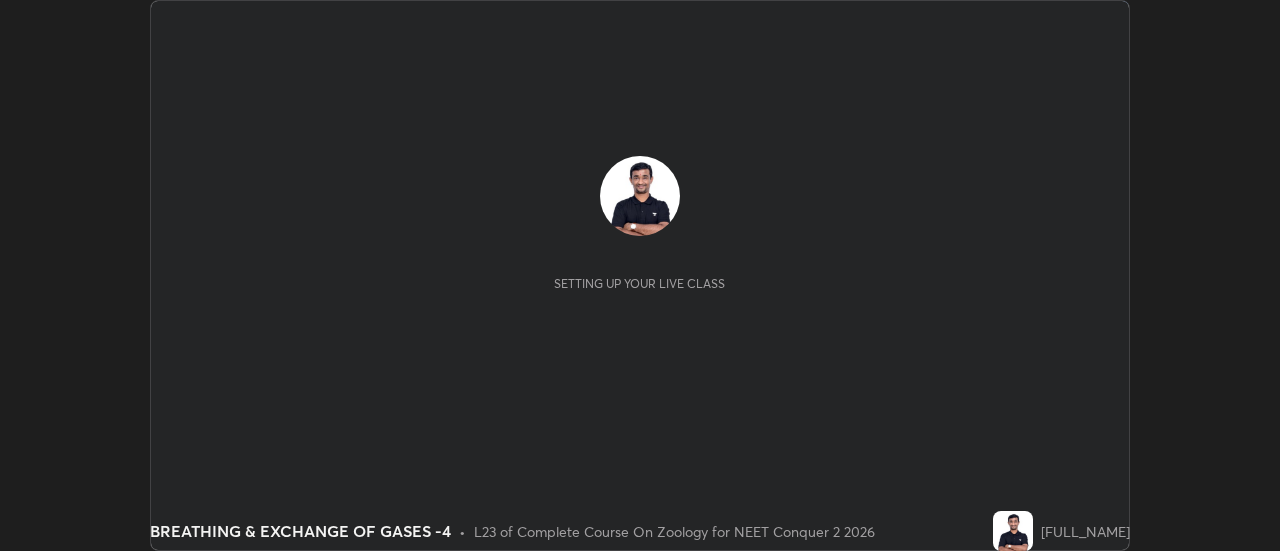 scroll, scrollTop: 0, scrollLeft: 0, axis: both 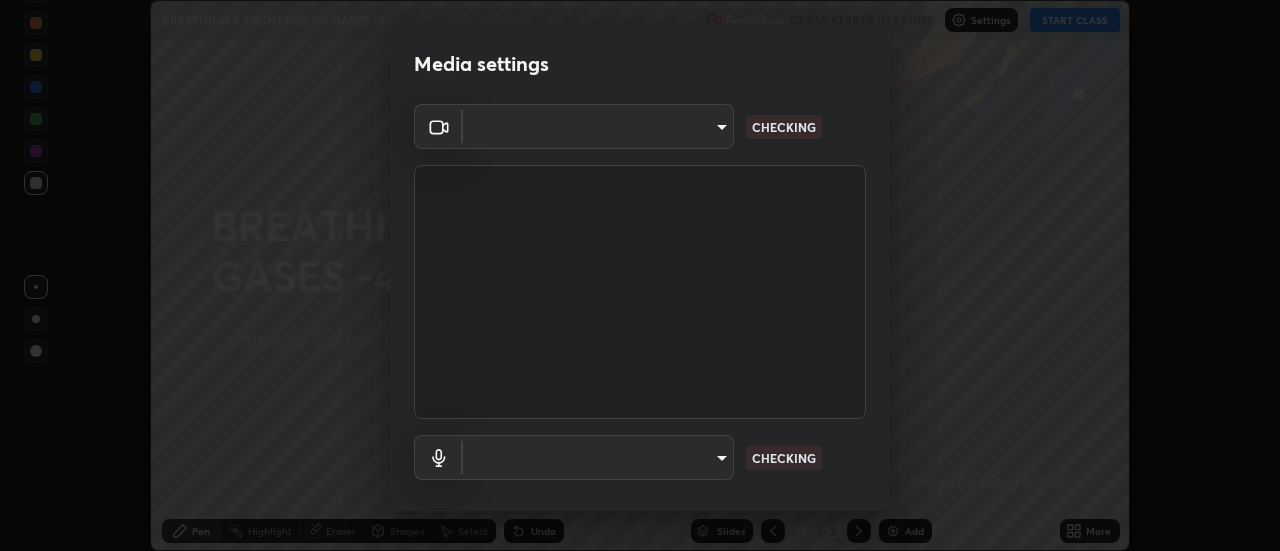 type on "b32c73f9f7383dfd5894755b812e900e91b535440668f828b547b286affdb2a7" 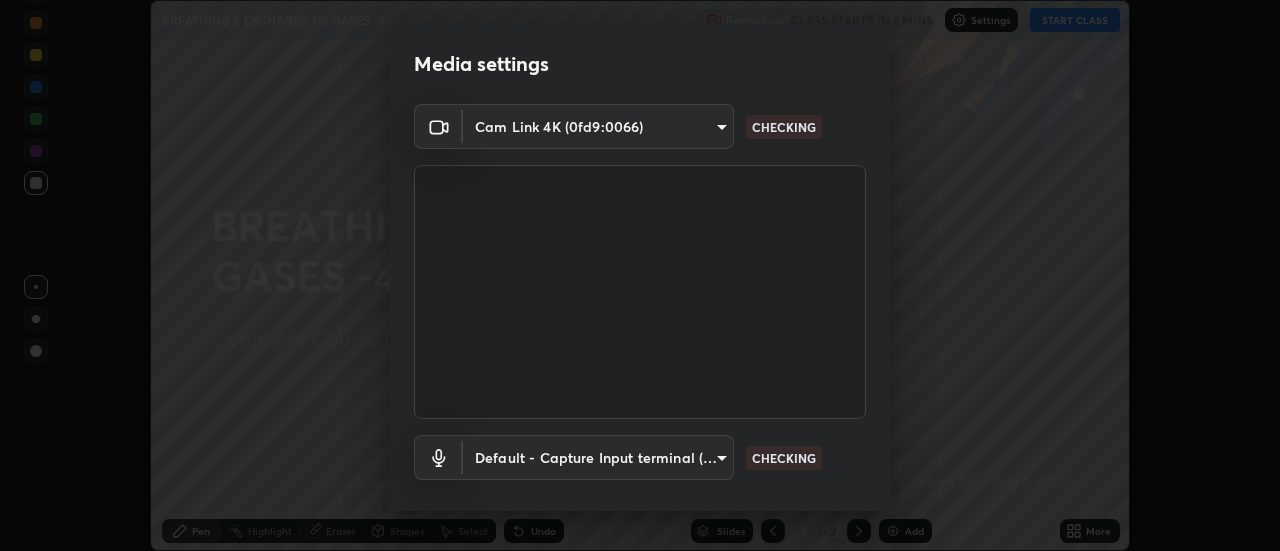click on "Erase all BREATHING & EXCHANGE OF GASES -4 Recording CLASS STARTS IN 2 MINS Settings START CLASS Setting up your live class BREATHING & EXCHANGE OF GASES -4 • L23 of Complete Course On Zoology for NEET Conquer 2 2026 [FULL_NAME] Pen Highlight Eraser Shapes Select Undo Slides 2 / 2 Add More No doubts shared Encourage your learners to ask a doubt for better clarity Report an issue Reason for reporting Buffering Chat not working Audio - Video sync issue Educator video quality low ​ Attach an image Report Media settings Cam Link 4K ([HASH]) [HASH] CHECKING Default - Capture Input terminal (Digital Array MIC) default CHECKING 1 / 5 Next" at bounding box center [640, 275] 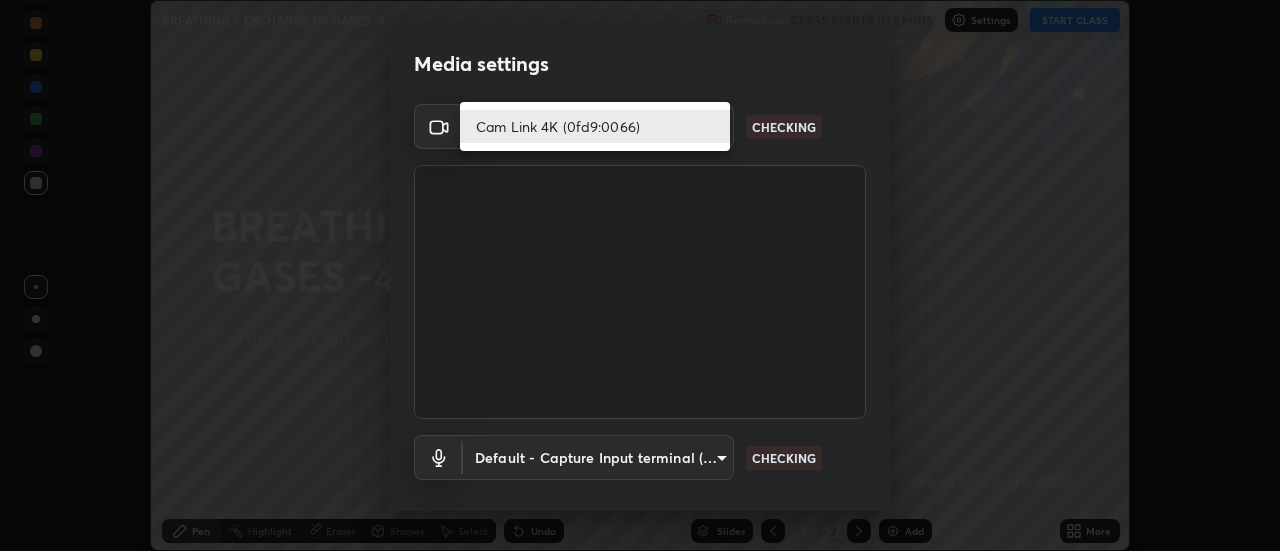 click on "Cam Link 4K (0fd9:0066)" at bounding box center (595, 126) 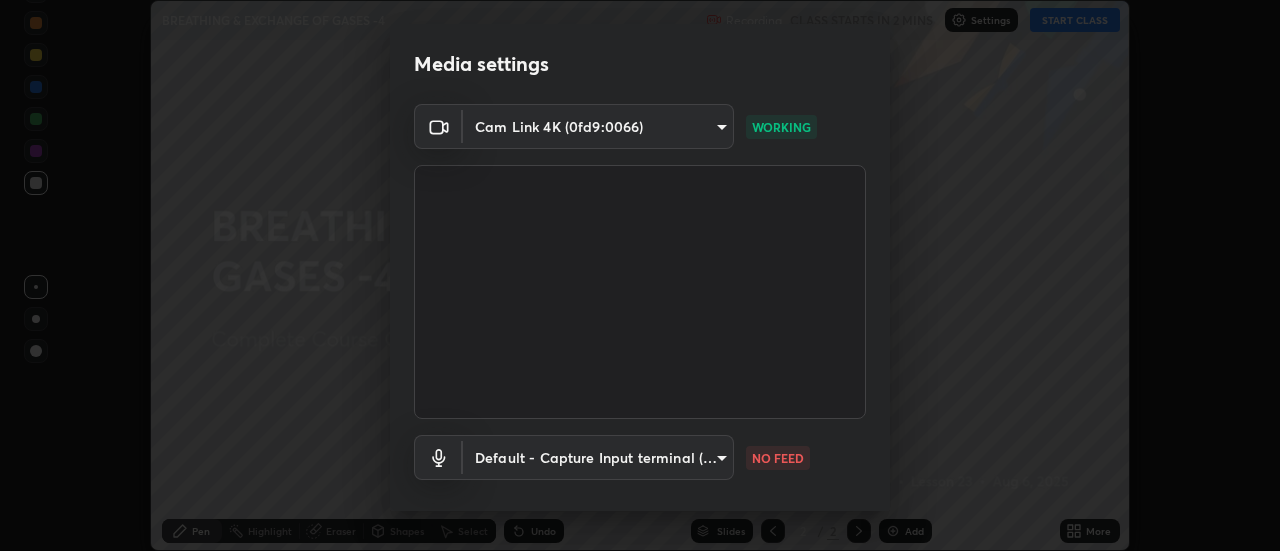 click on "Erase all BREATHING & EXCHANGE OF GASES -4 Recording CLASS STARTS IN 2 MINS Settings START CLASS Setting up your live class BREATHING & EXCHANGE OF GASES -4 • L23 of Complete Course On Zoology for NEET Conquer 2 2026 [FULL_NAME] Pen Highlight Eraser Shapes Select Undo Slides 2 / 2 Add More No doubts shared Encourage your learners to ask a doubt for better clarity Report an issue Reason for reporting Buffering Chat not working Audio - Video sync issue Educator video quality low ​ Attach an image Report Media settings Cam Link 4K ([HASH]) [HASH] WORKING Default - Capture Input terminal (Digital Array MIC) default NO FEED 1 / 5 Next" at bounding box center [640, 275] 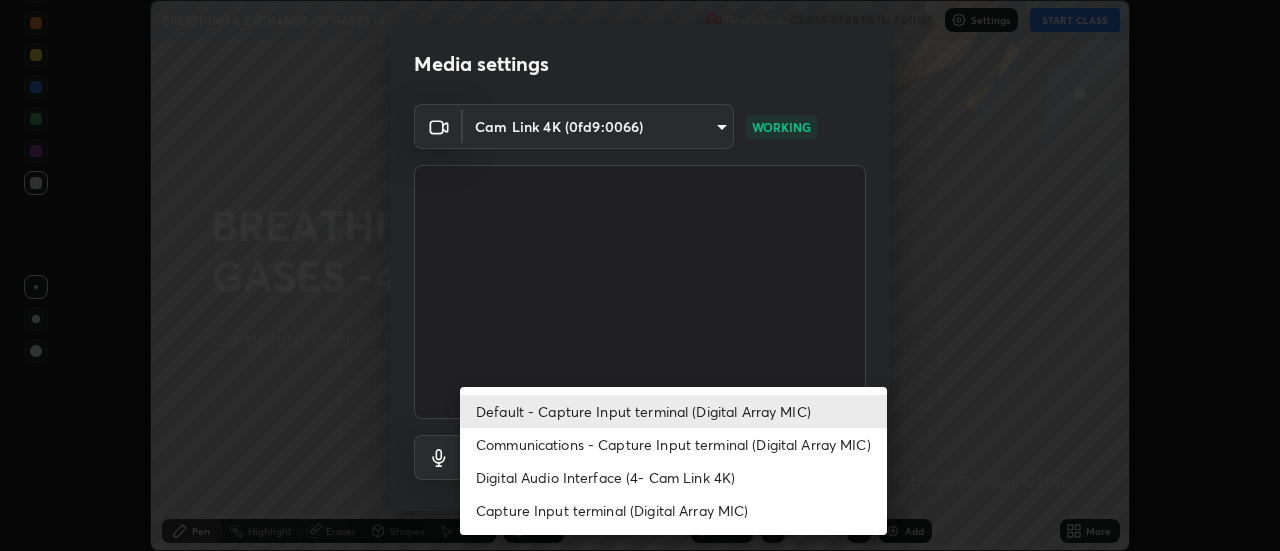 click on "Digital Audio Interface (4- Cam Link 4K)" at bounding box center [673, 477] 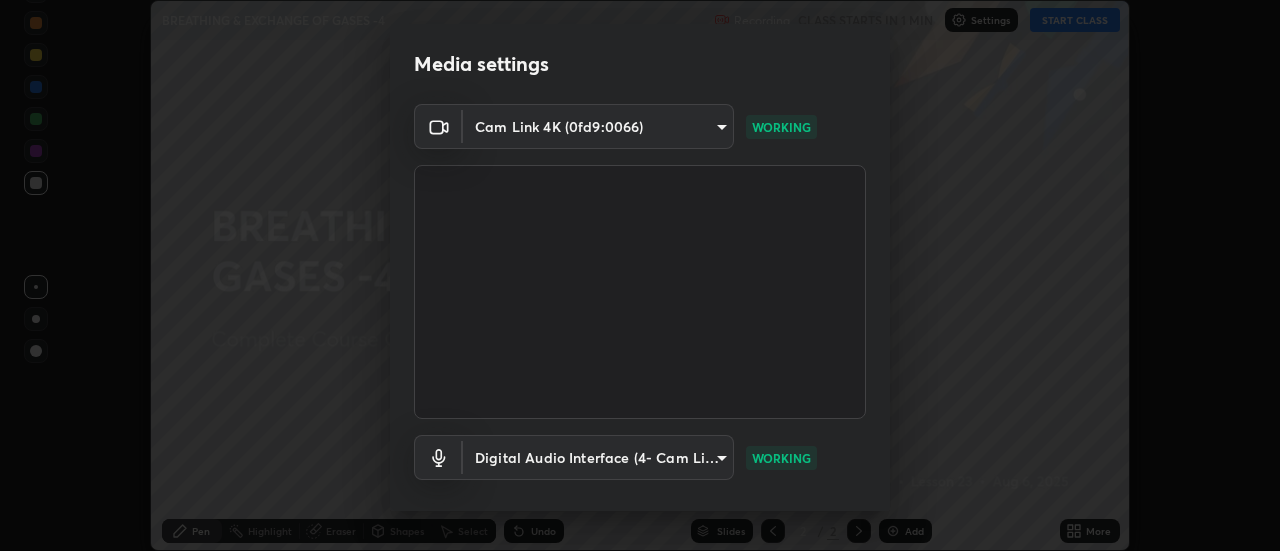 scroll, scrollTop: 105, scrollLeft: 0, axis: vertical 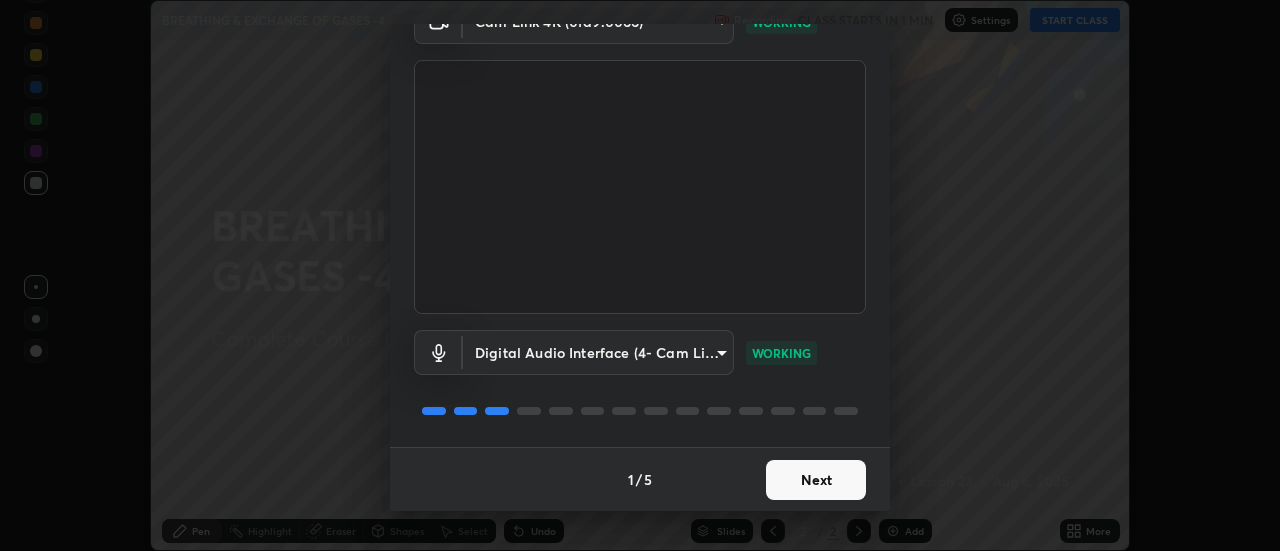 click on "Next" at bounding box center [816, 480] 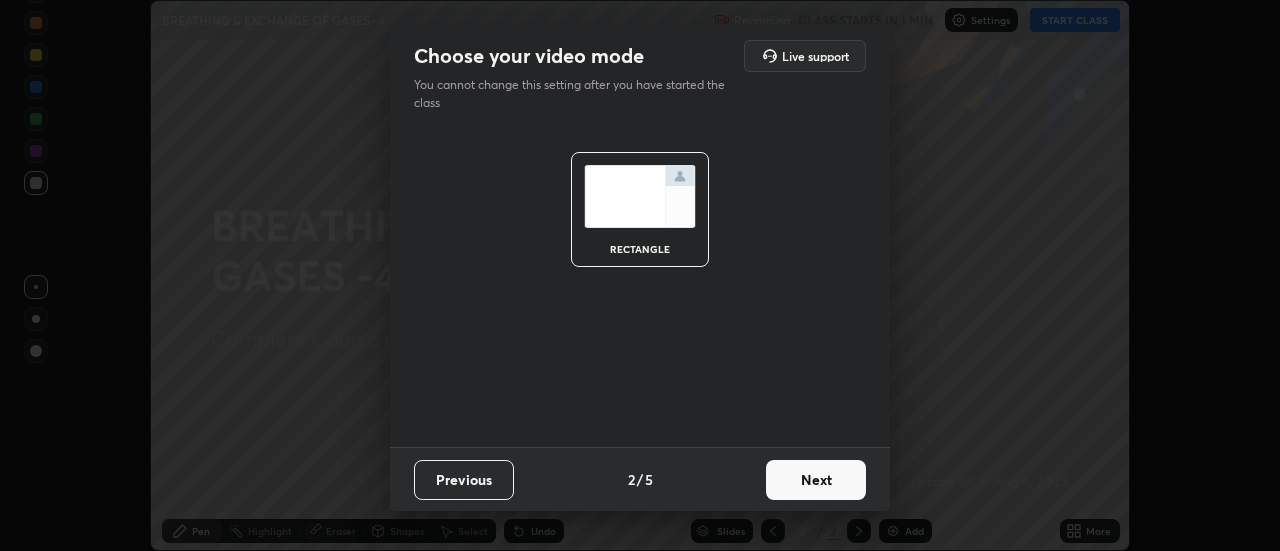 scroll, scrollTop: 0, scrollLeft: 0, axis: both 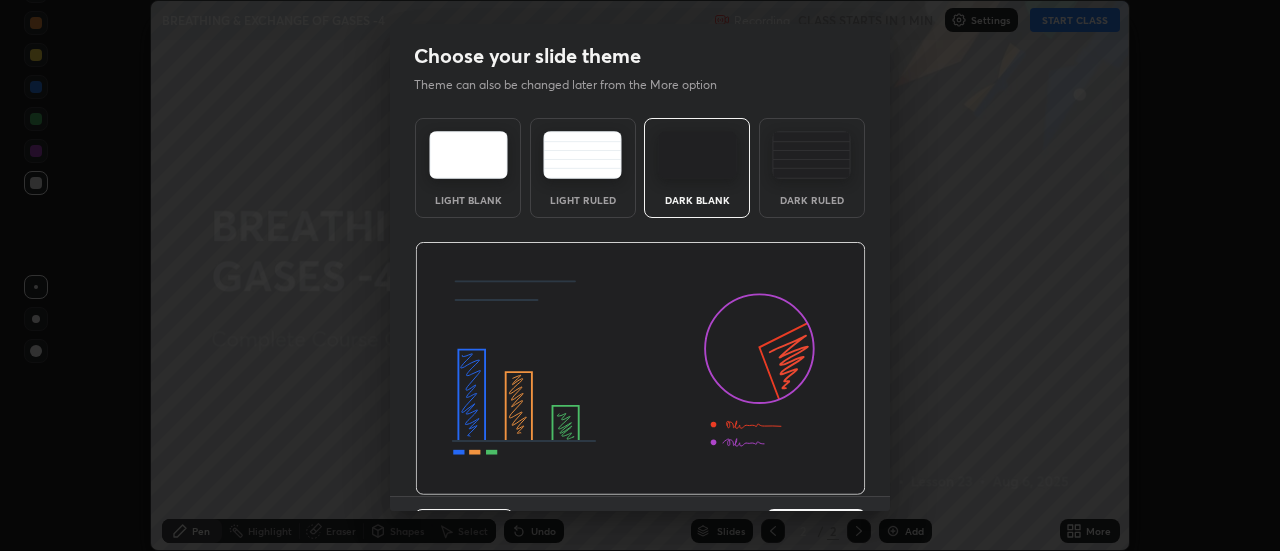 click at bounding box center [811, 155] 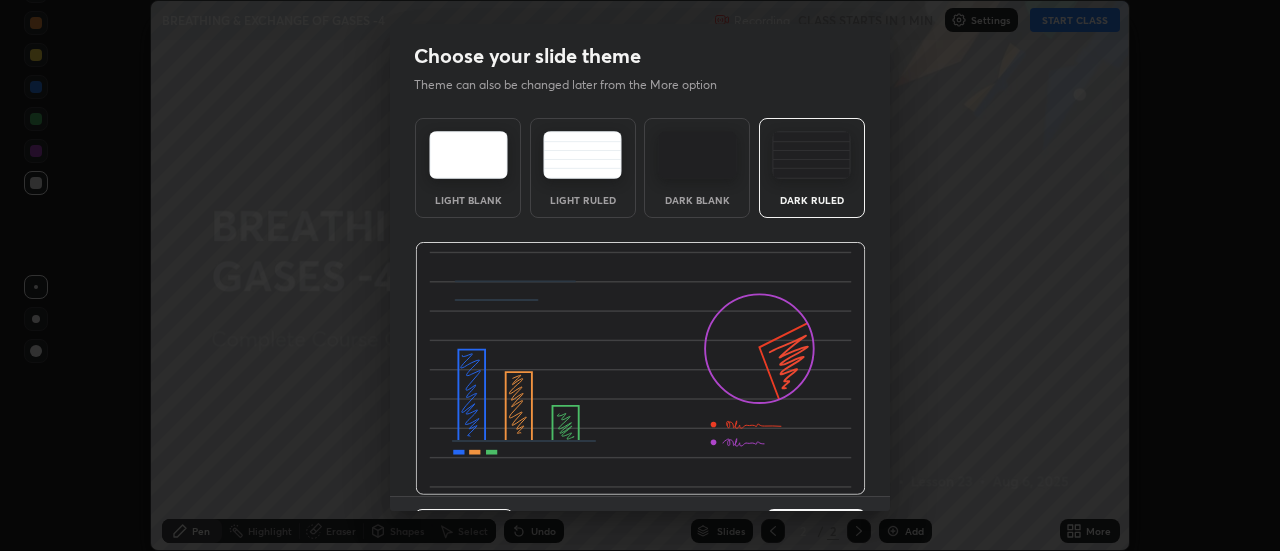 click at bounding box center (697, 155) 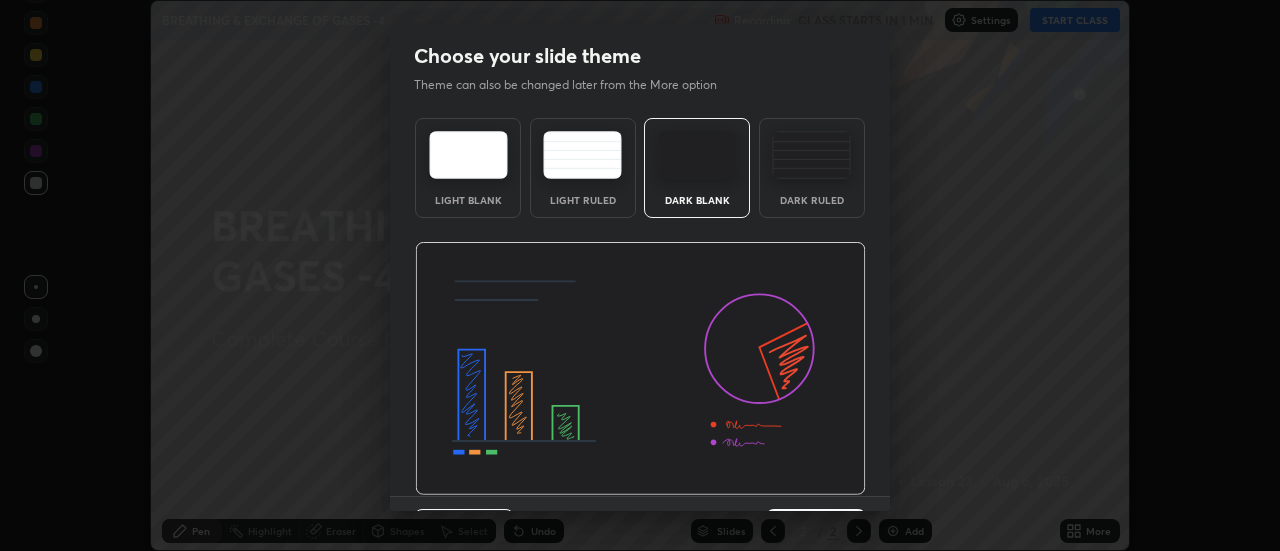 scroll, scrollTop: 49, scrollLeft: 0, axis: vertical 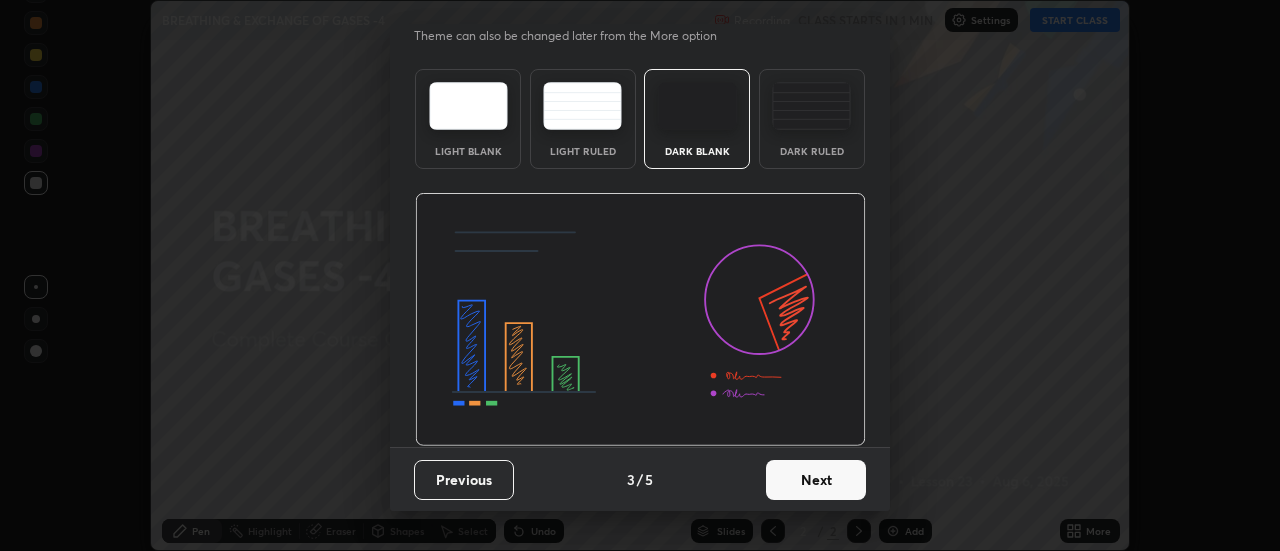 click on "Next" at bounding box center (816, 480) 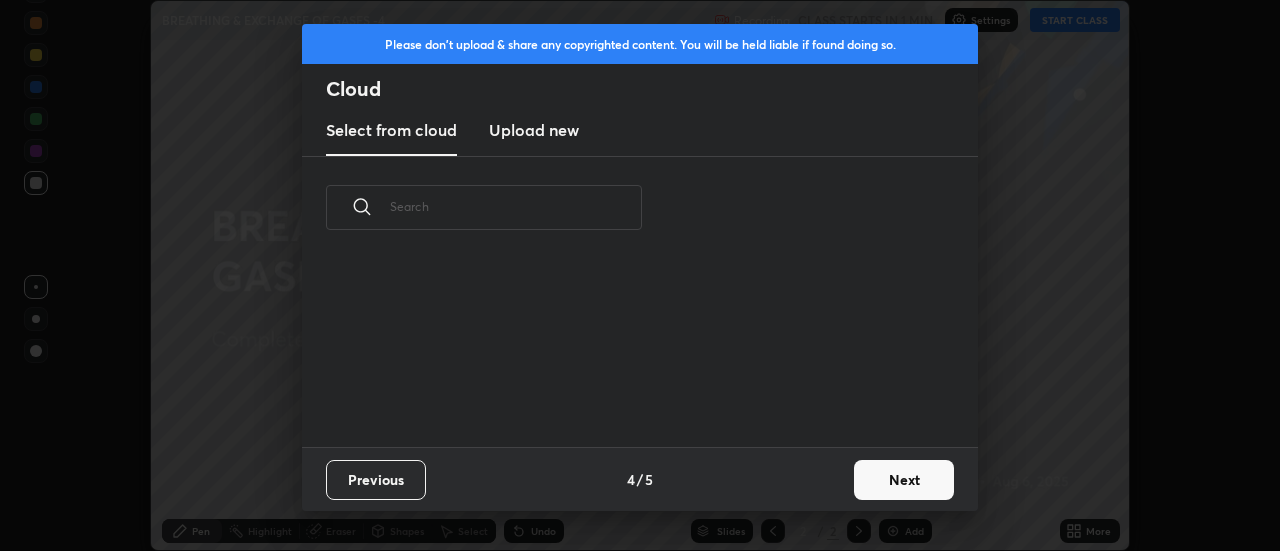 scroll, scrollTop: 0, scrollLeft: 0, axis: both 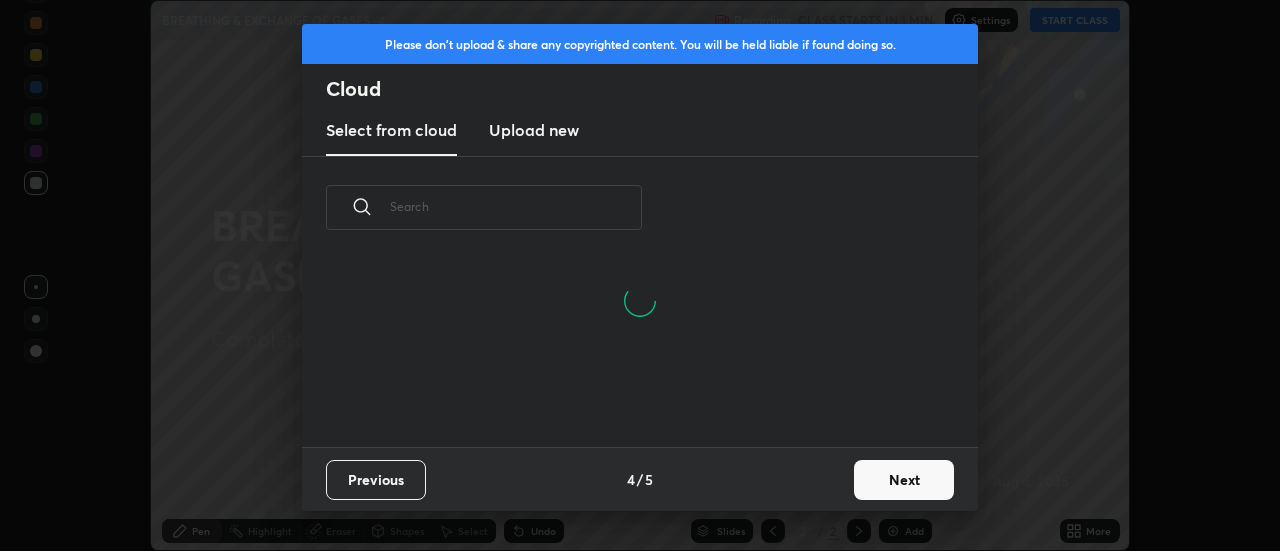click on "Next" at bounding box center (904, 480) 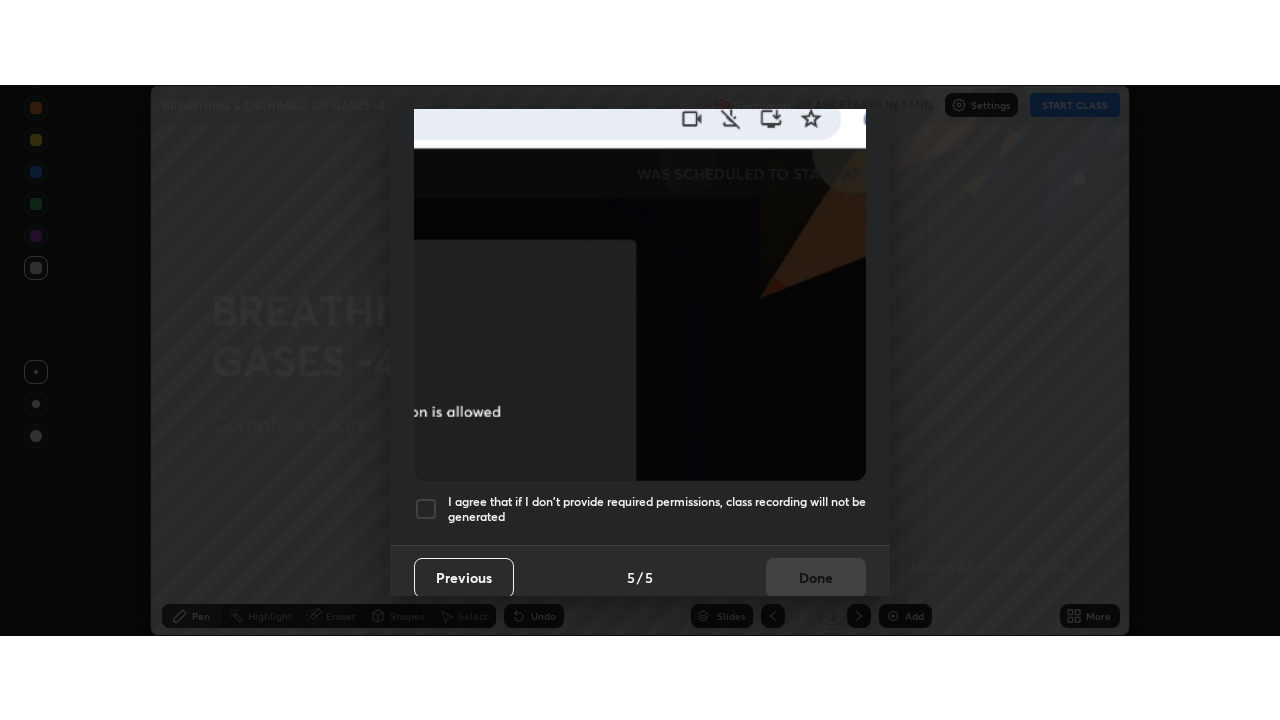 scroll, scrollTop: 510, scrollLeft: 0, axis: vertical 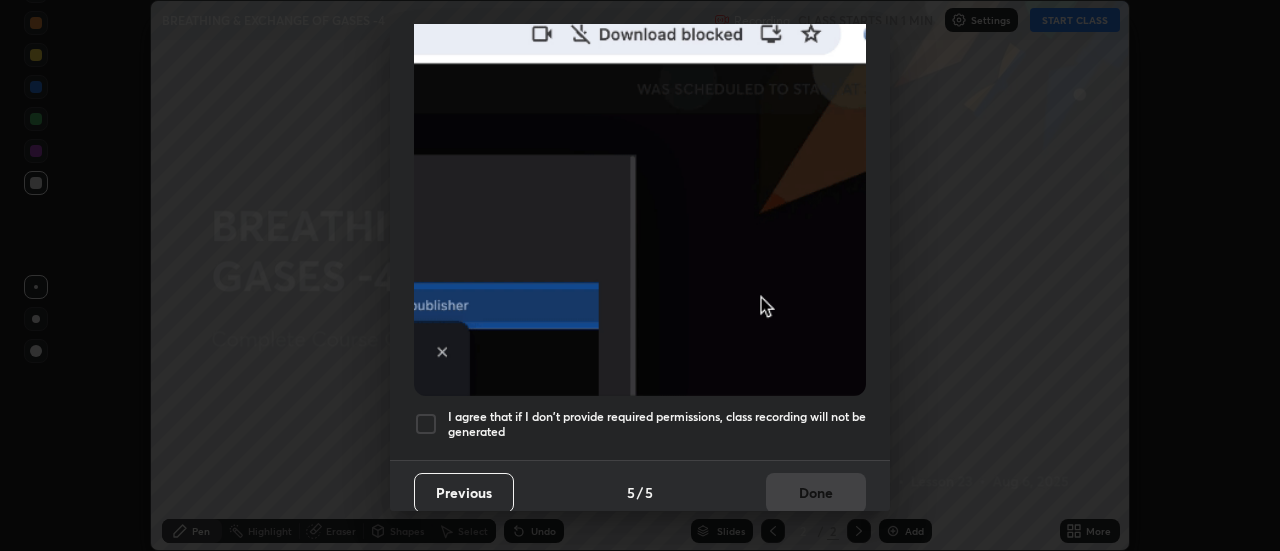 click at bounding box center [426, 424] 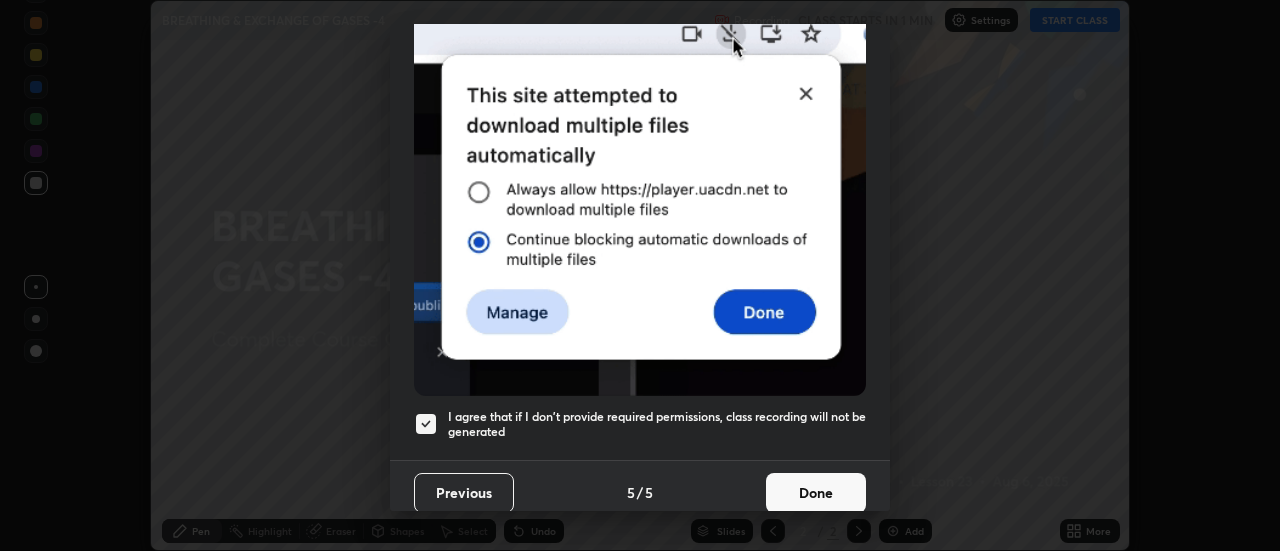 click on "Done" at bounding box center (816, 493) 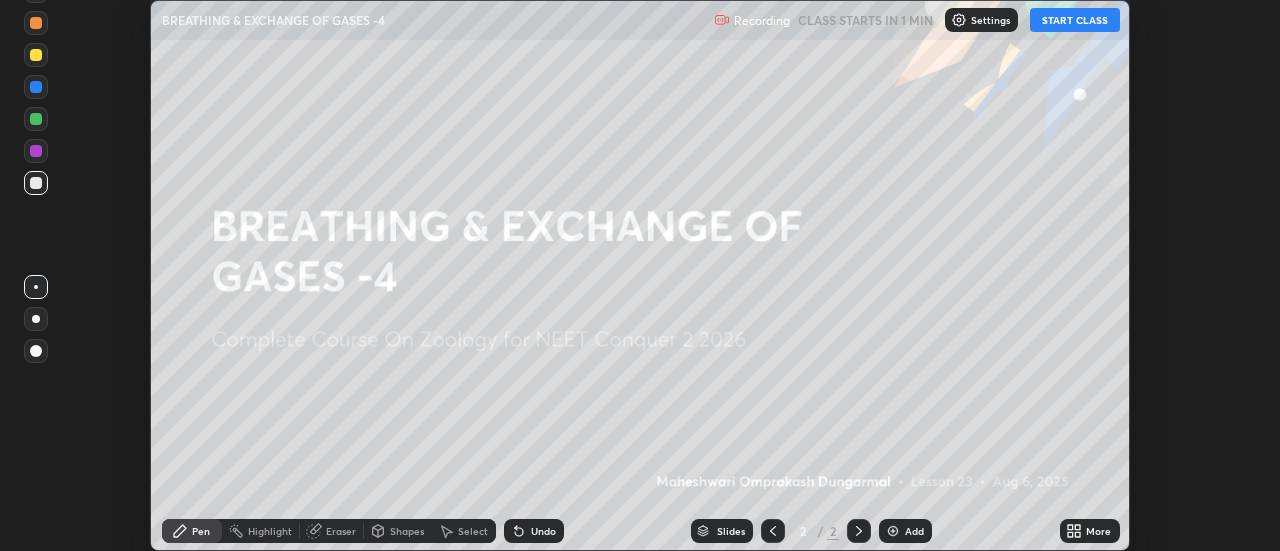 click on "More" at bounding box center (1090, 531) 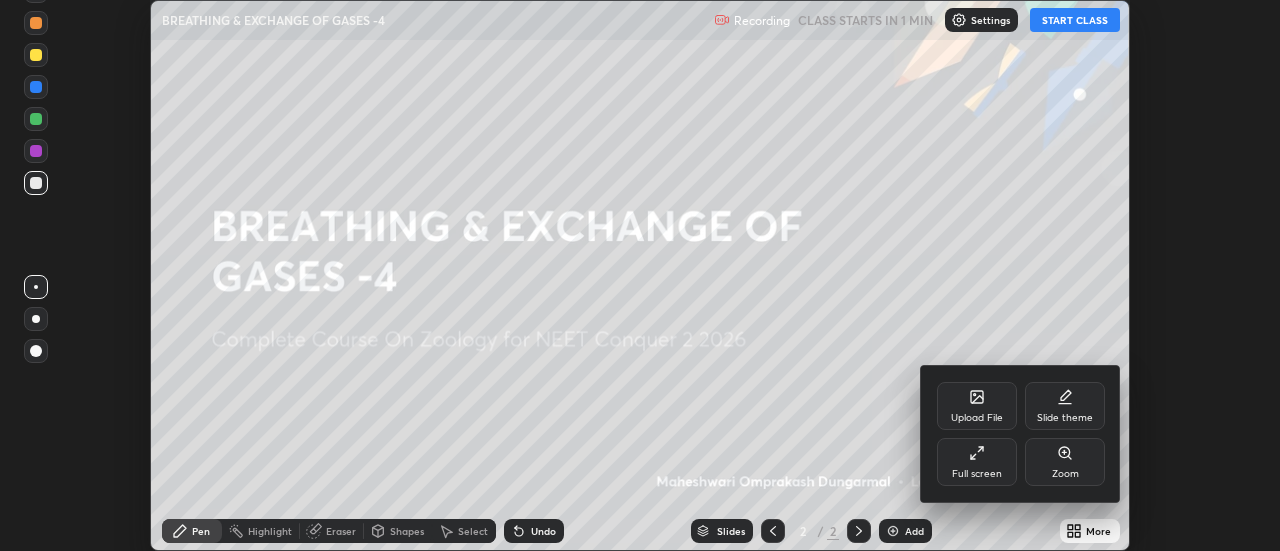 click 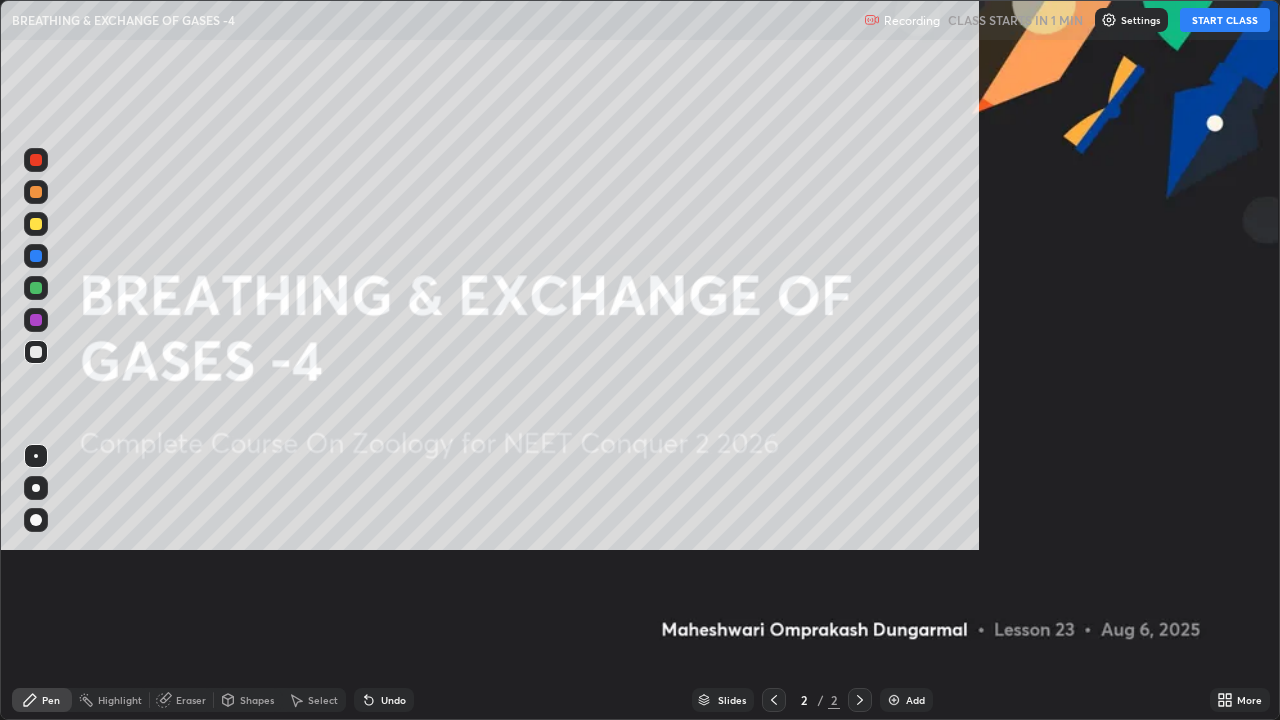 scroll, scrollTop: 99280, scrollLeft: 98720, axis: both 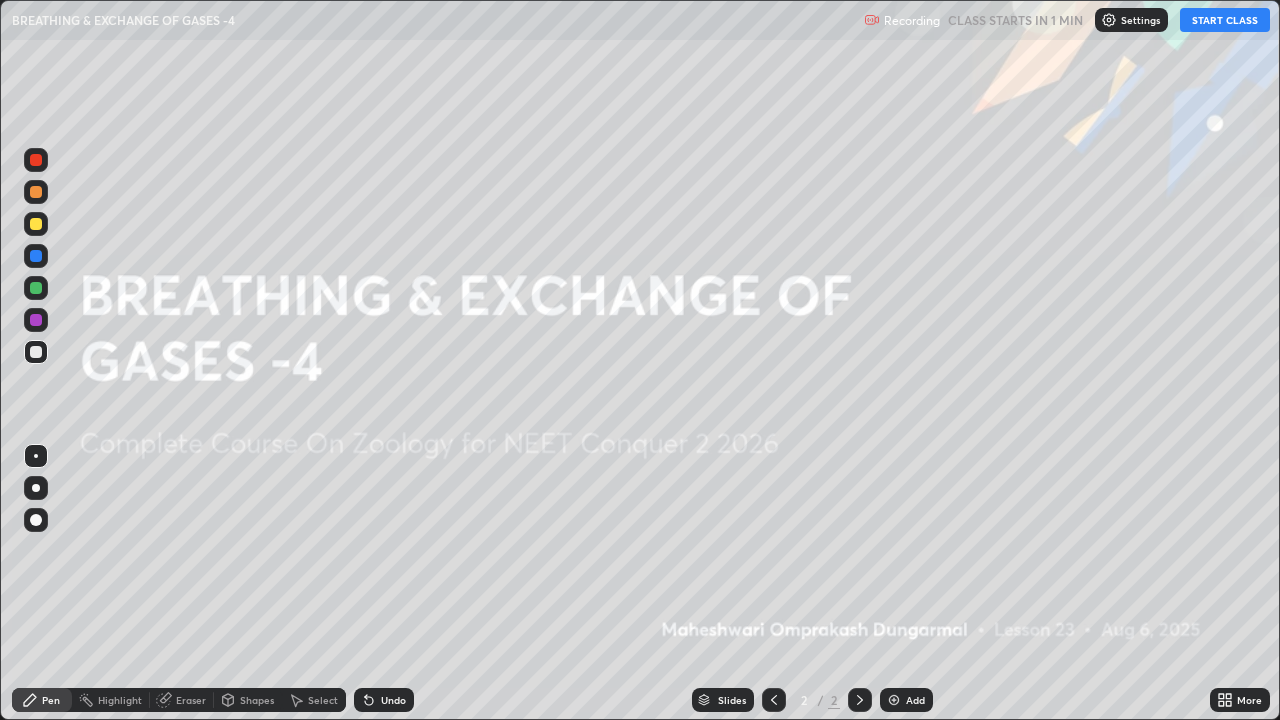 click at bounding box center (894, 700) 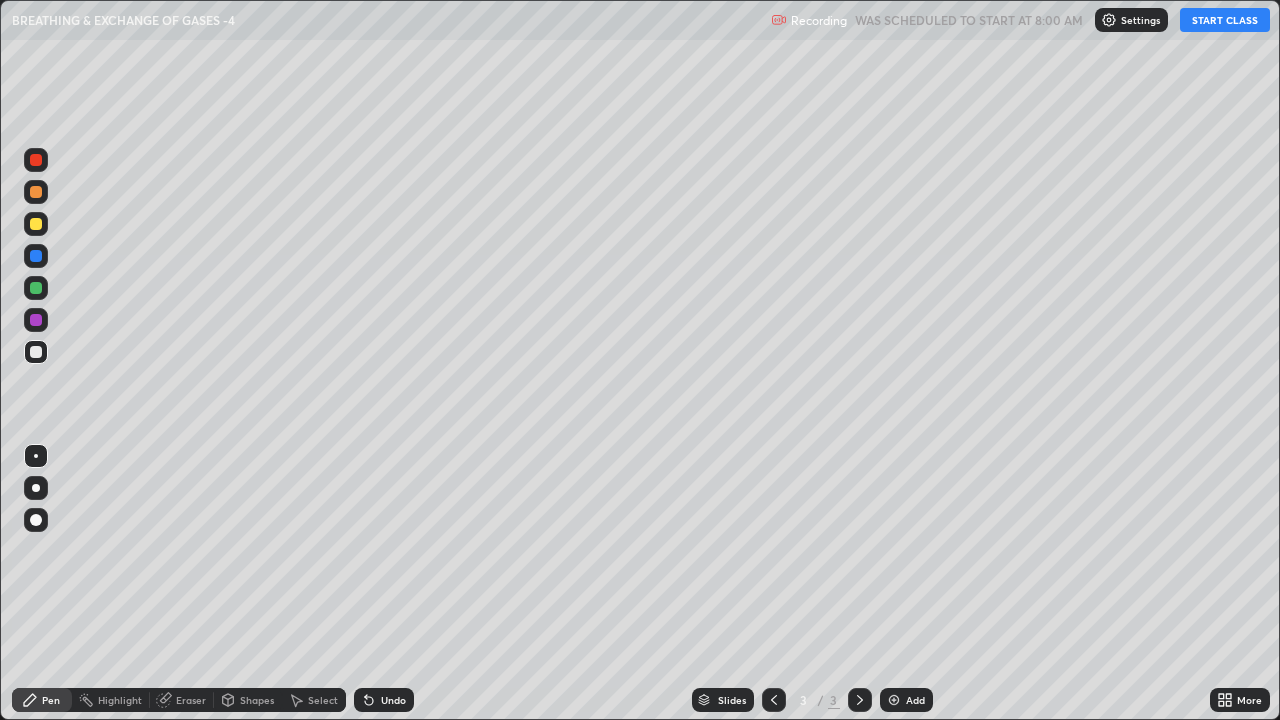 click on "START CLASS" at bounding box center (1225, 20) 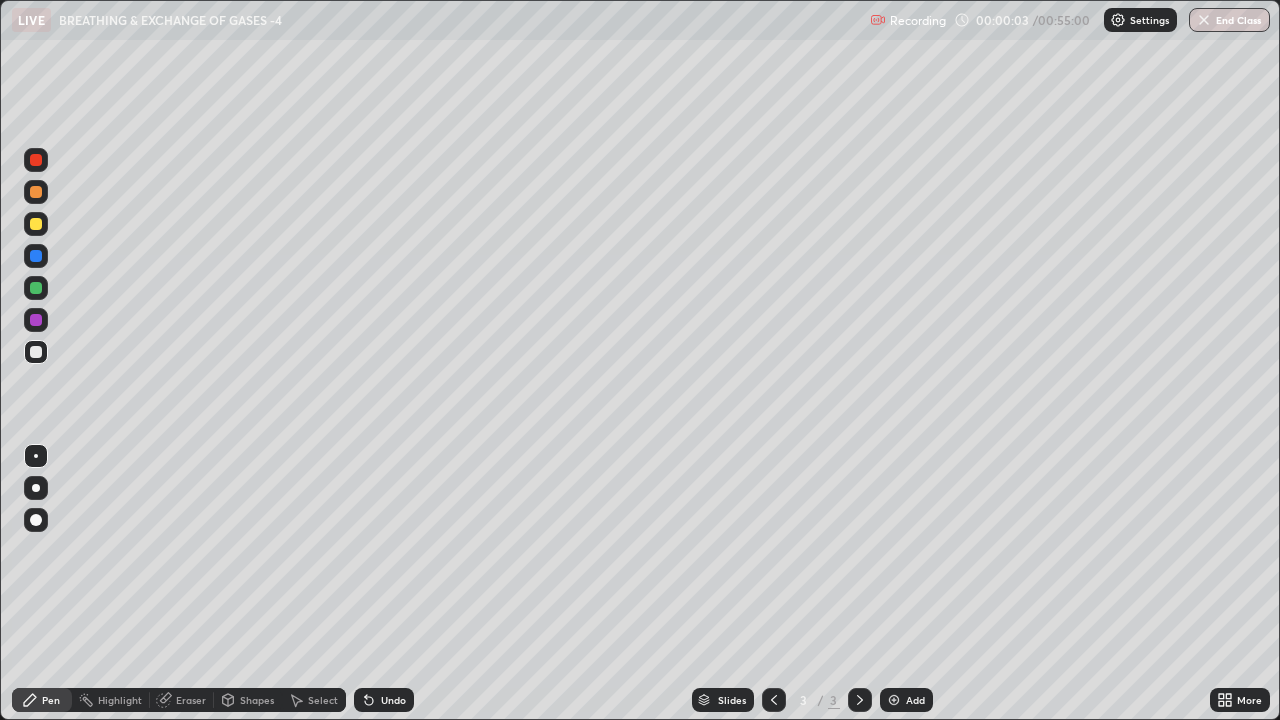 click at bounding box center [36, 488] 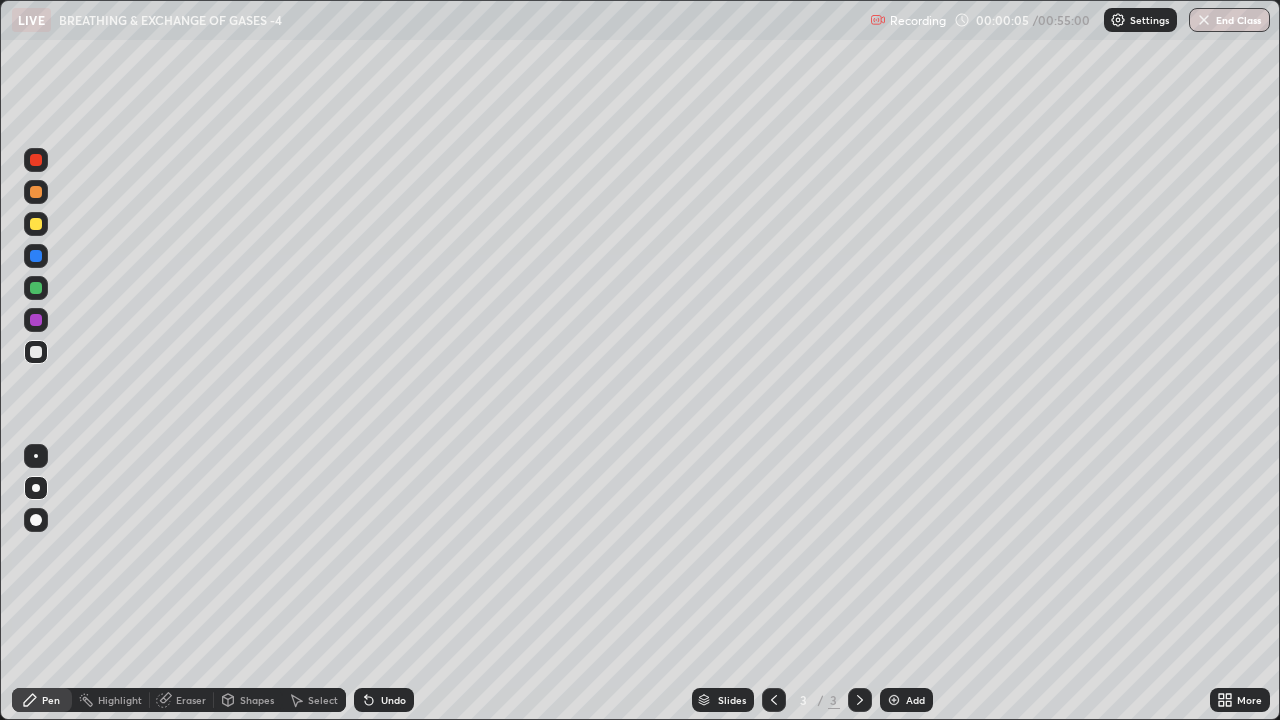 click at bounding box center (36, 224) 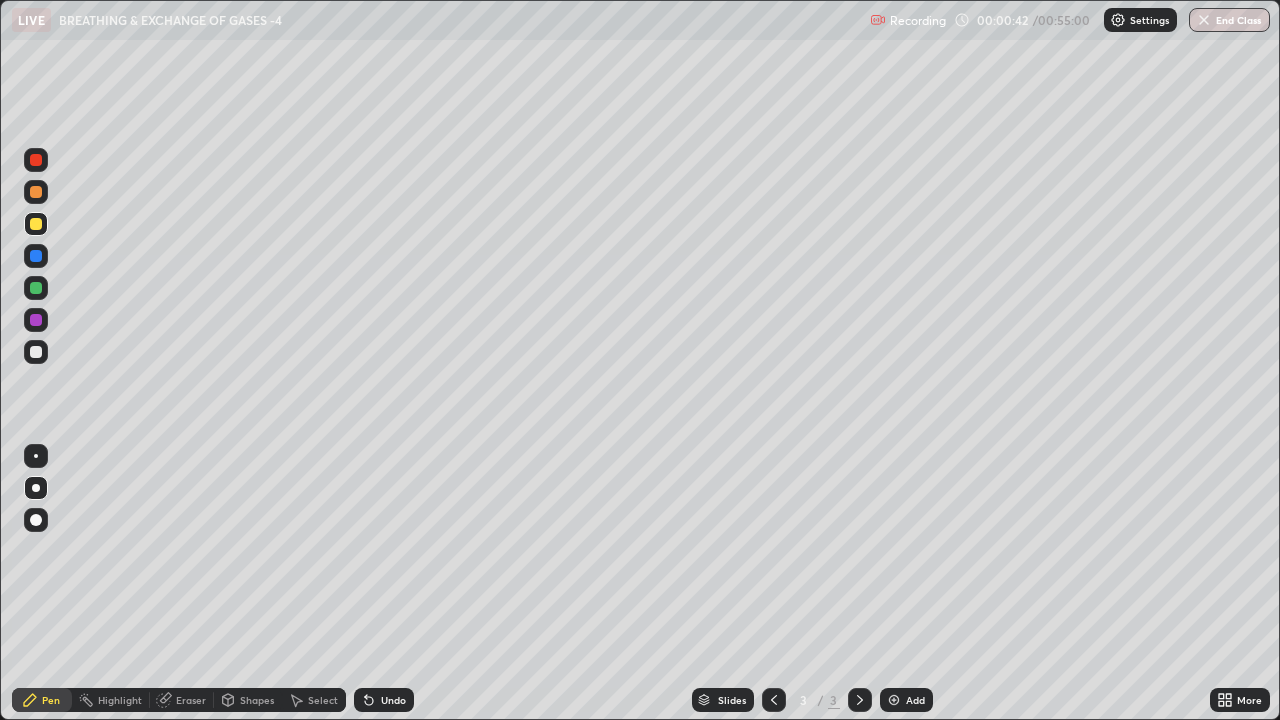 click at bounding box center (36, 352) 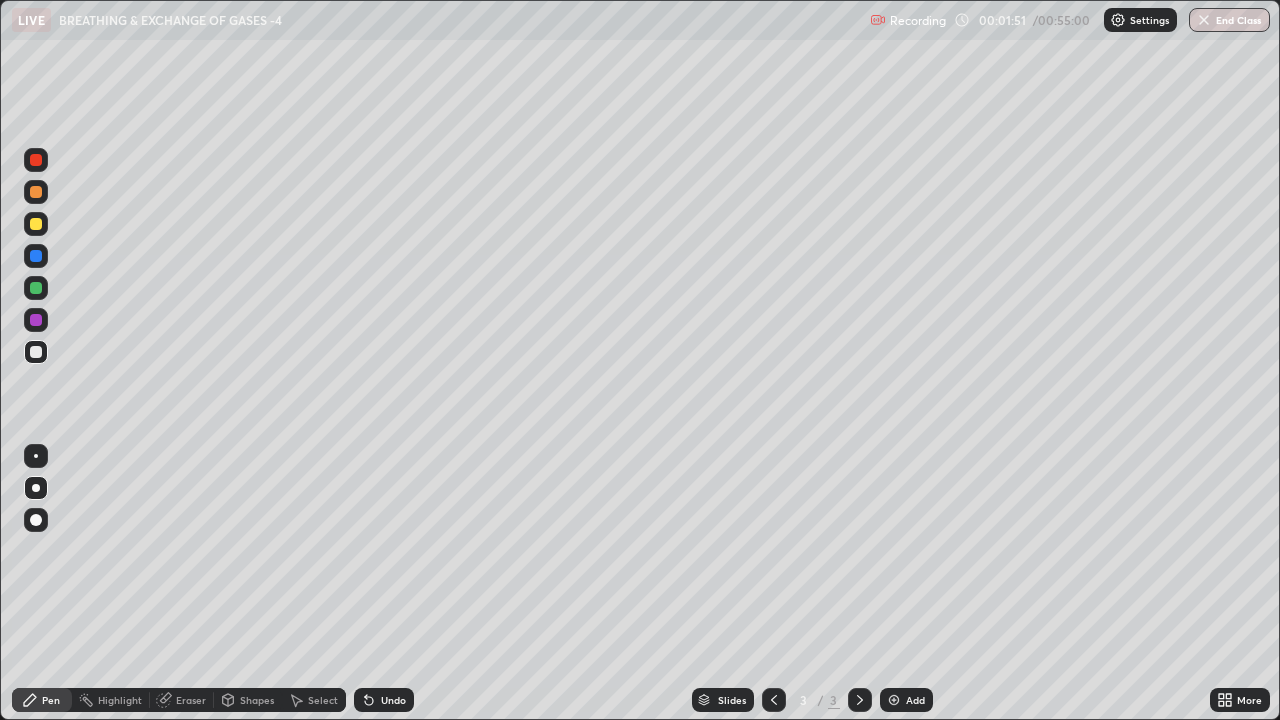 click at bounding box center [36, 456] 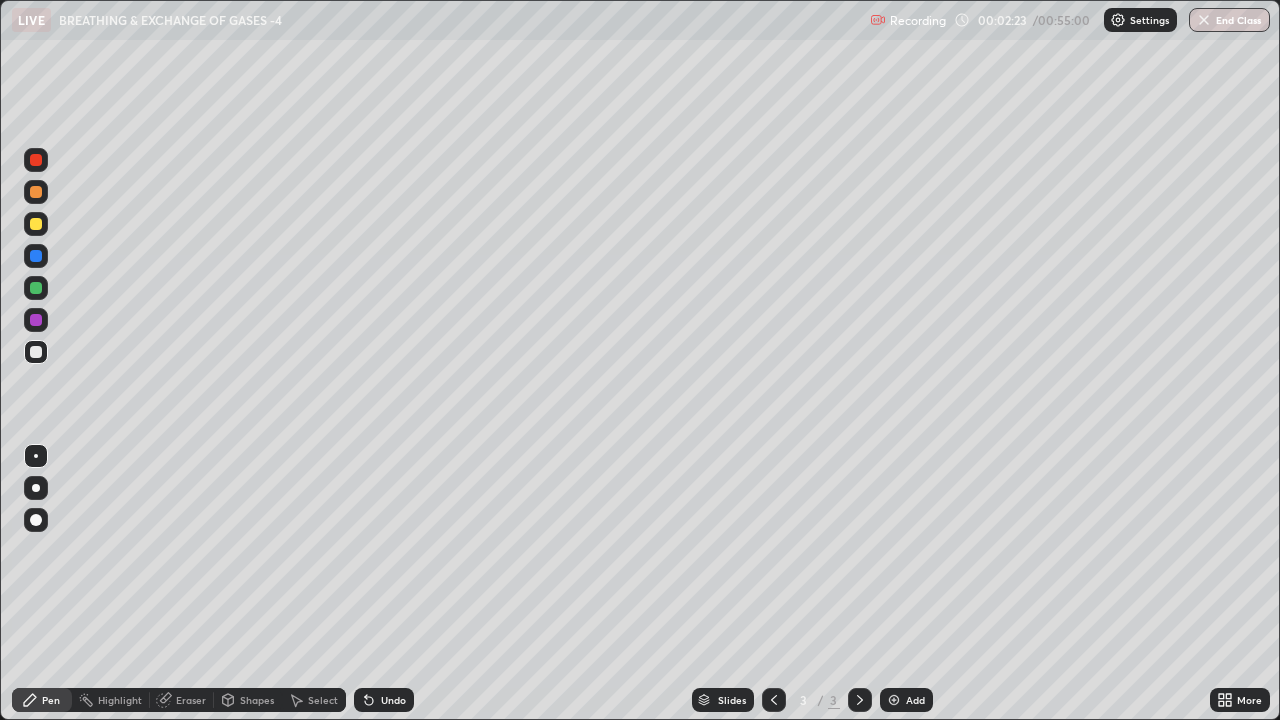 click at bounding box center (36, 224) 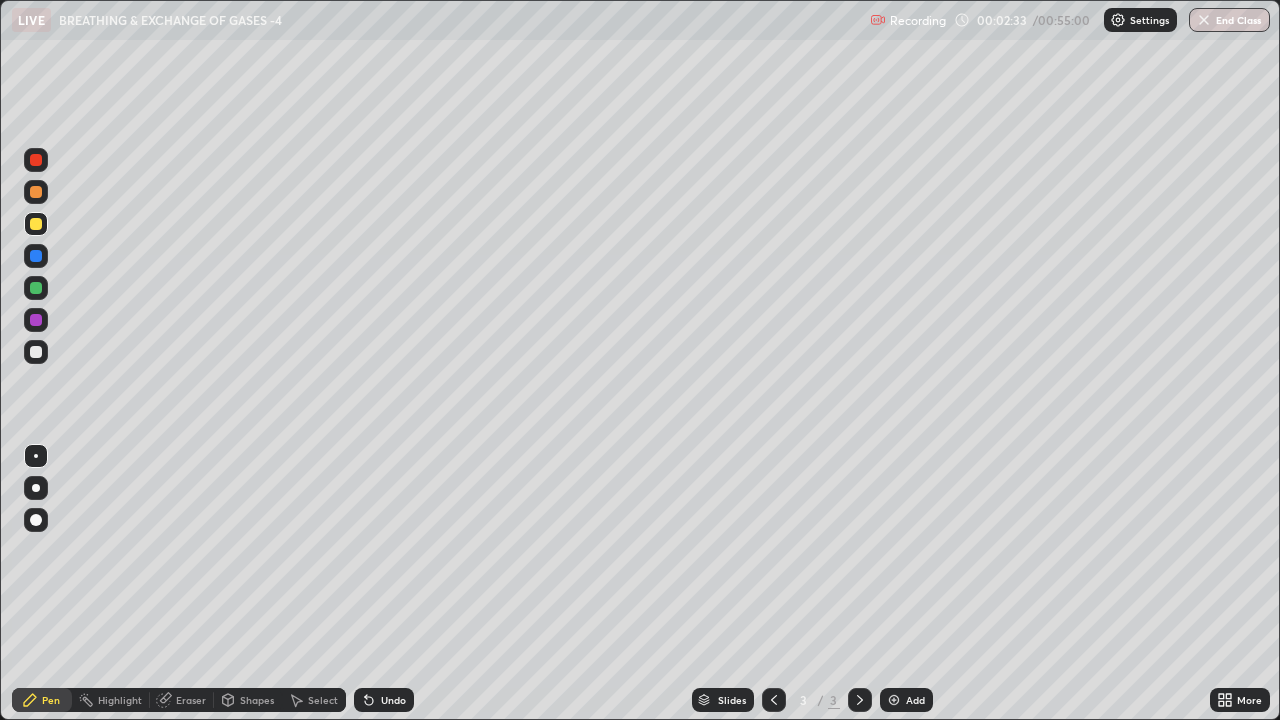 click at bounding box center [36, 352] 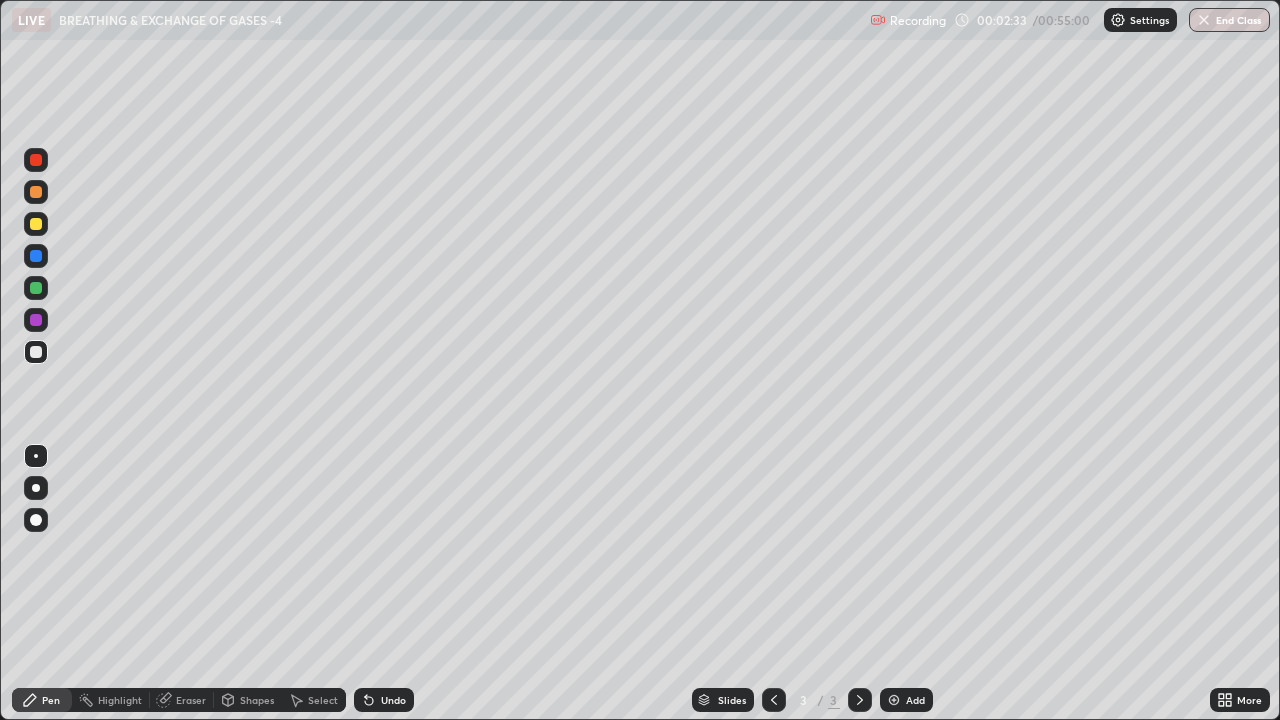 click at bounding box center [36, 456] 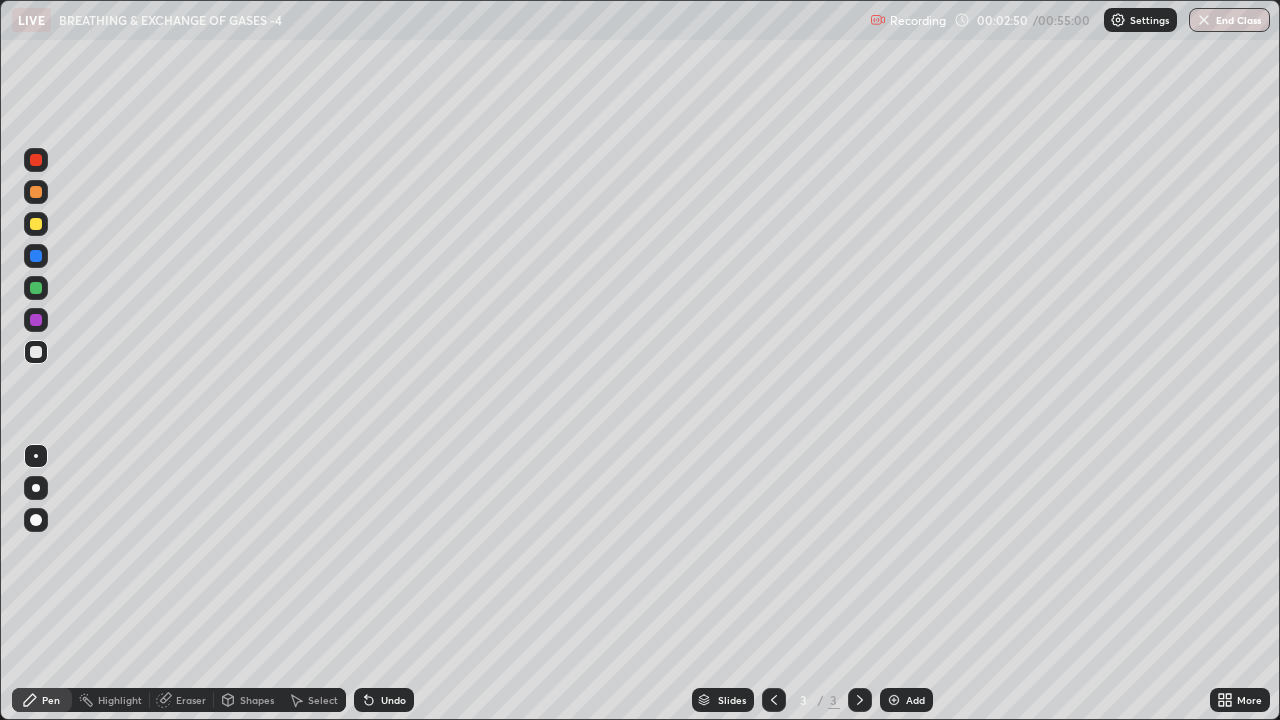 click at bounding box center (36, 256) 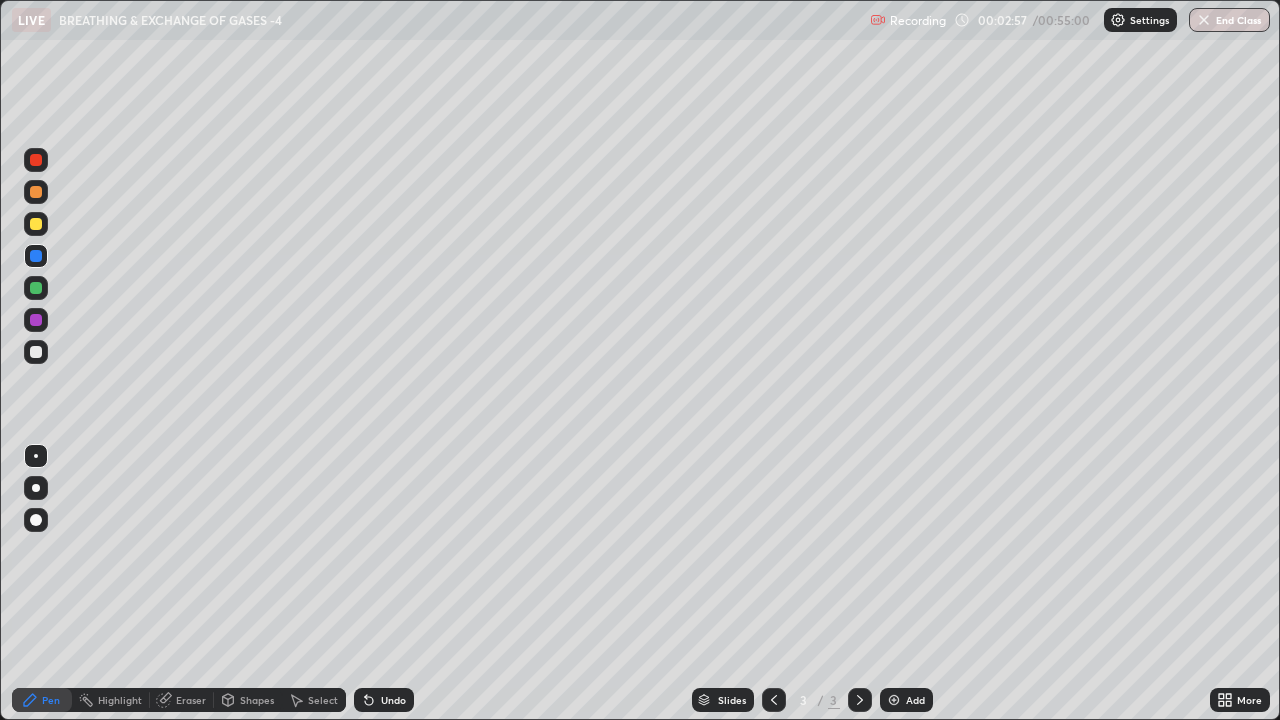 click at bounding box center (36, 352) 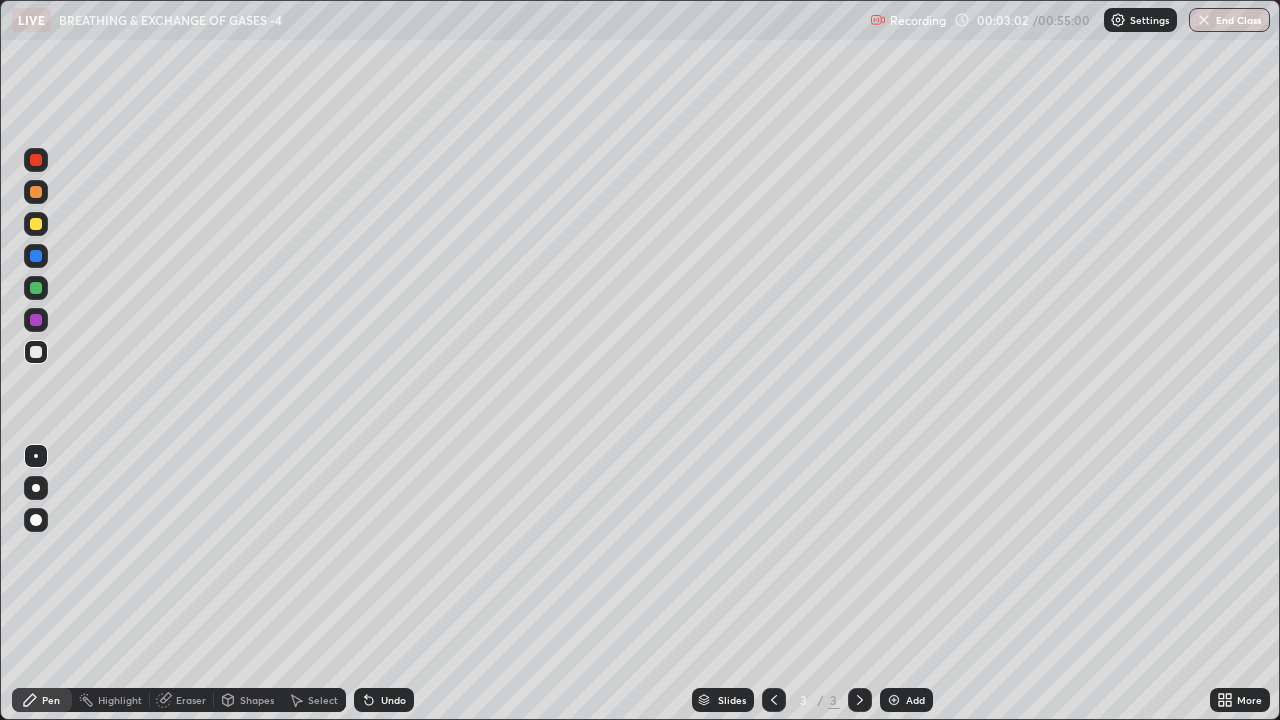 click at bounding box center [36, 352] 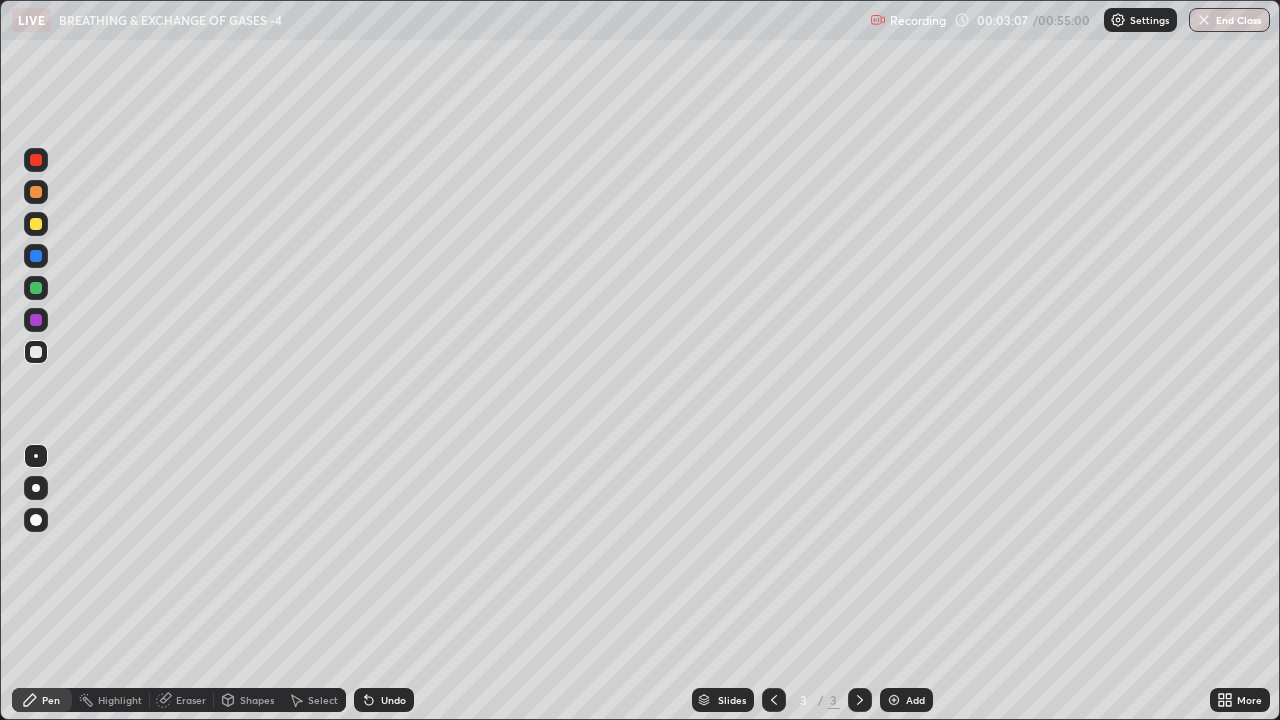 click 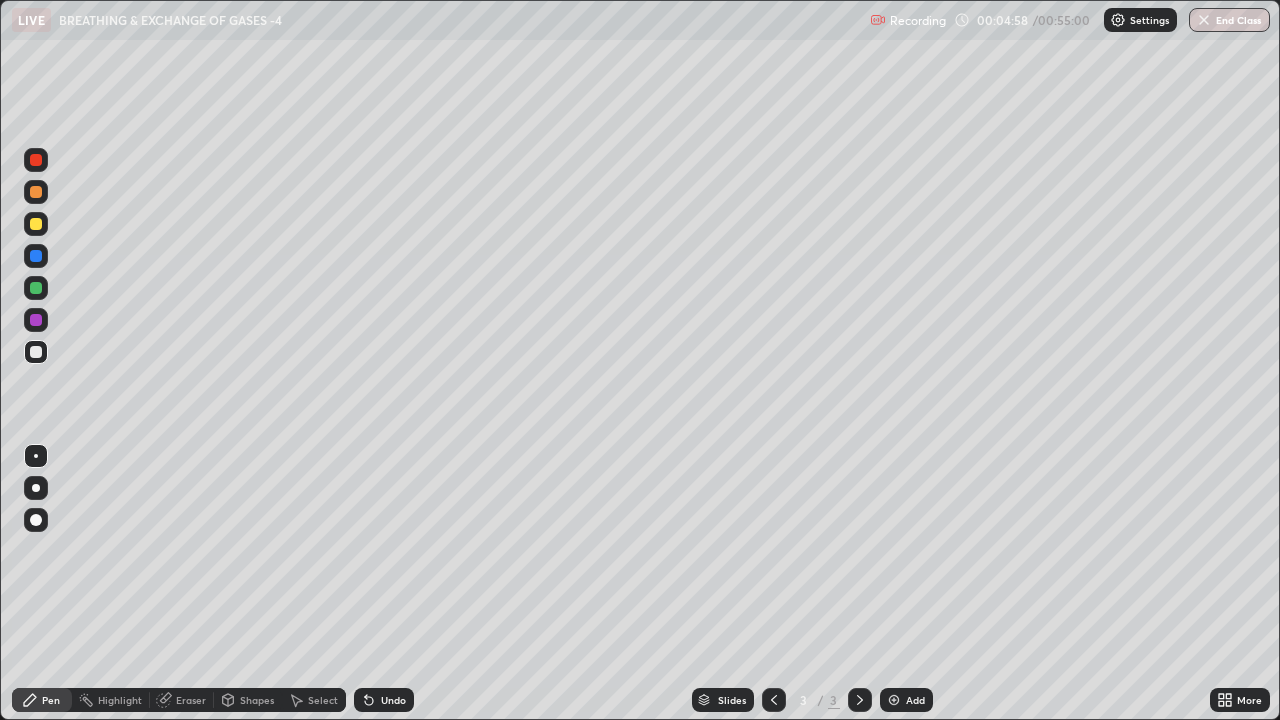 click at bounding box center (36, 288) 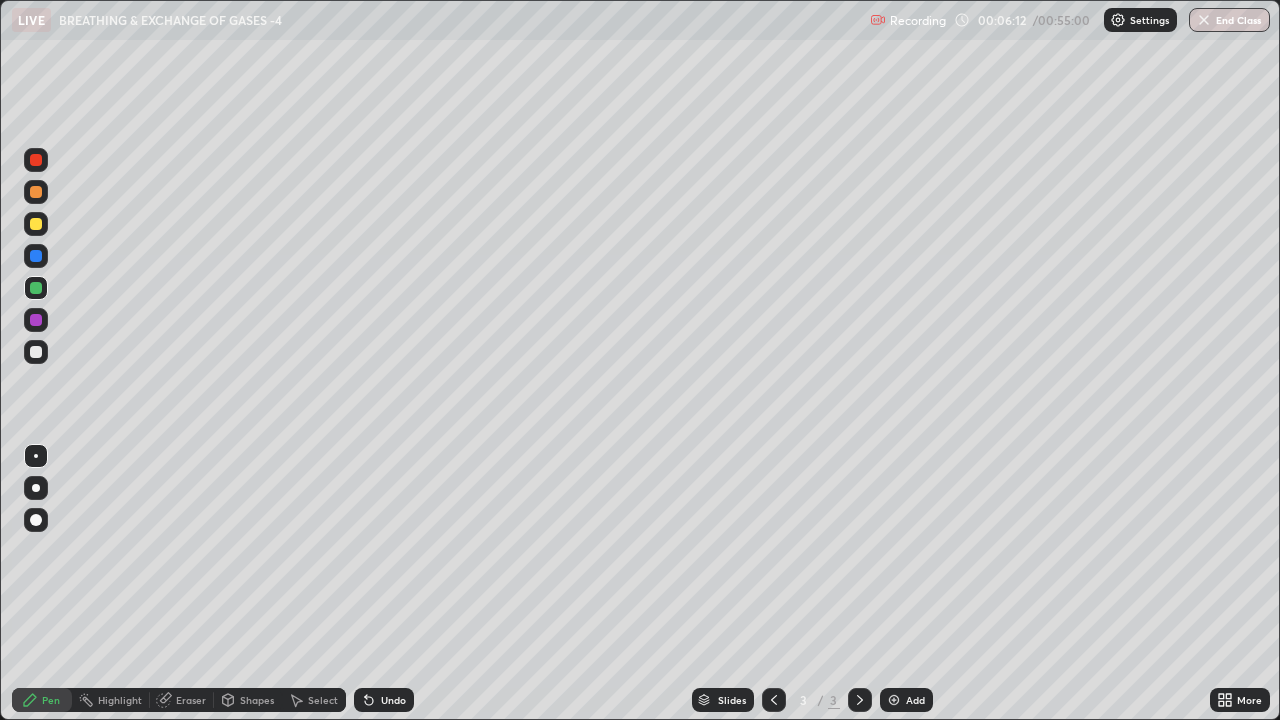 click at bounding box center [36, 352] 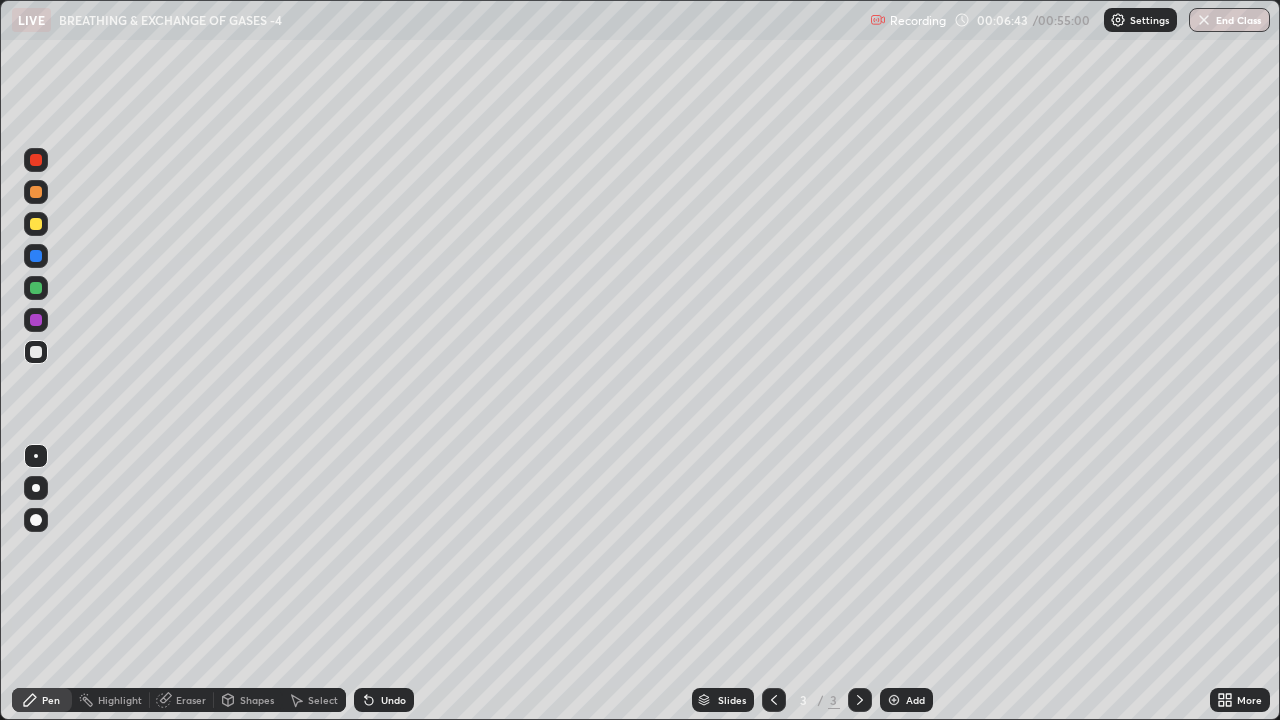click 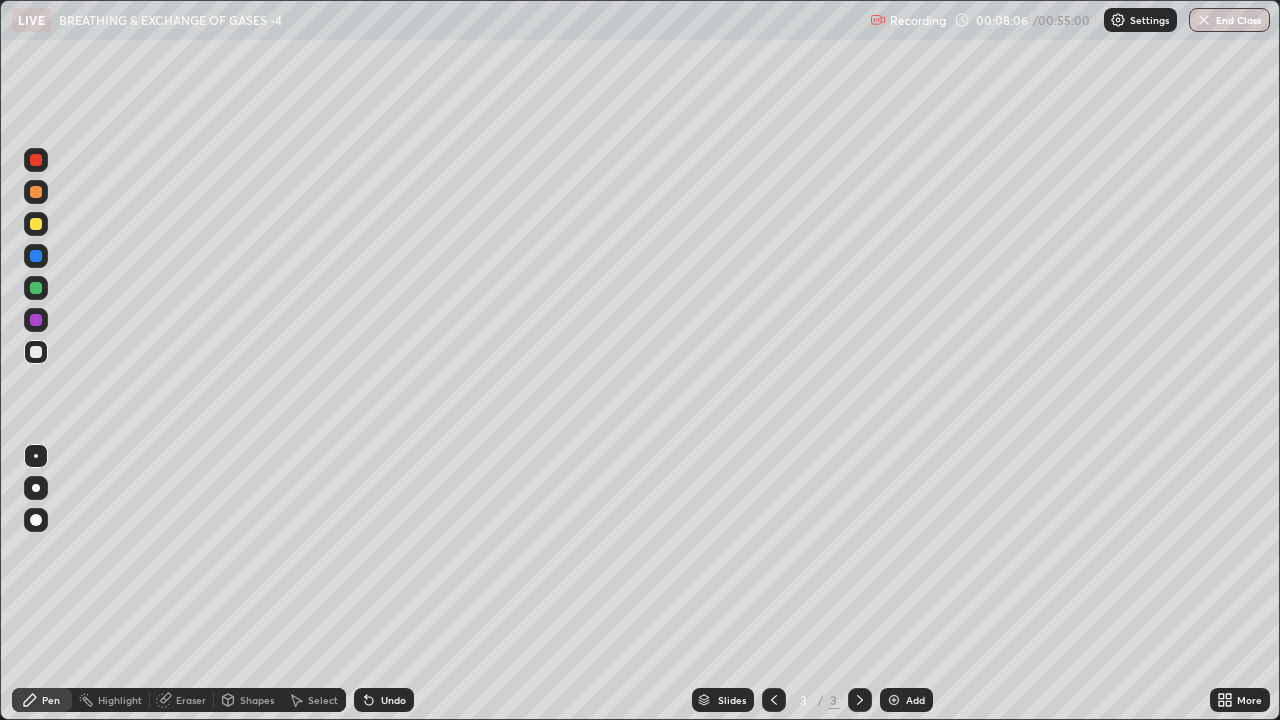 click on "Shapes" at bounding box center (248, 700) 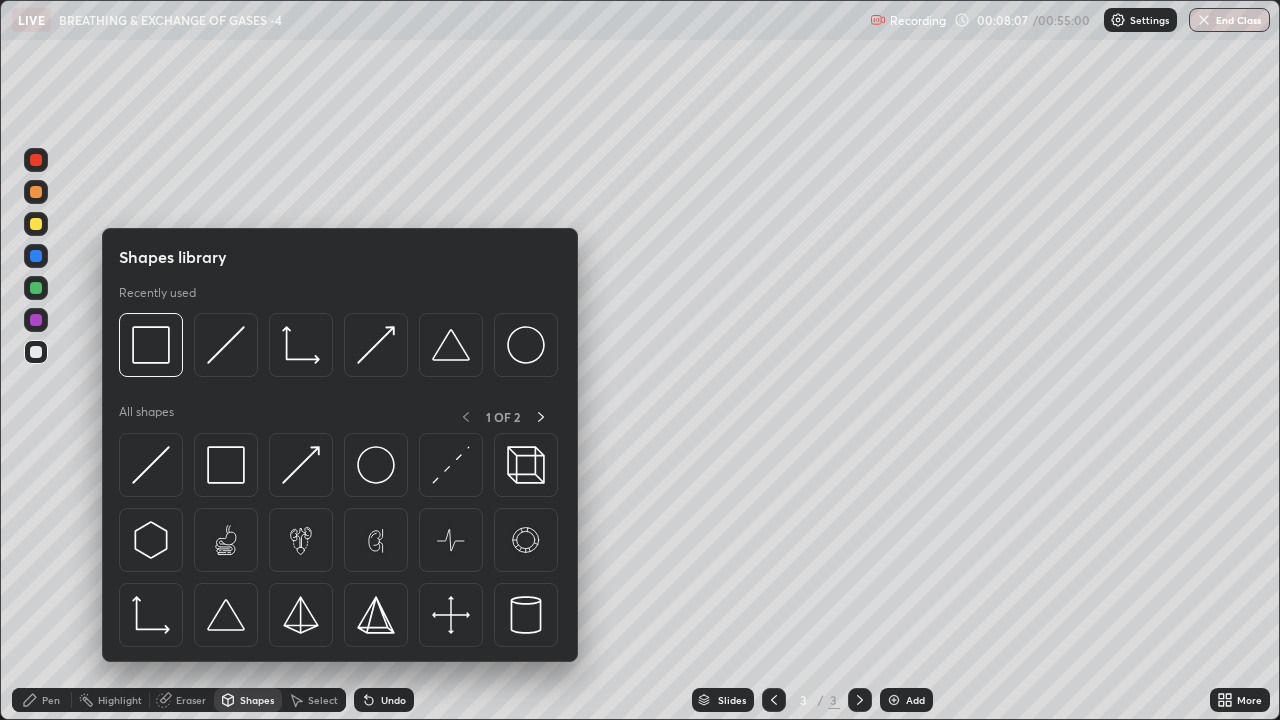 click at bounding box center (340, 545) 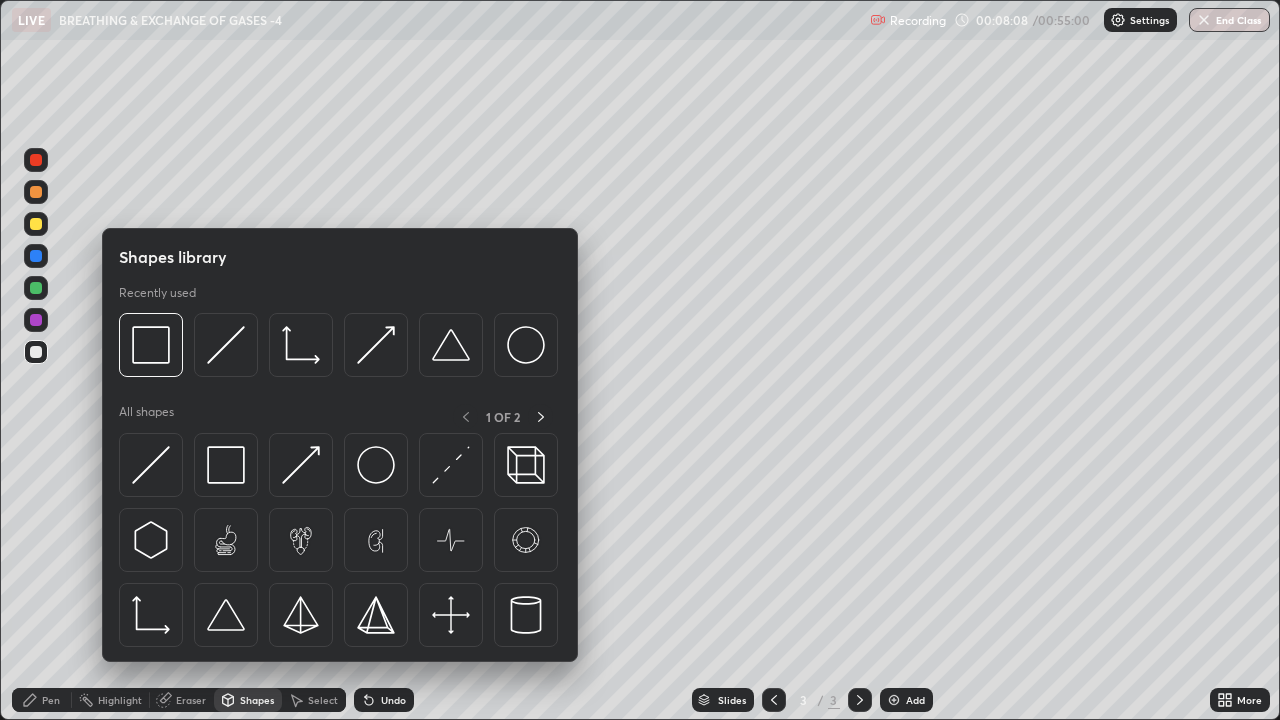 click at bounding box center (36, 412) 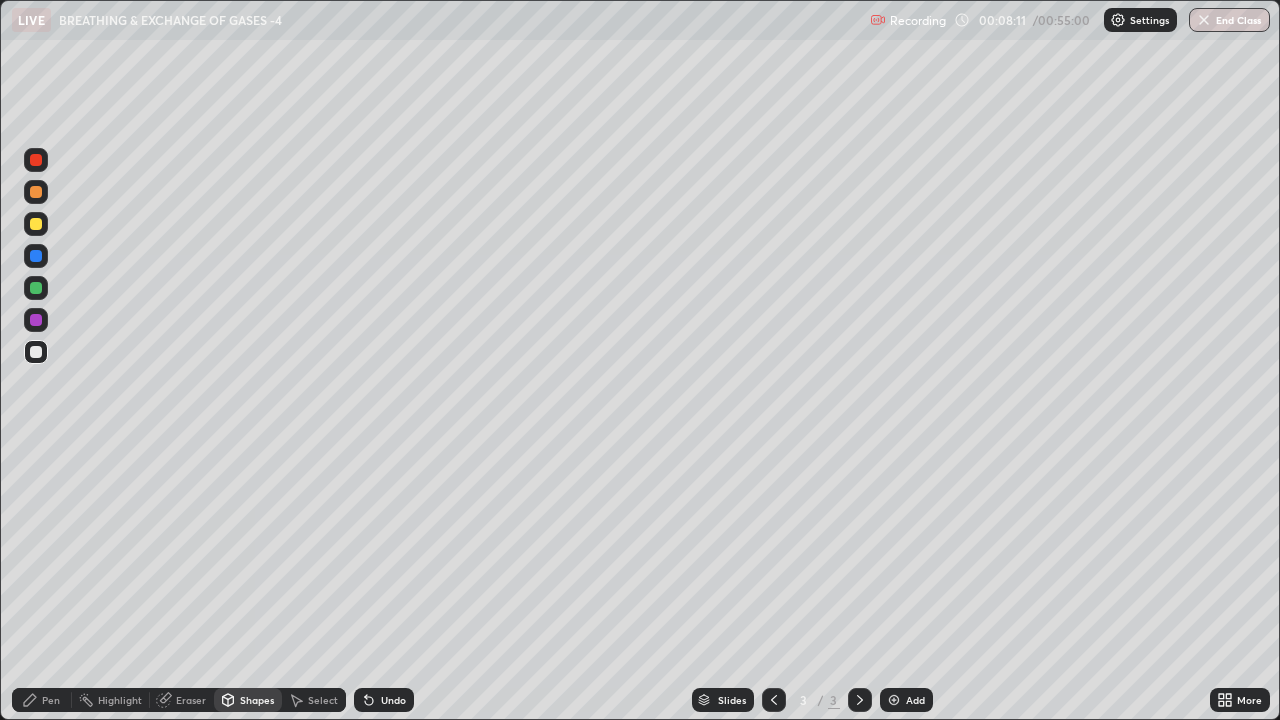 click 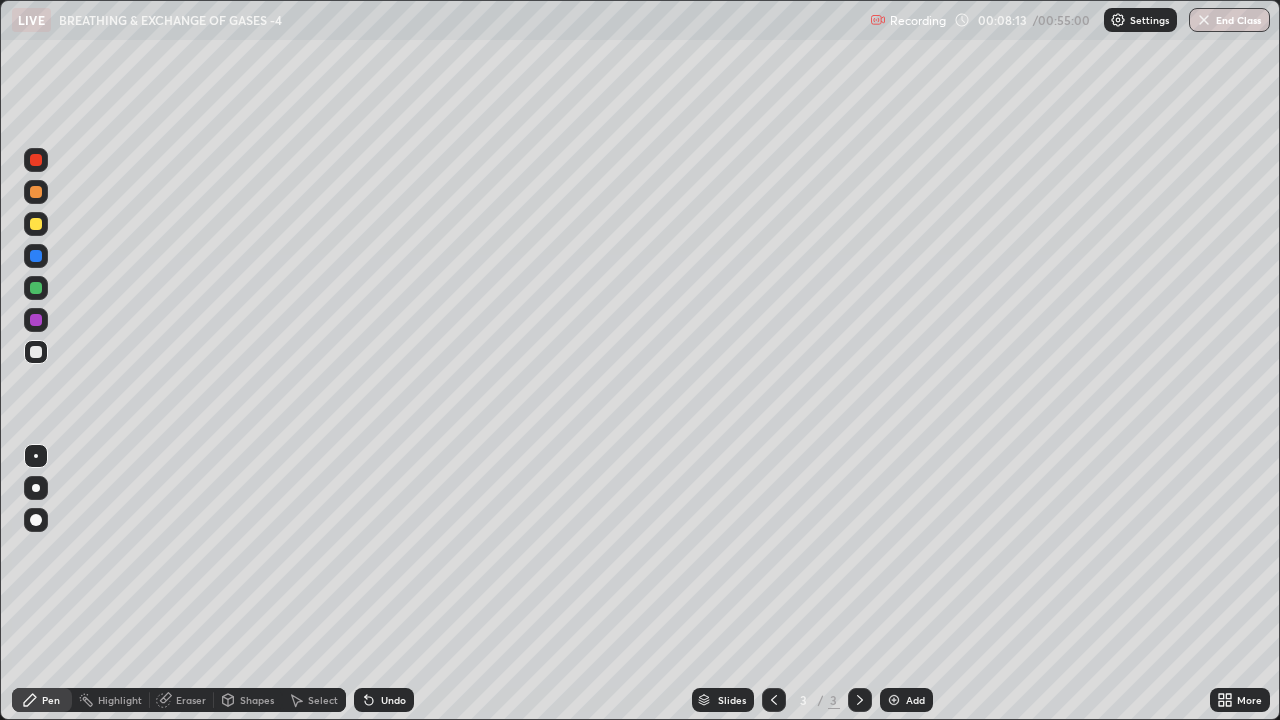 click on "Select" at bounding box center (314, 700) 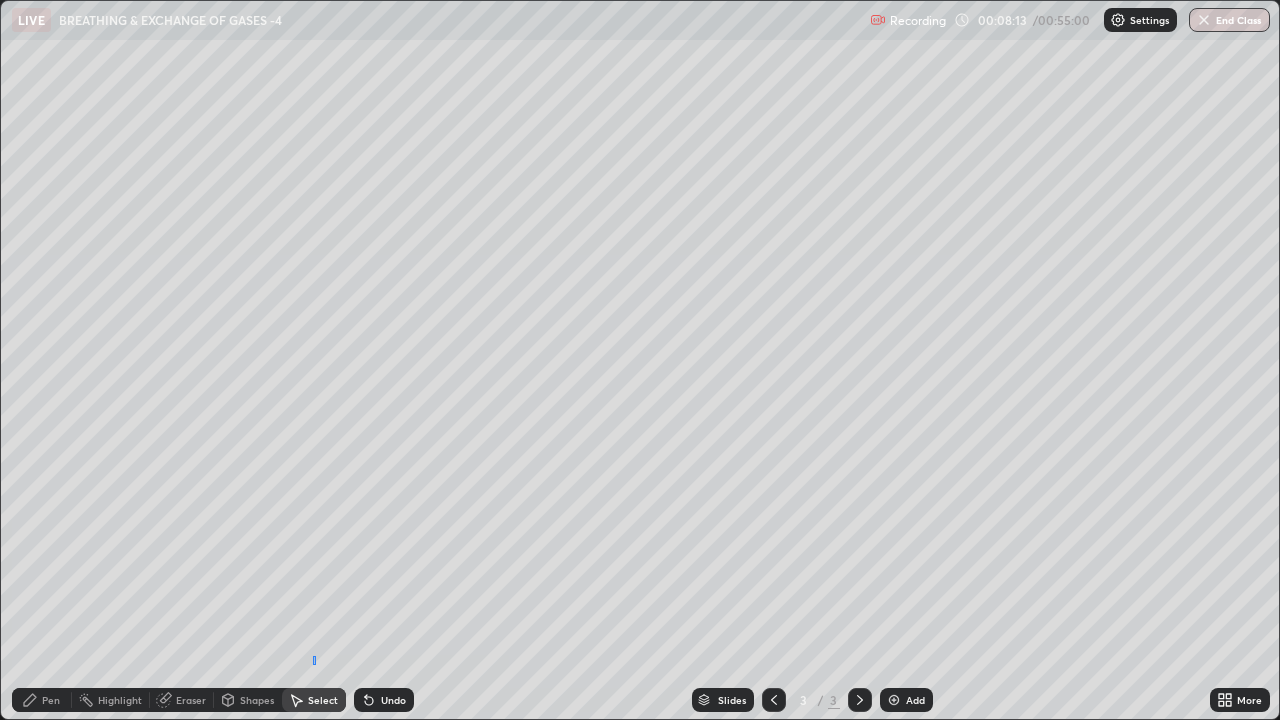 click on "0 ° Undo Copy Duplicate Duplicate to new slide Delete" at bounding box center (640, 360) 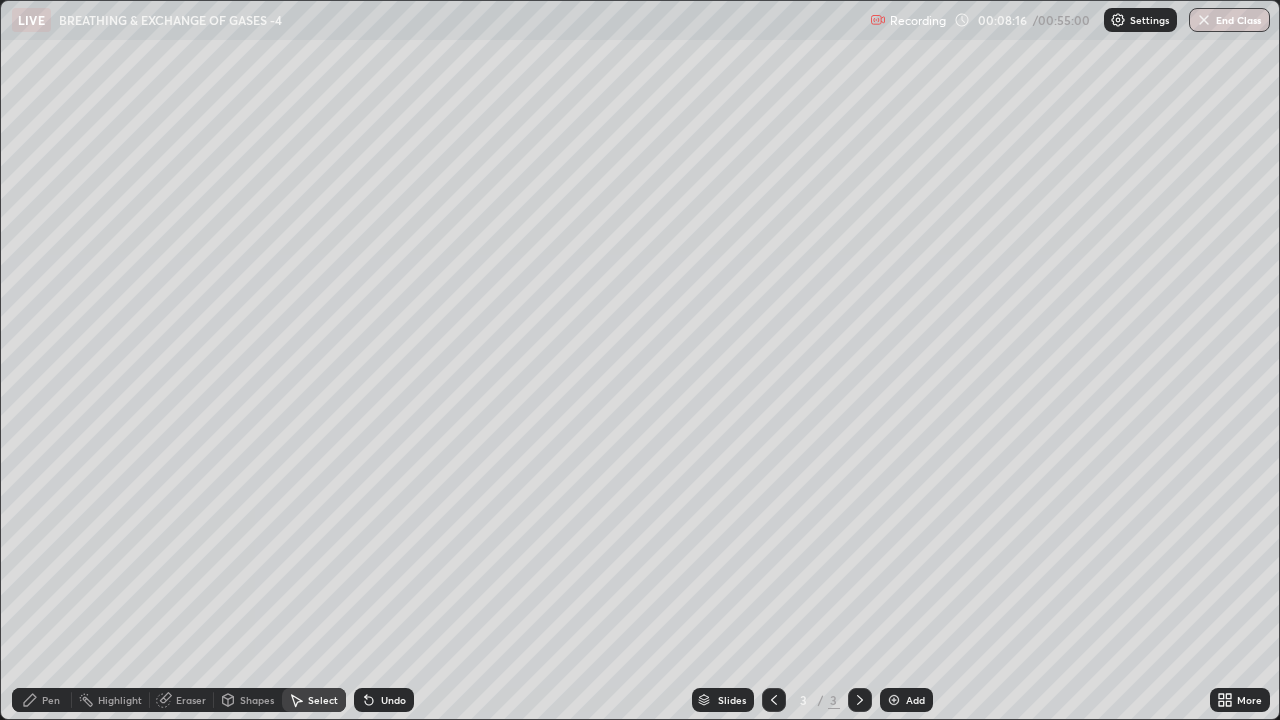 click on "Pen" at bounding box center (42, 700) 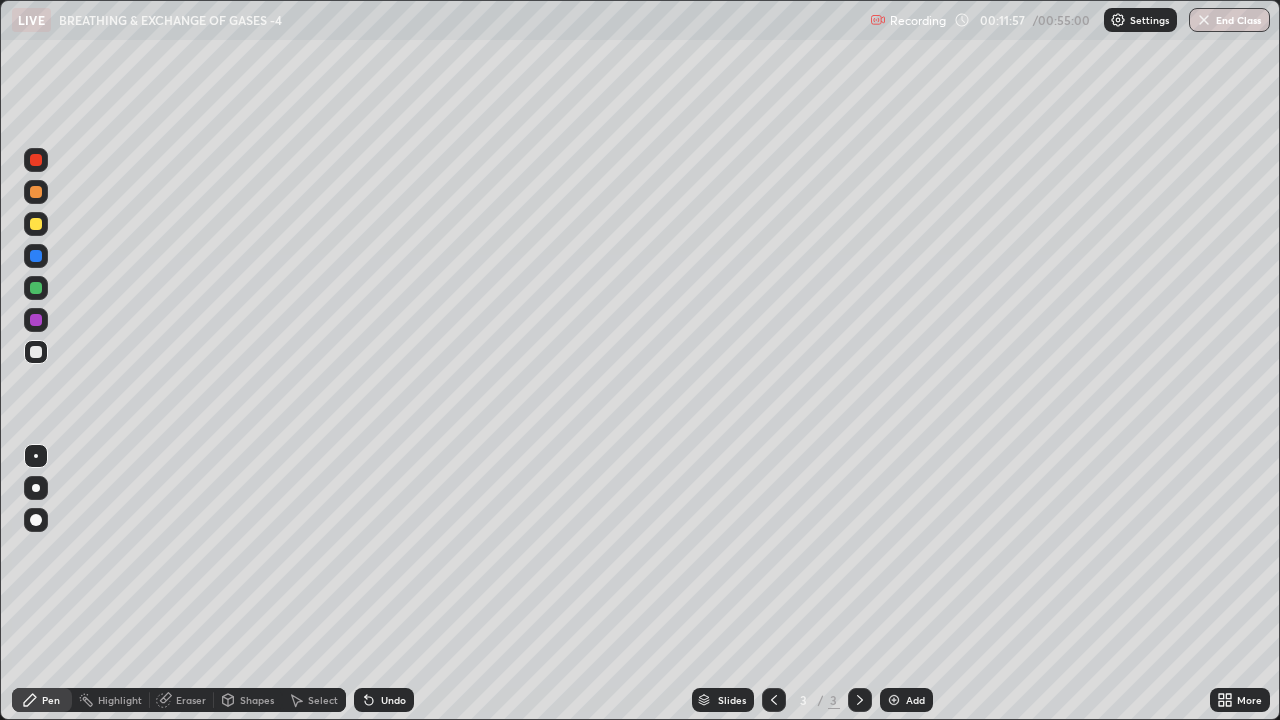 click at bounding box center [36, 224] 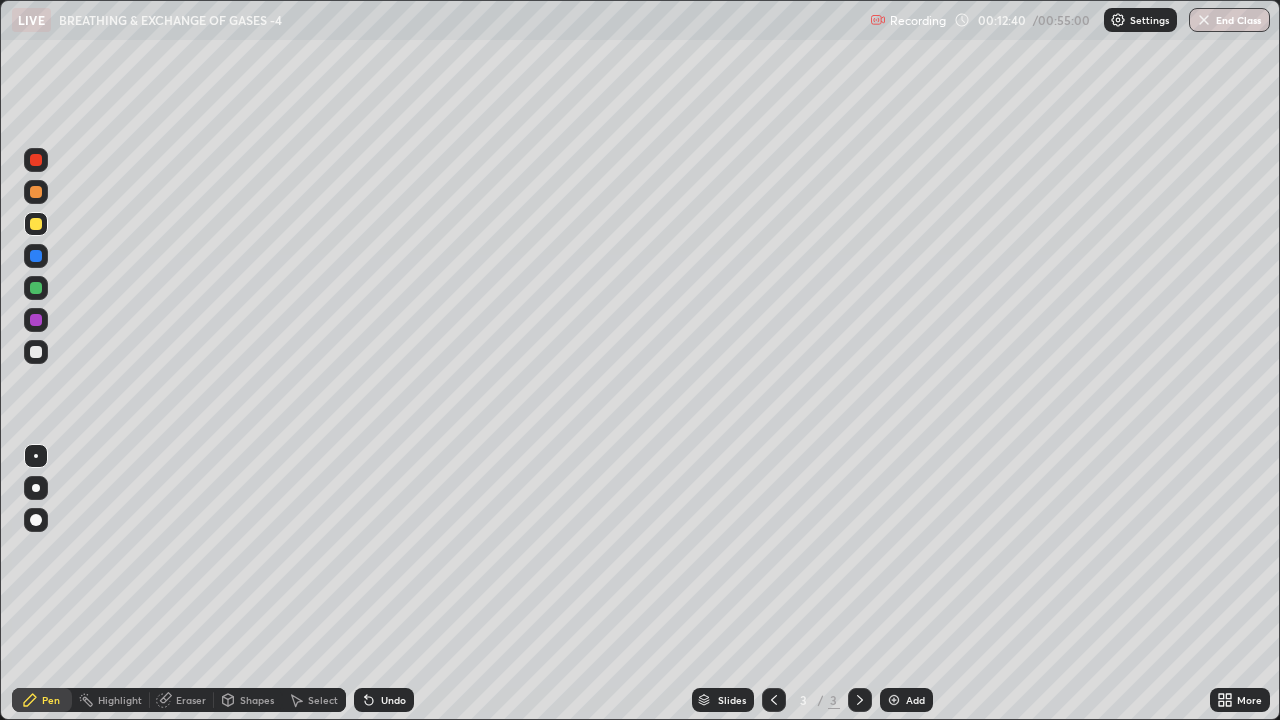 click 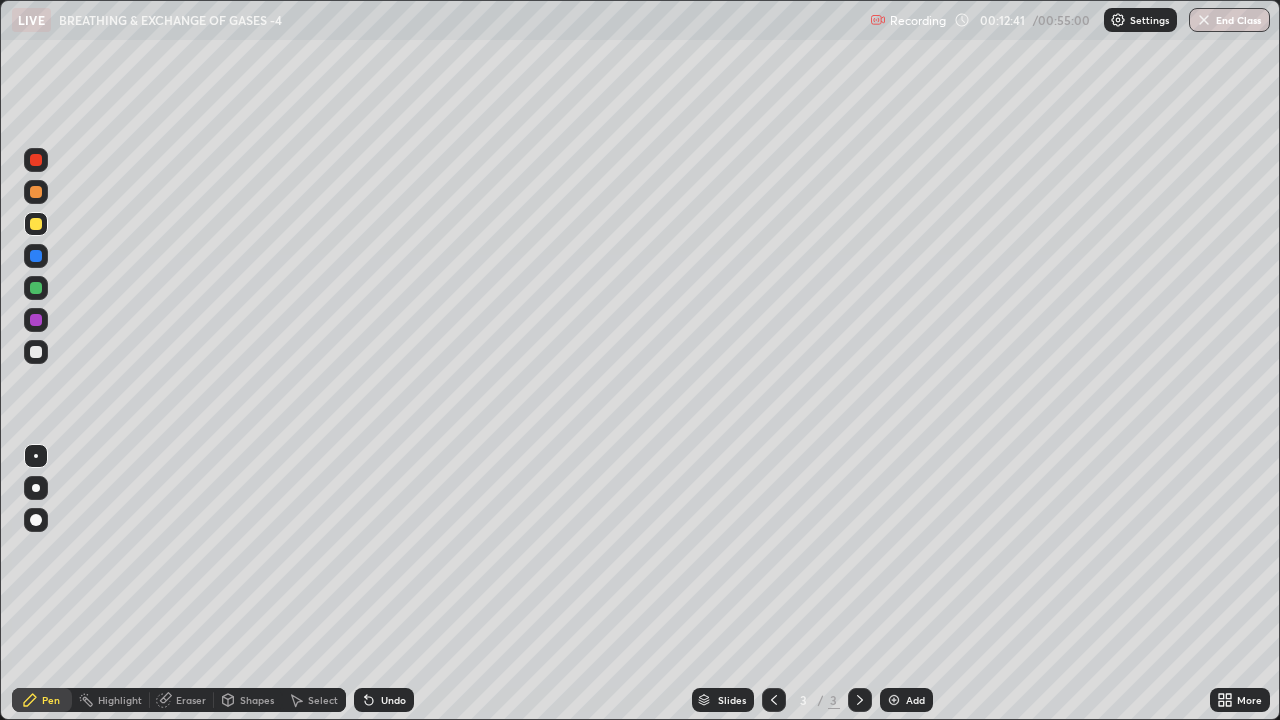 click on "Undo" at bounding box center [393, 700] 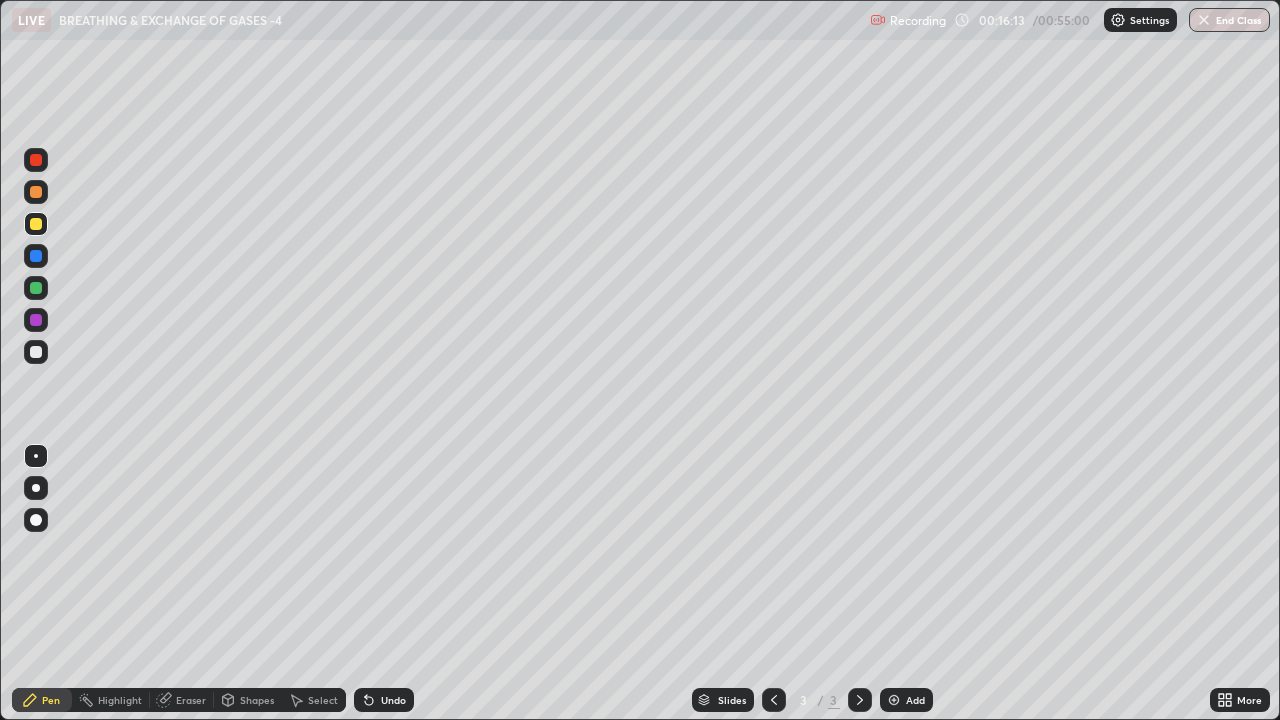 click on "Undo" at bounding box center (384, 700) 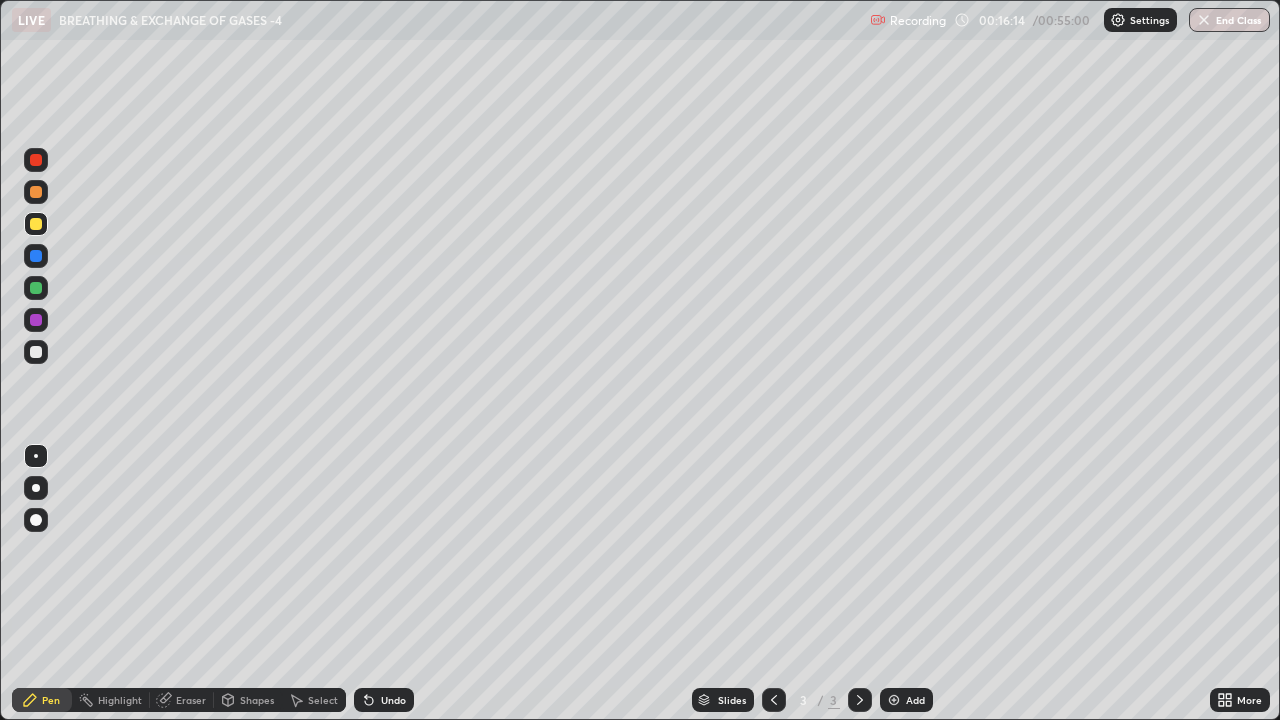 click on "Undo" at bounding box center [384, 700] 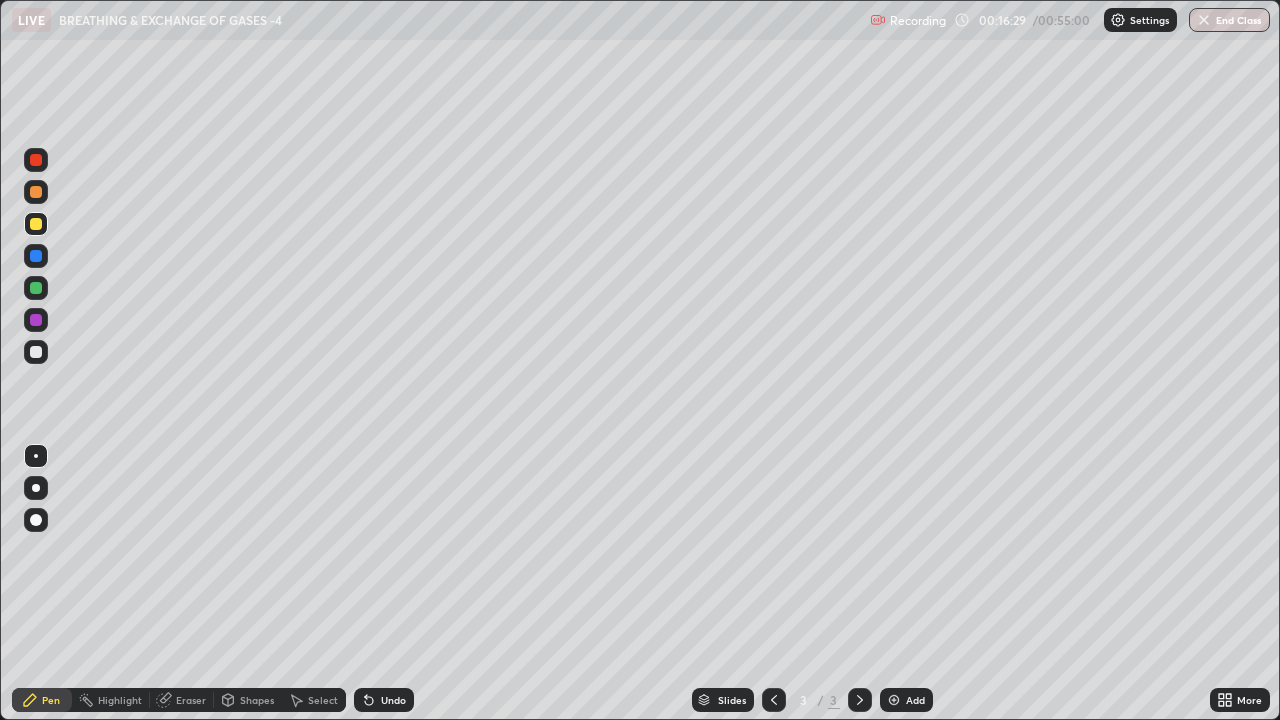 click on "Highlight" at bounding box center [120, 700] 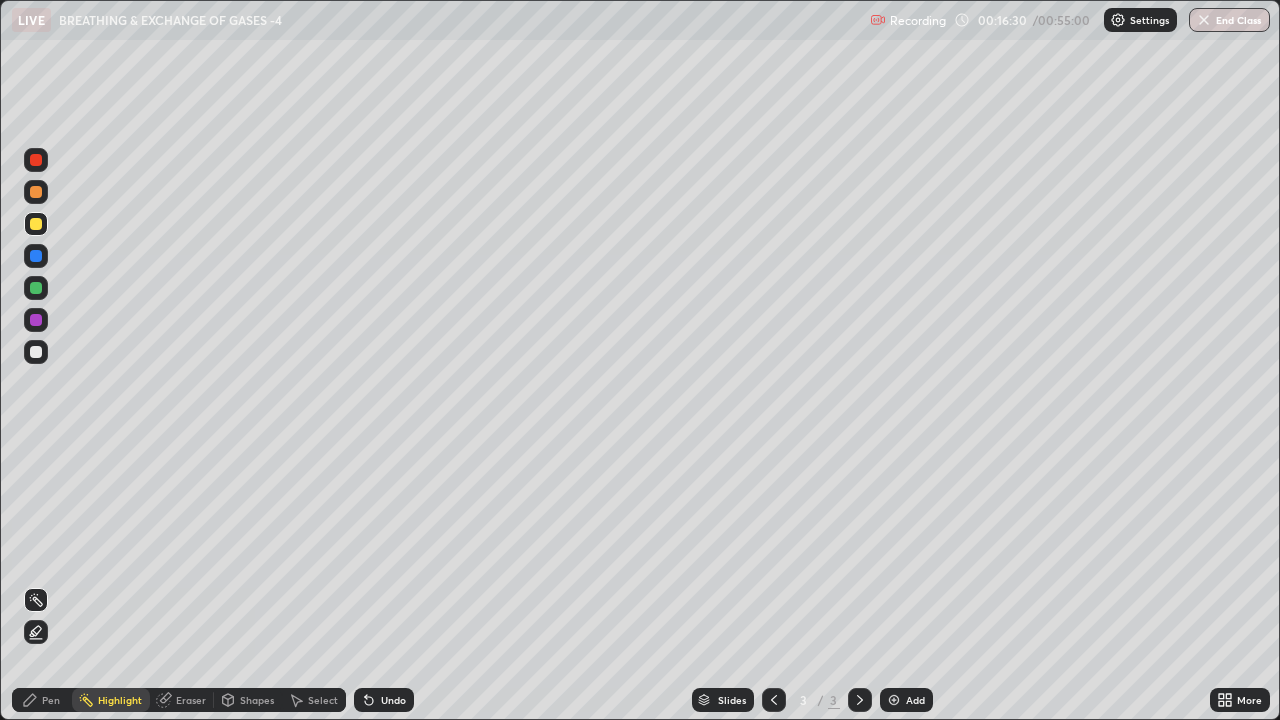 click 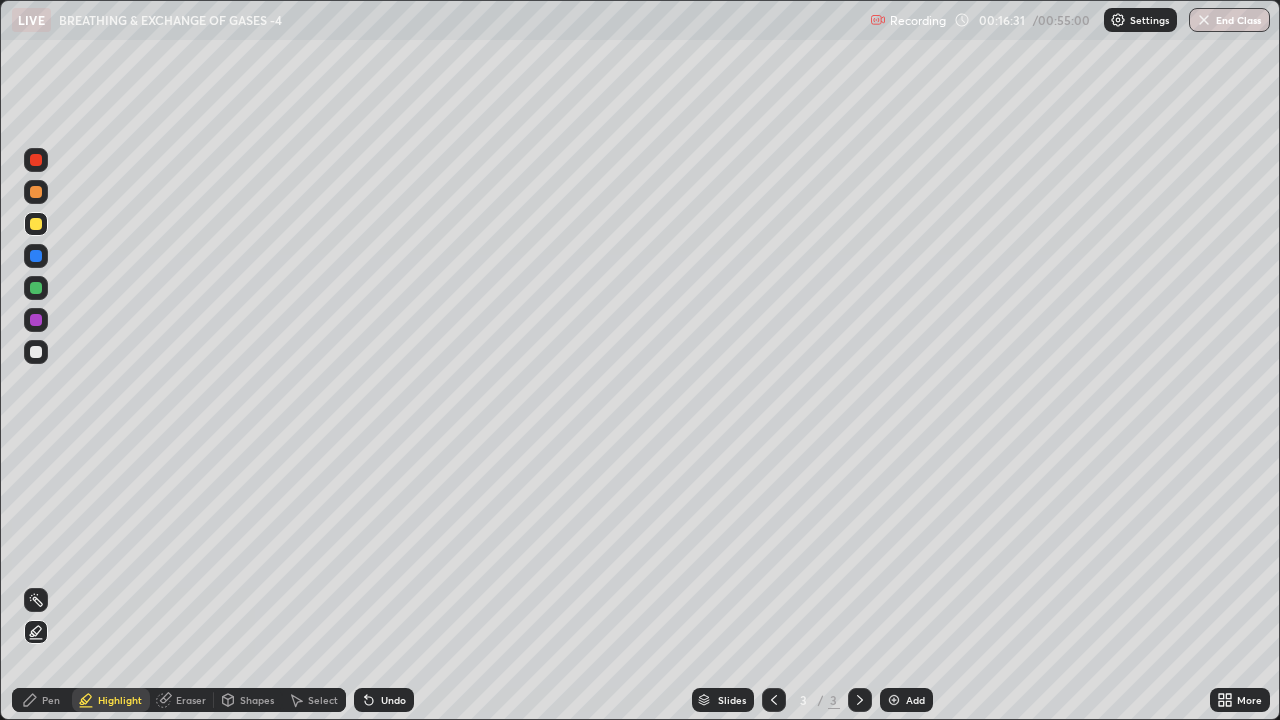 click at bounding box center [36, 352] 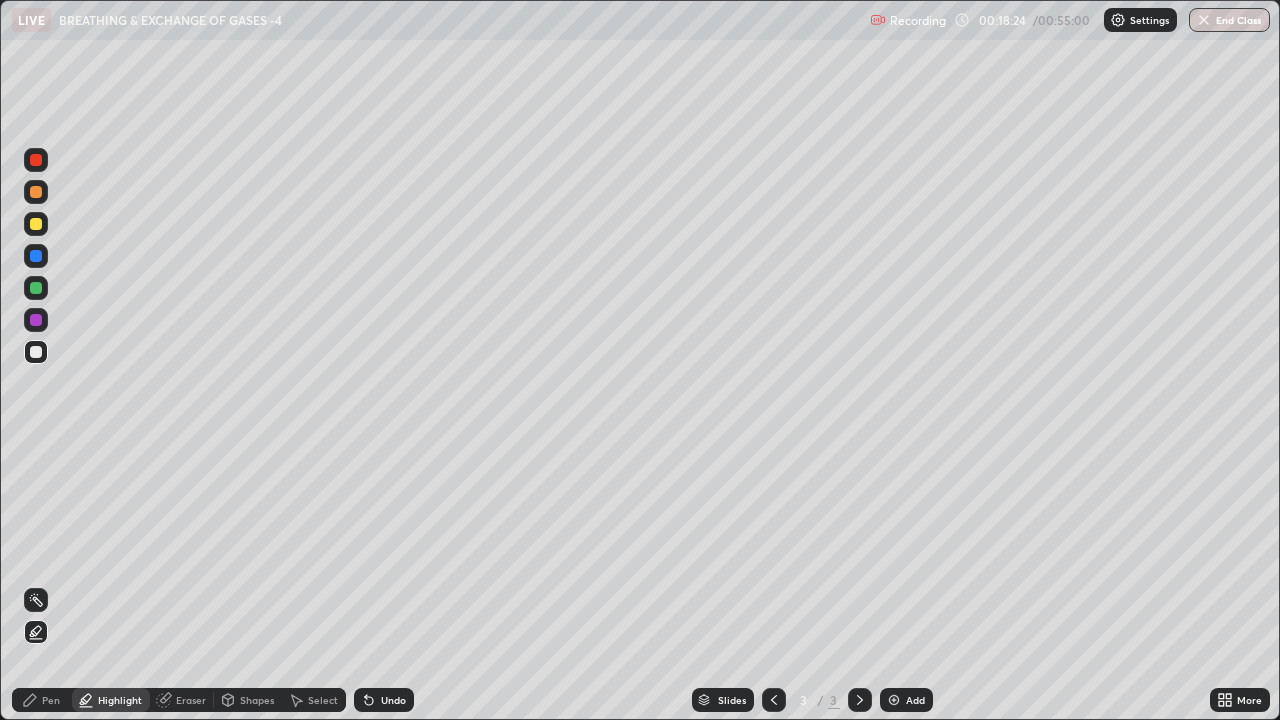 click at bounding box center (894, 700) 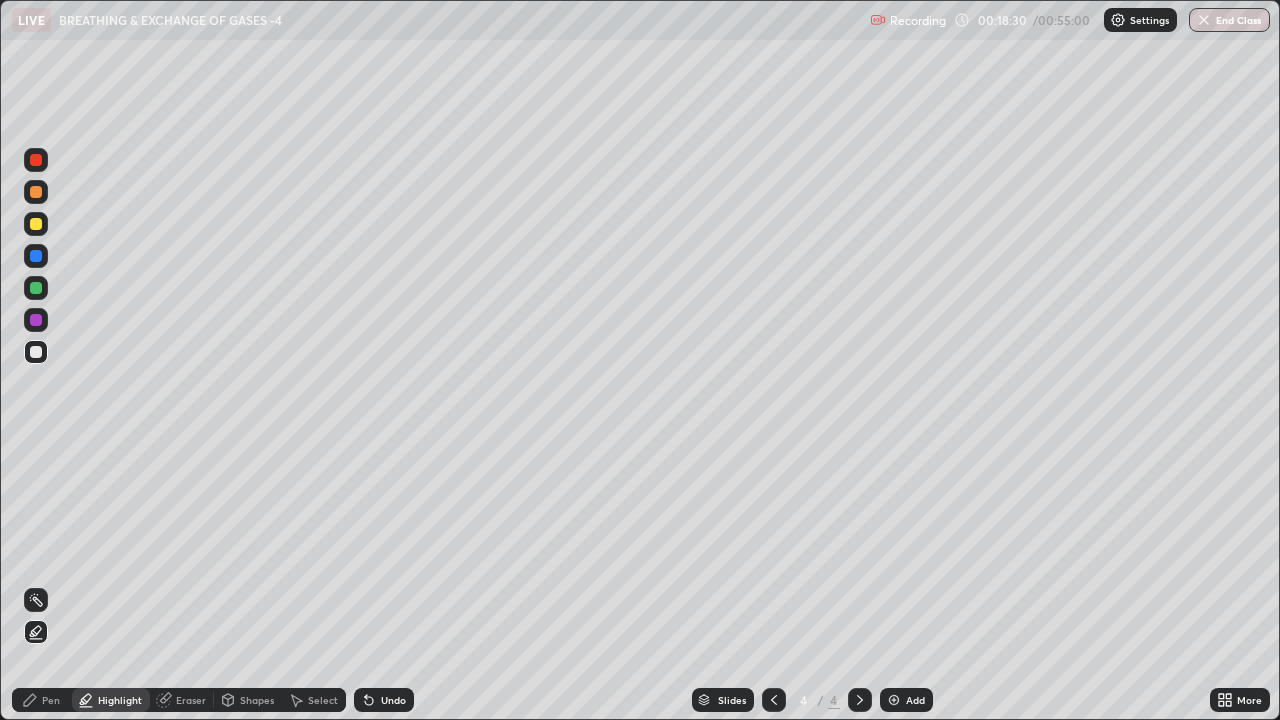 click on "Pen" at bounding box center (42, 700) 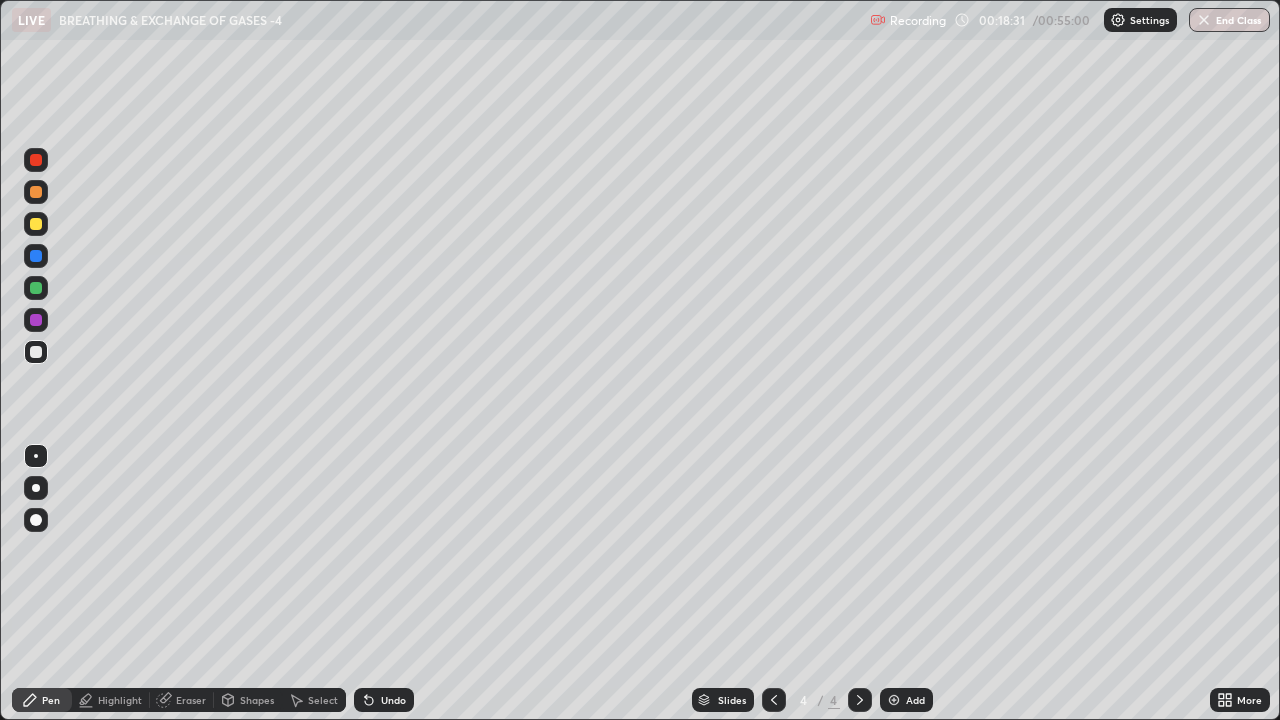 click at bounding box center [36, 456] 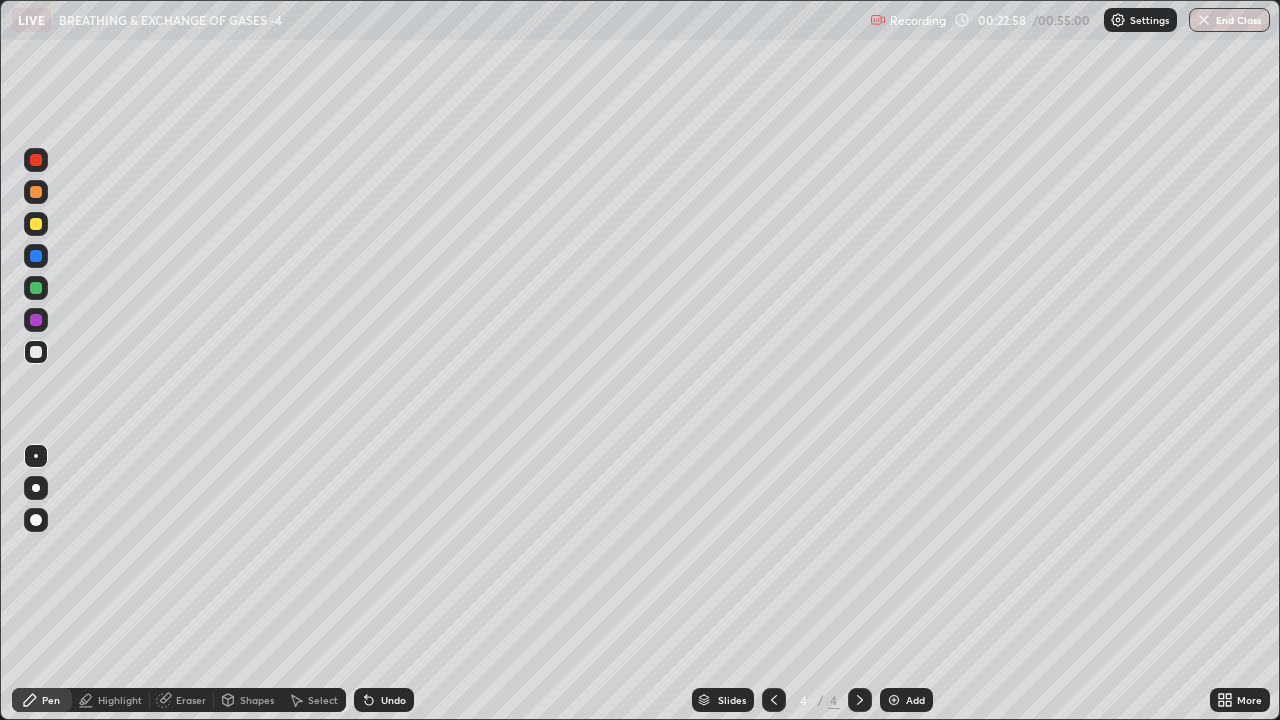 click 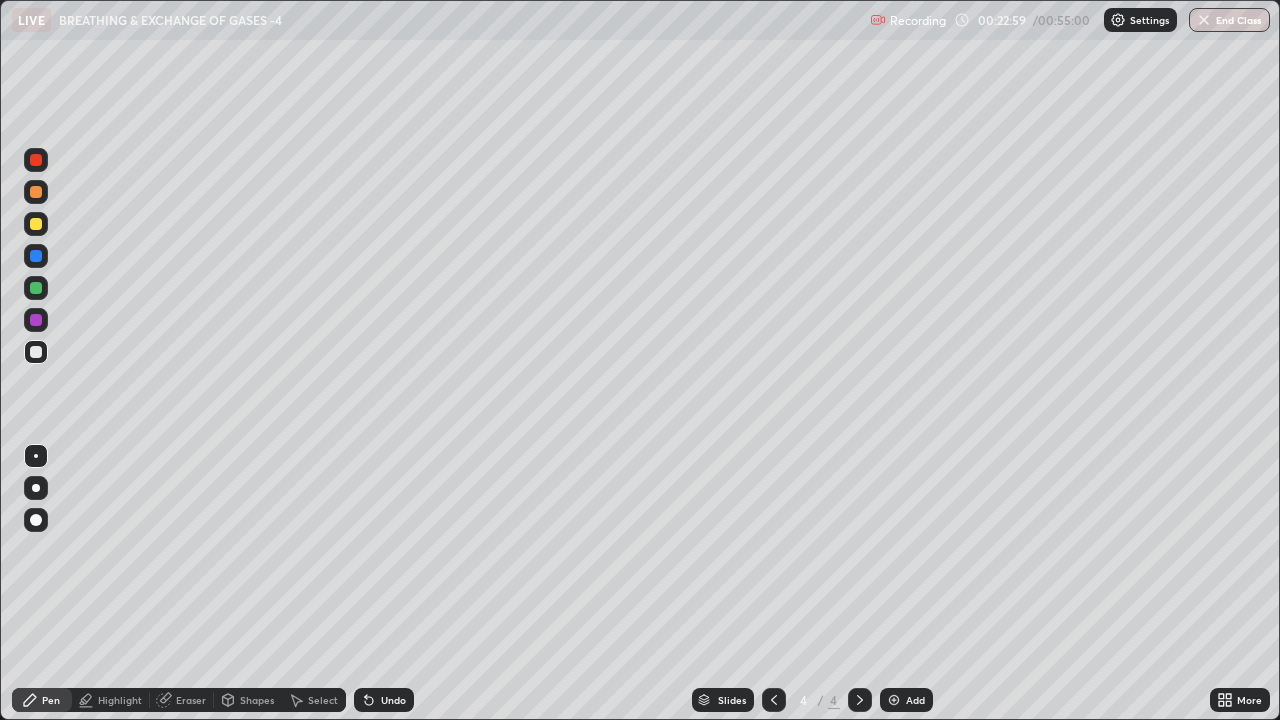 click 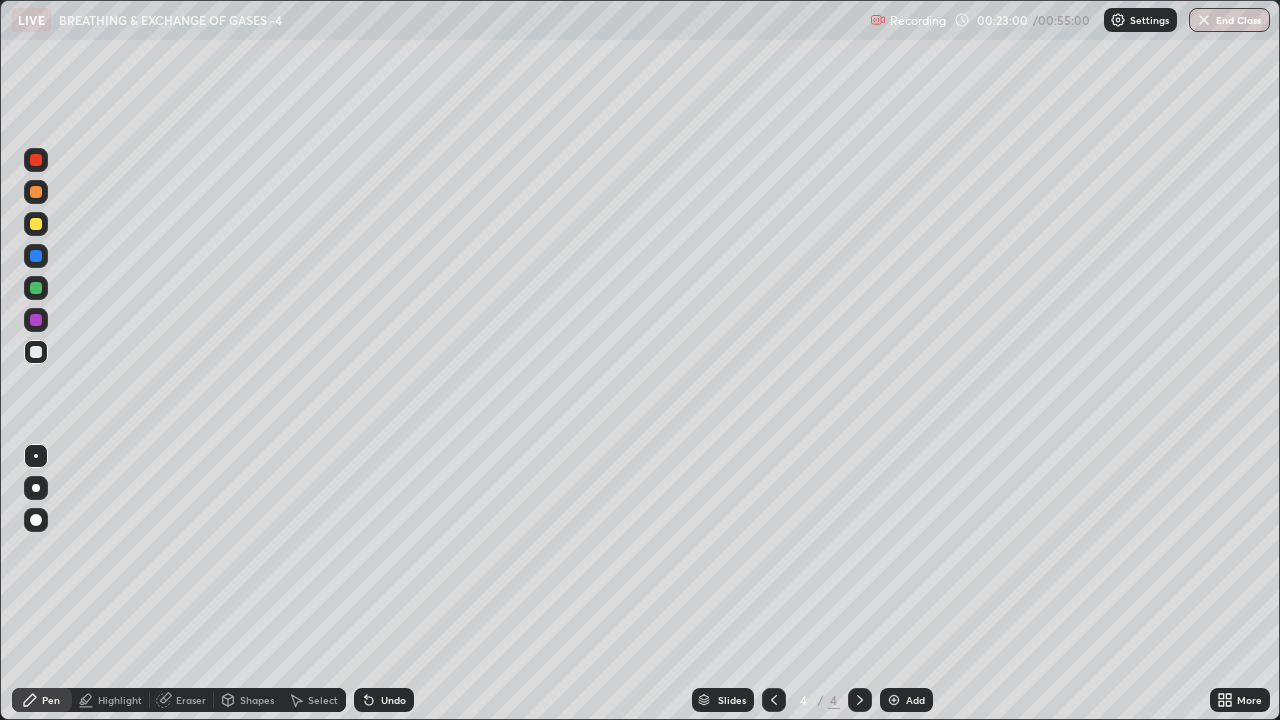 click 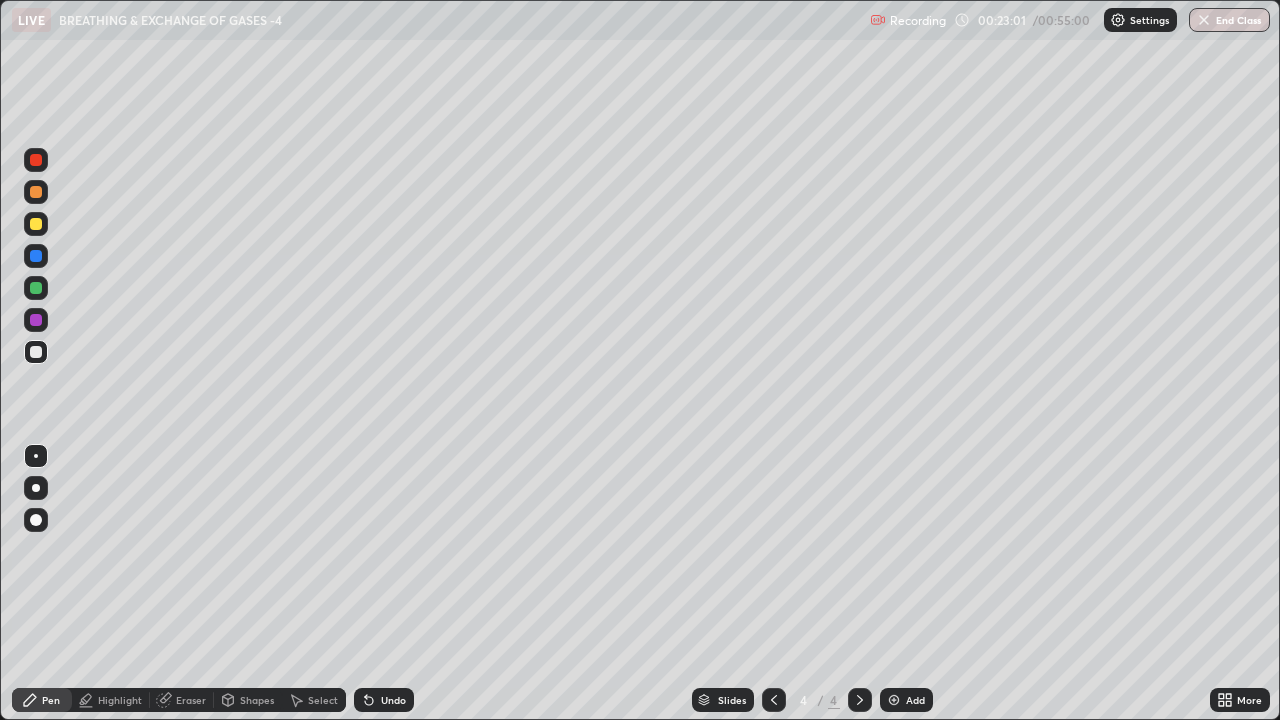 click 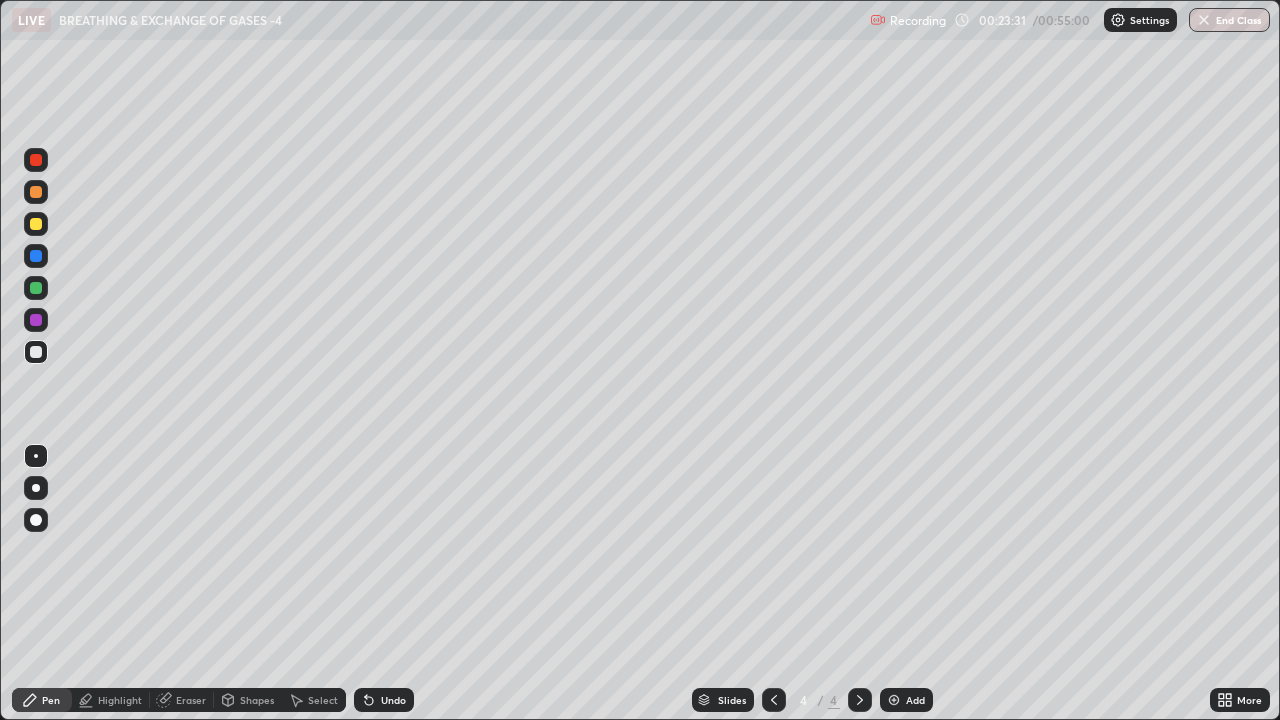 click on "Undo" at bounding box center (393, 700) 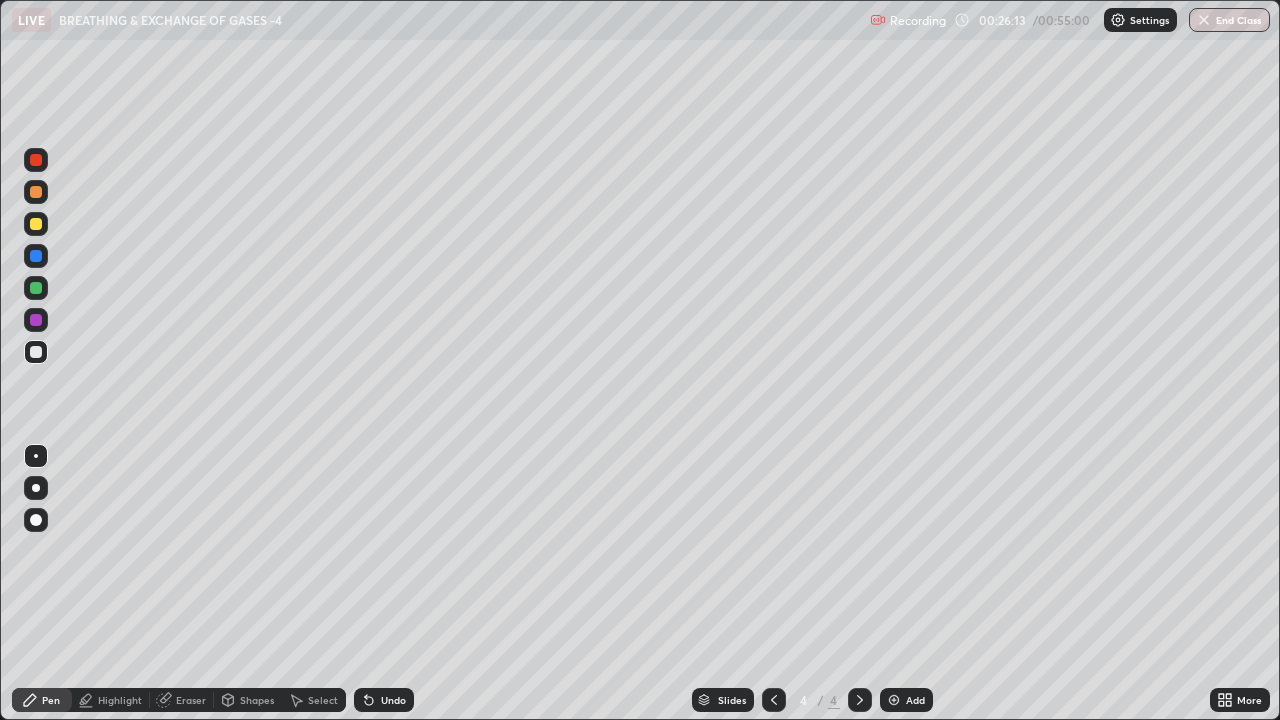 click at bounding box center (894, 700) 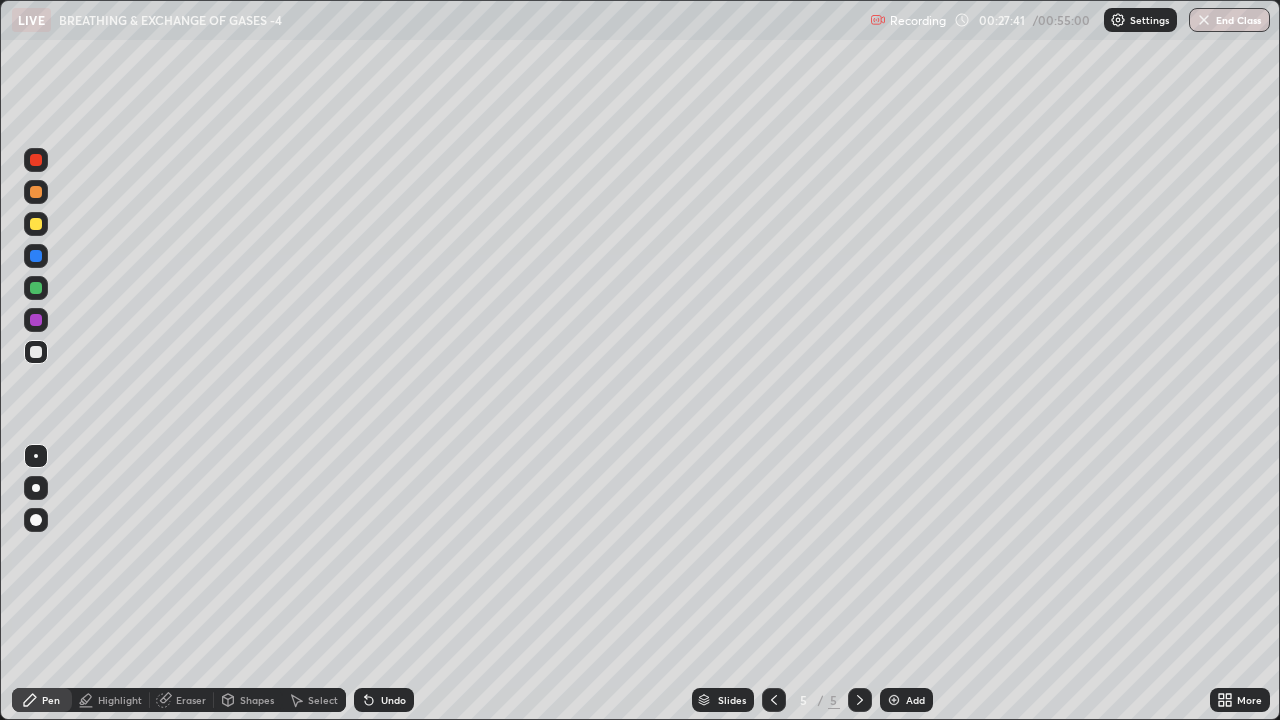 click at bounding box center [36, 224] 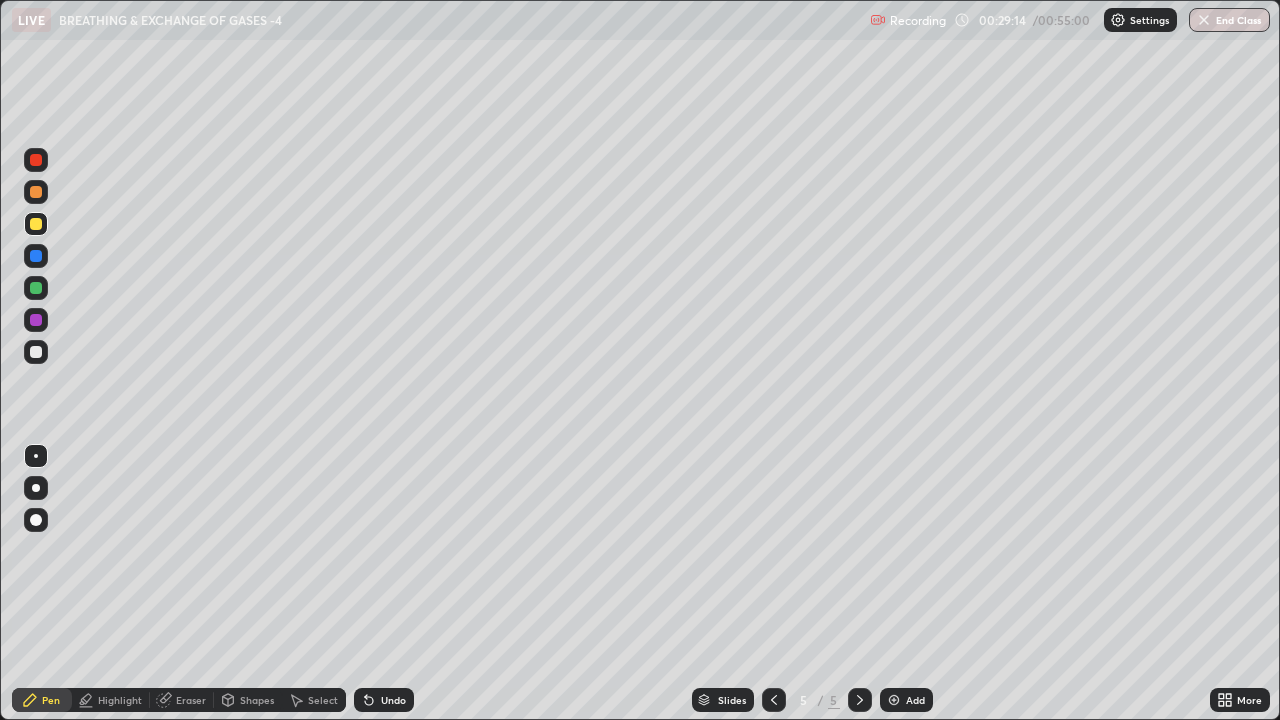 click at bounding box center [36, 288] 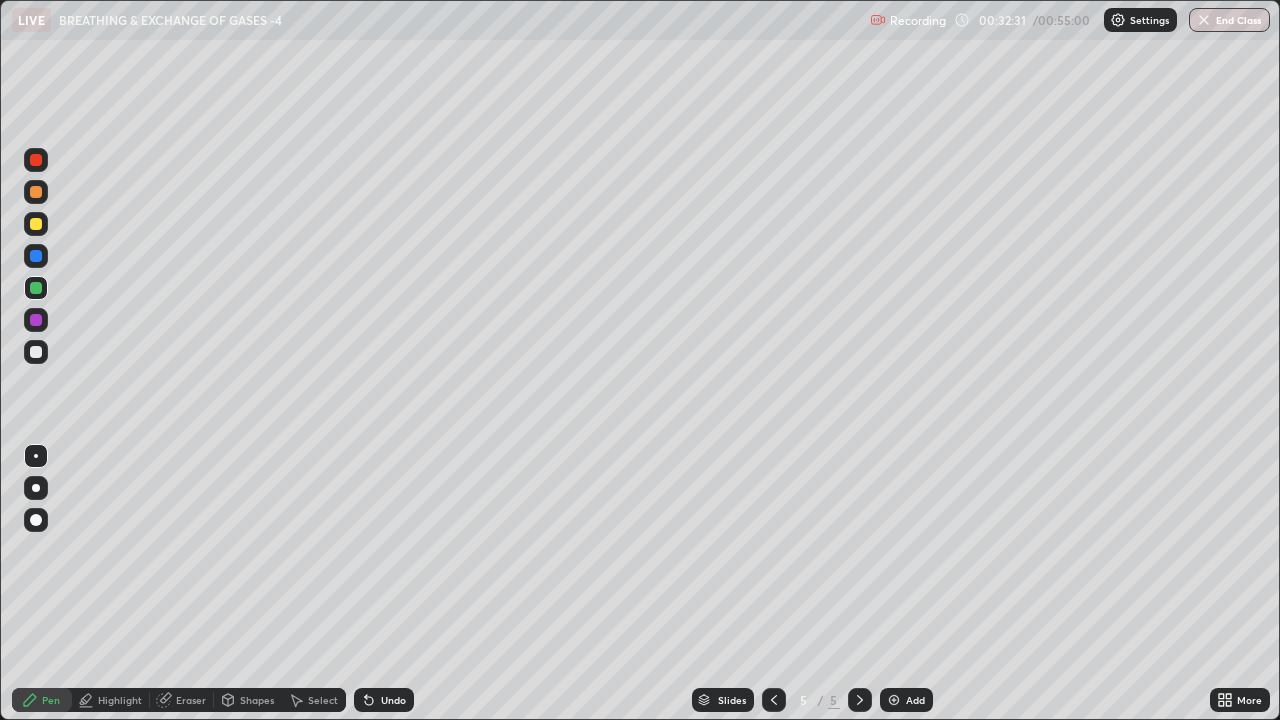 click at bounding box center [894, 700] 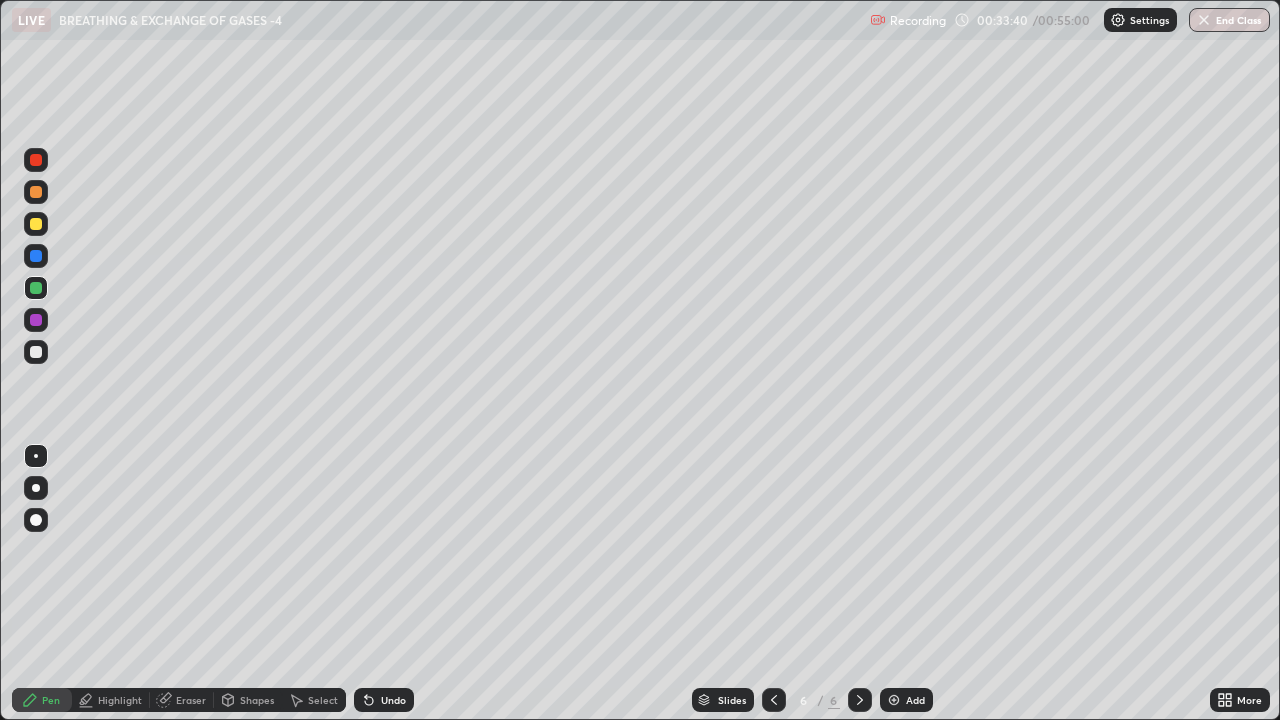click at bounding box center [36, 352] 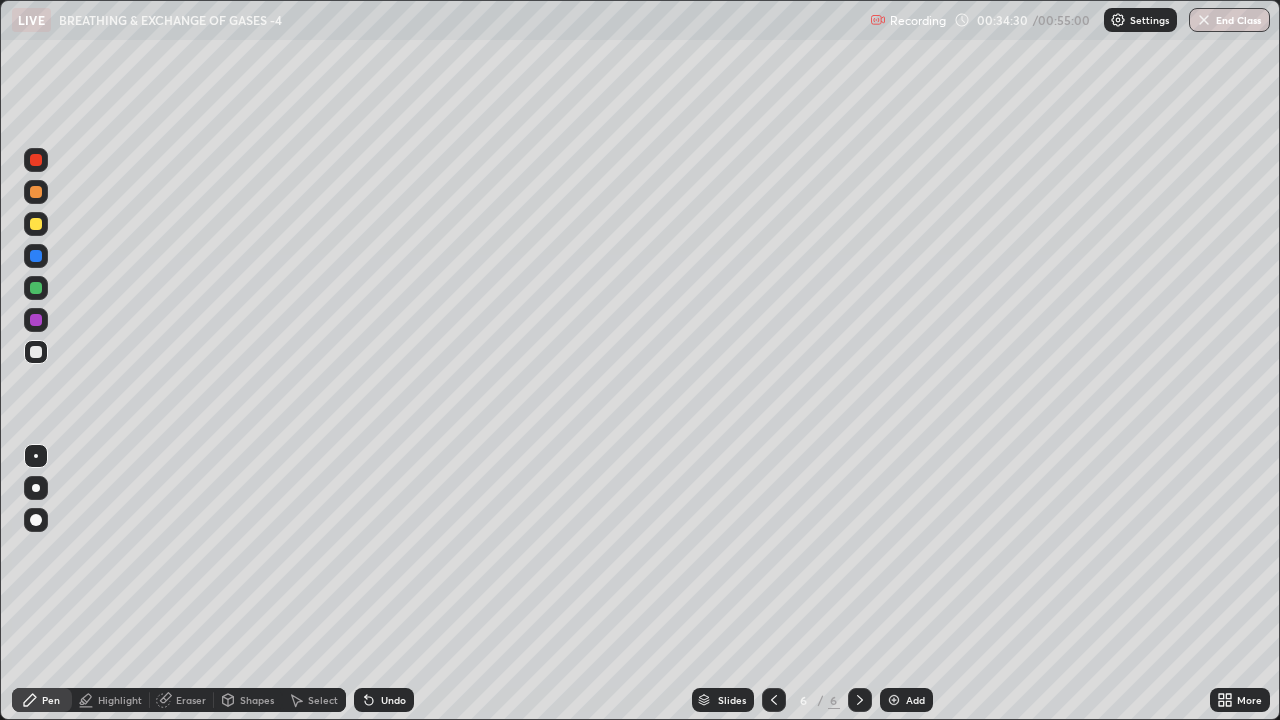 click at bounding box center [36, 256] 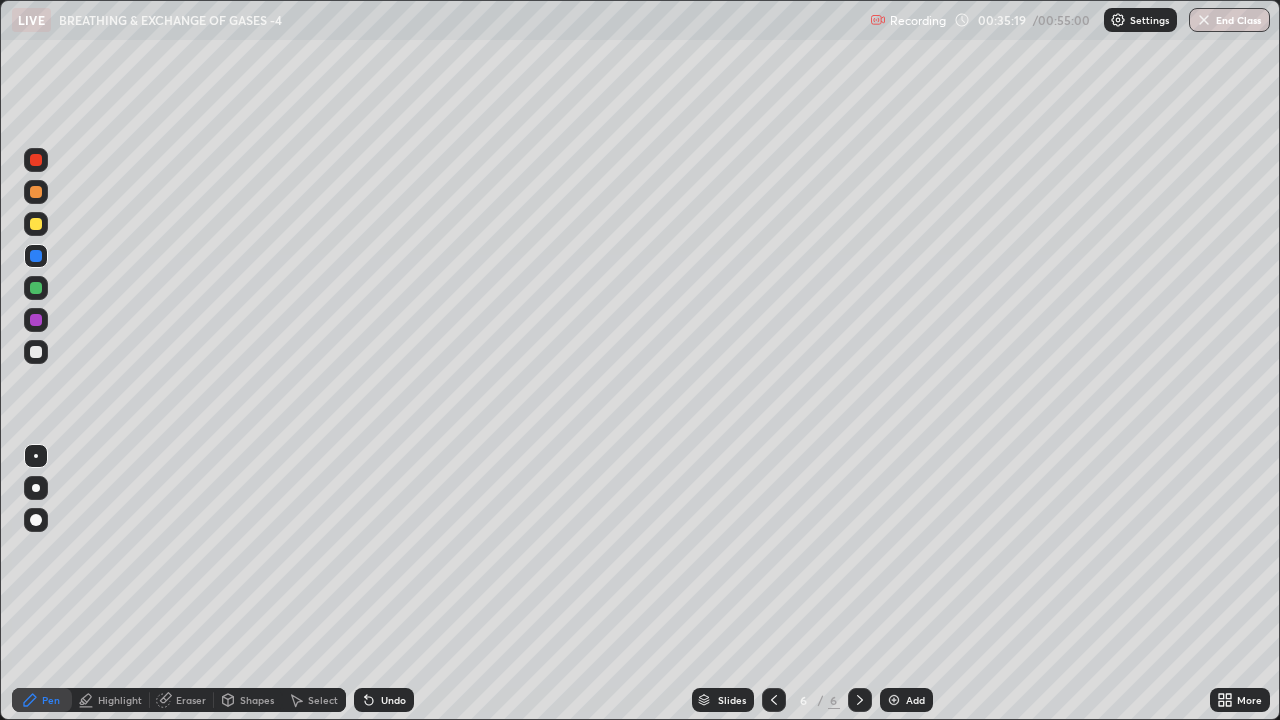 click at bounding box center [36, 352] 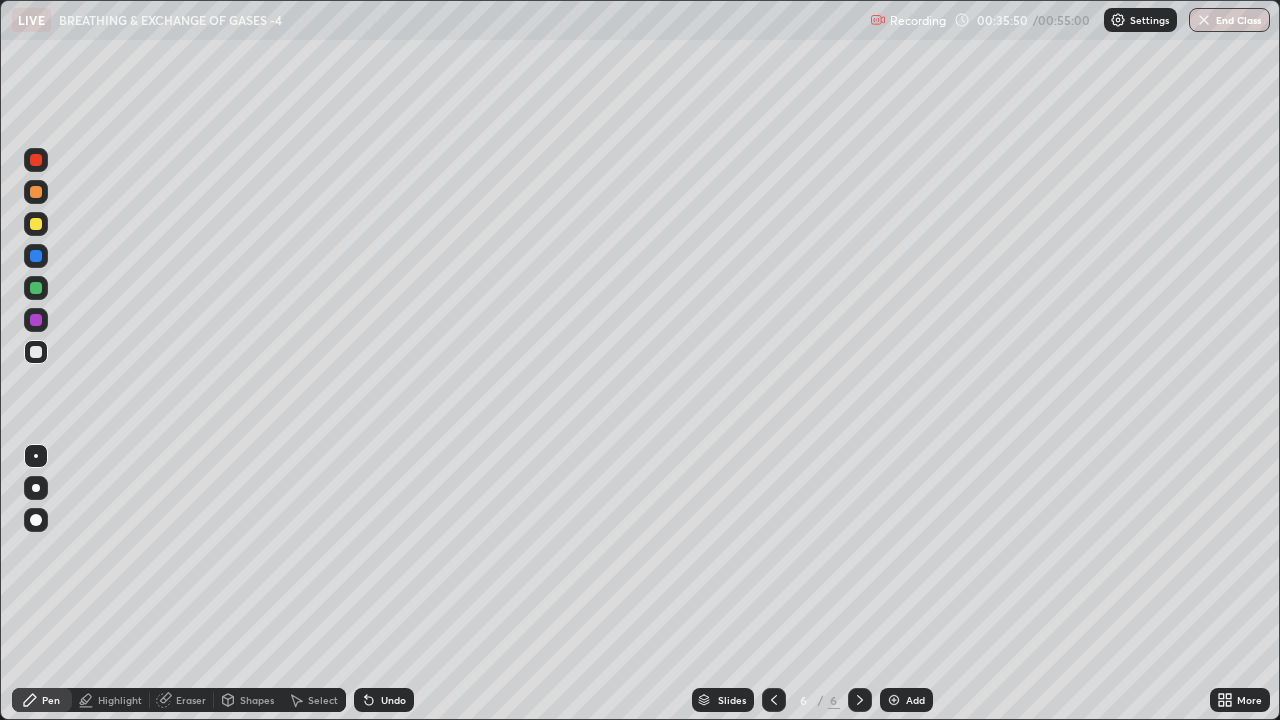 click 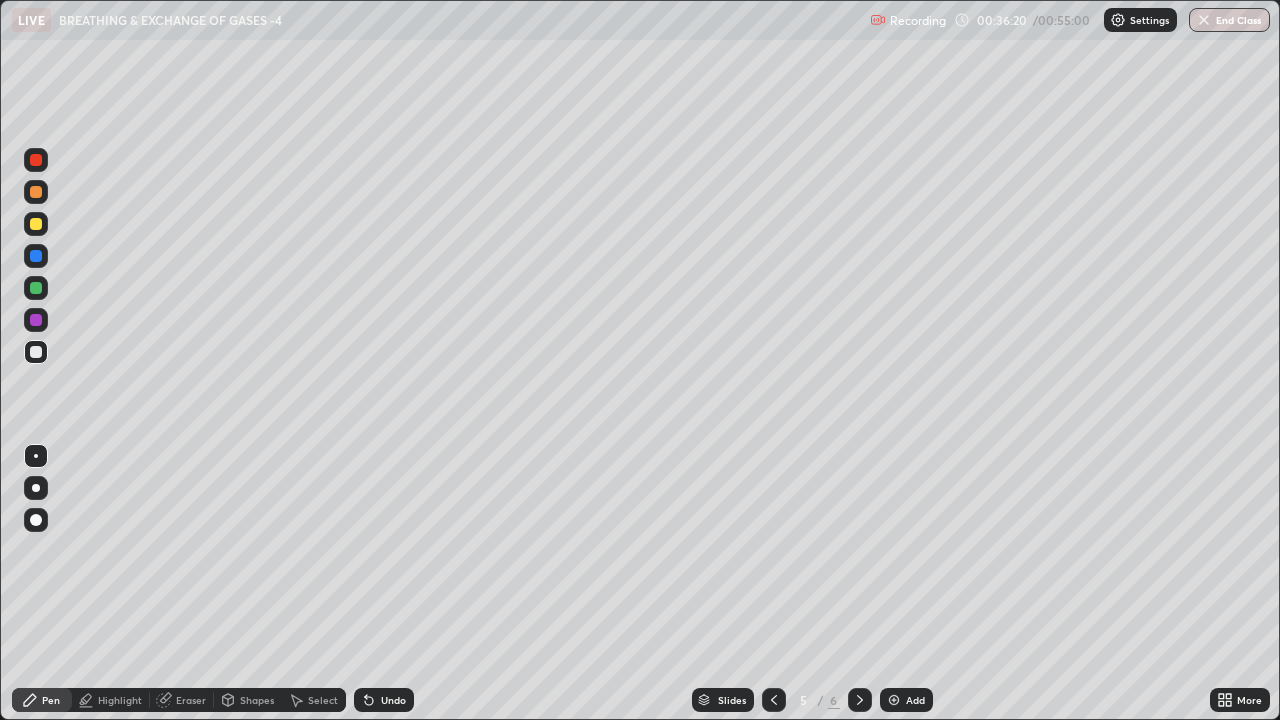 click at bounding box center (860, 700) 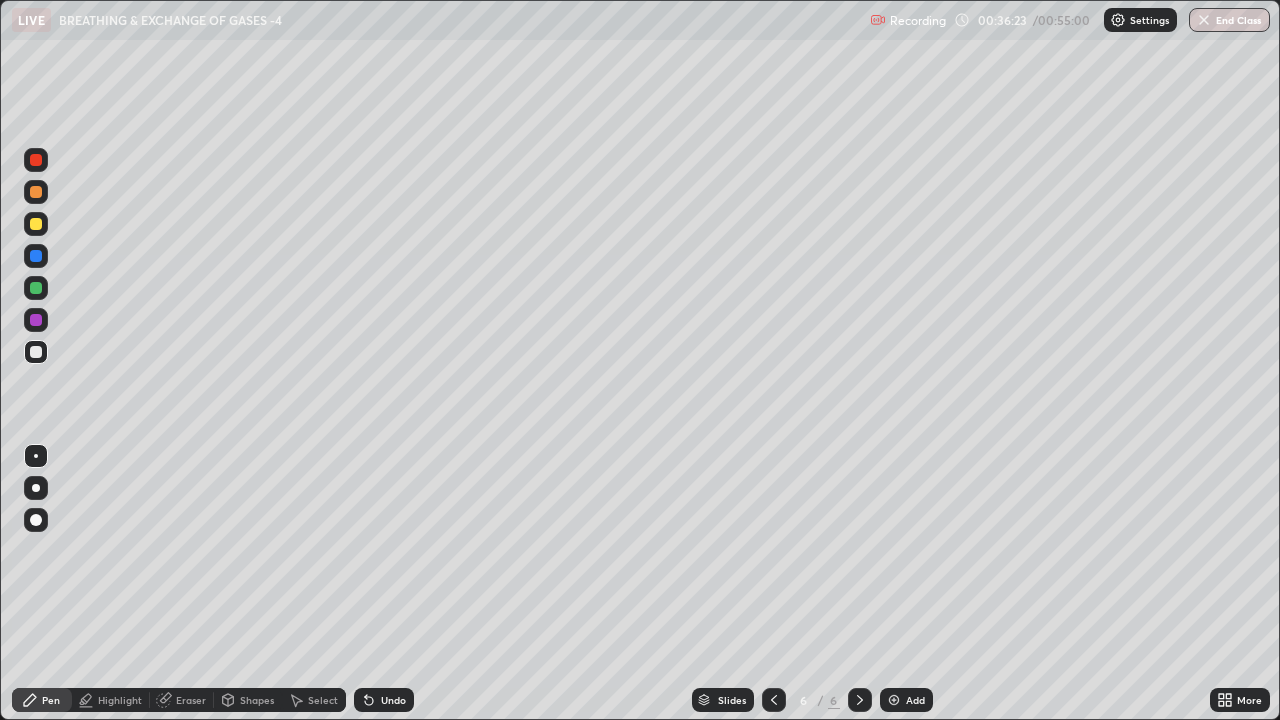 click 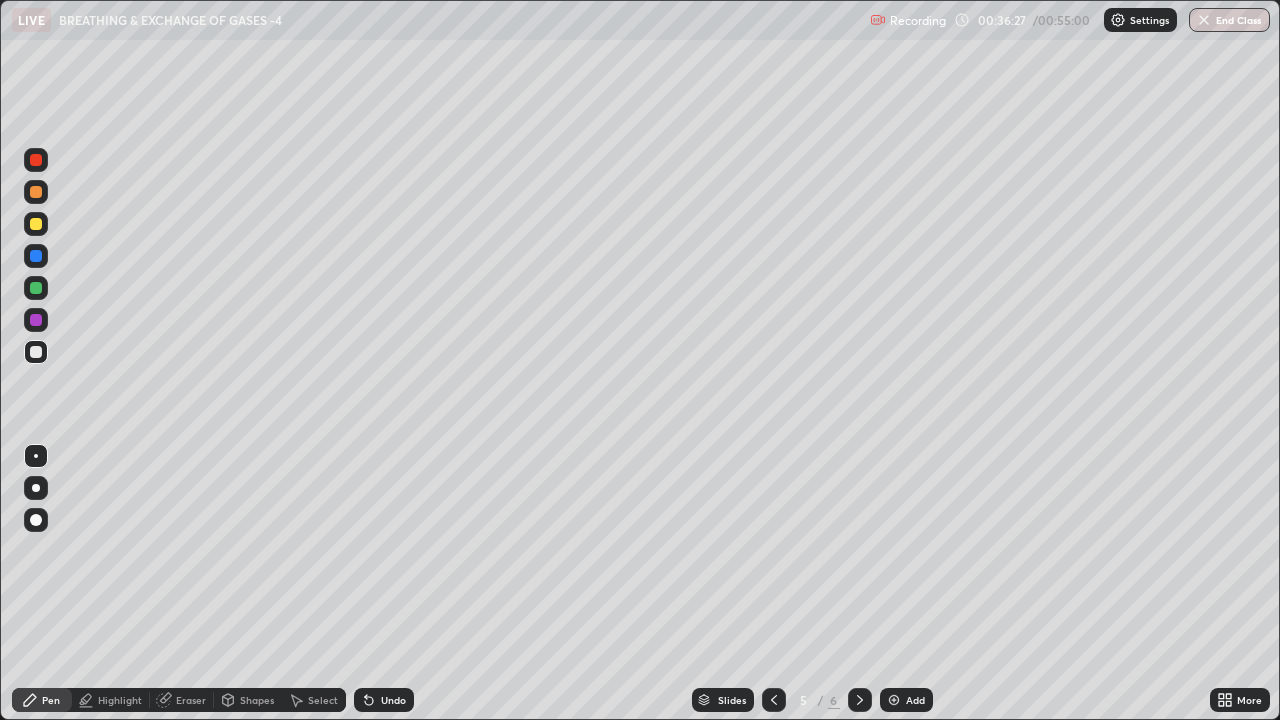 click 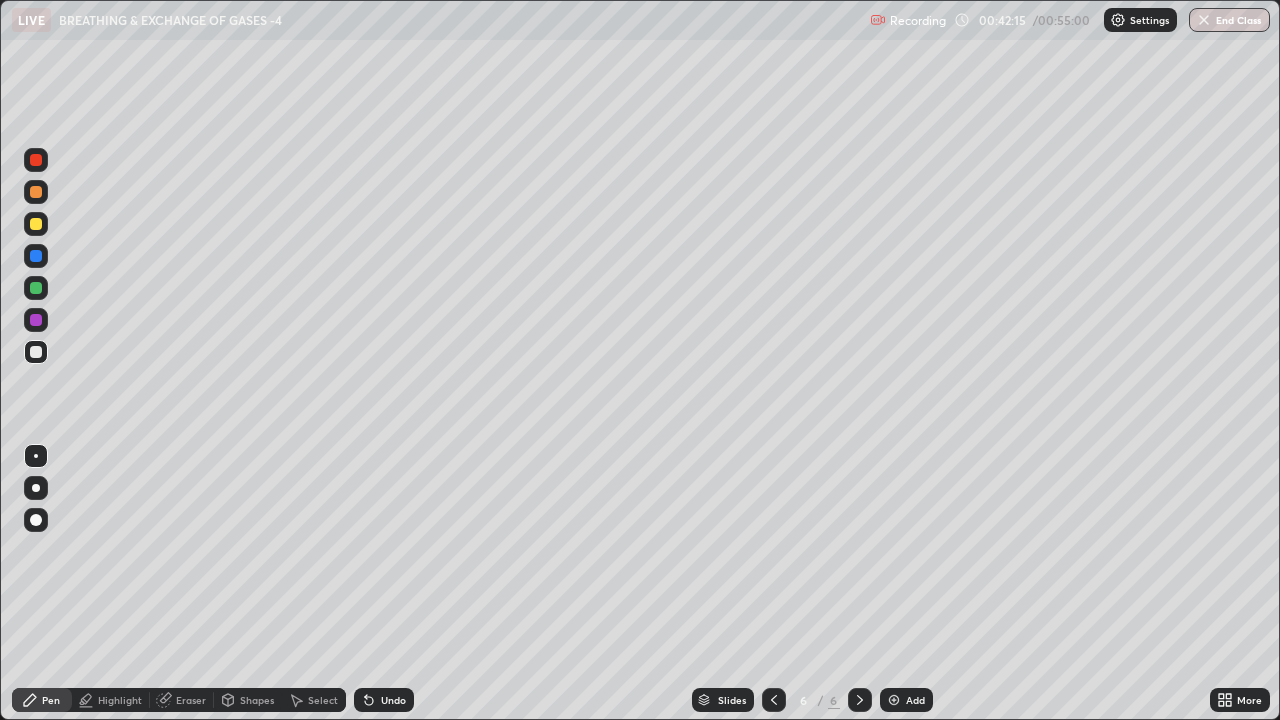click 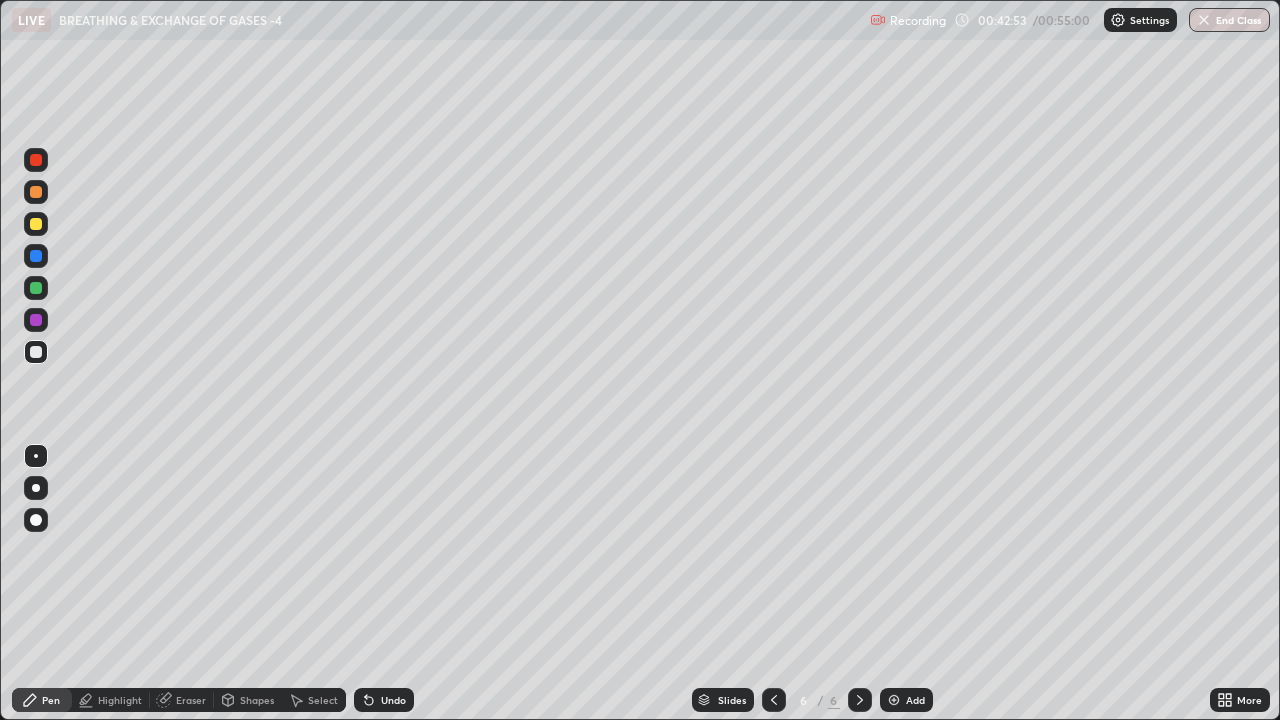click on "Undo" at bounding box center (384, 700) 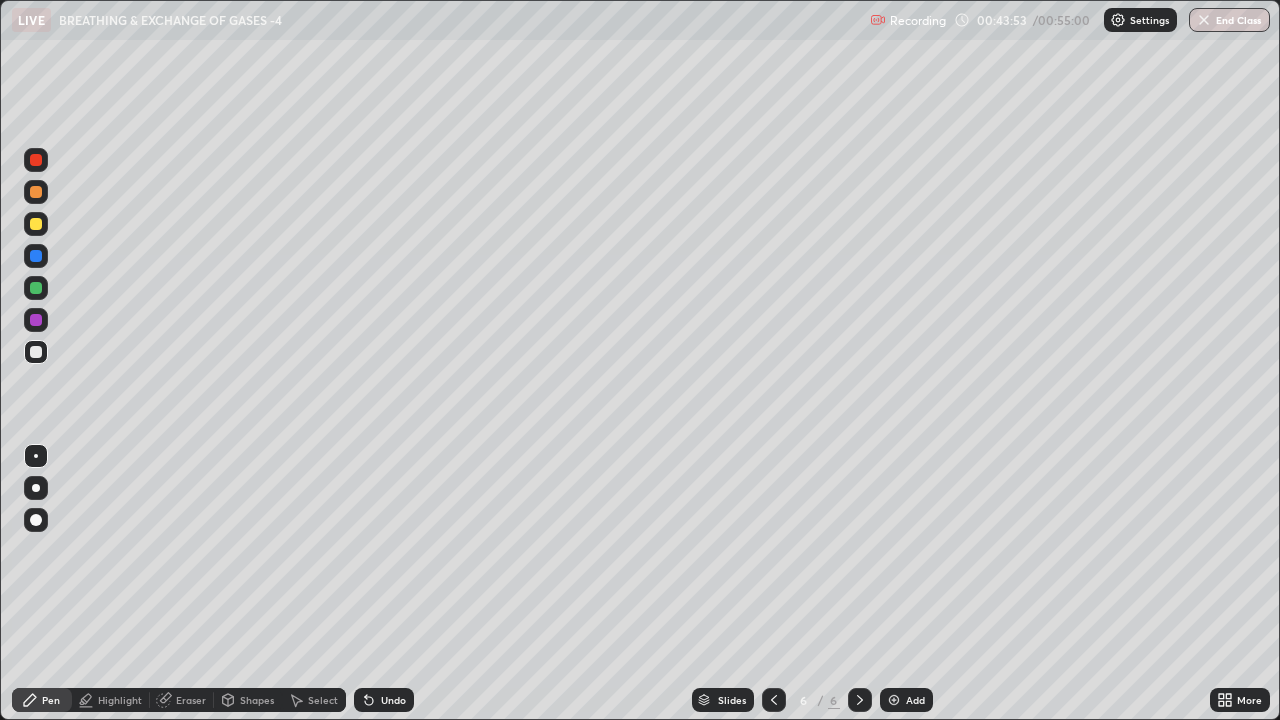click 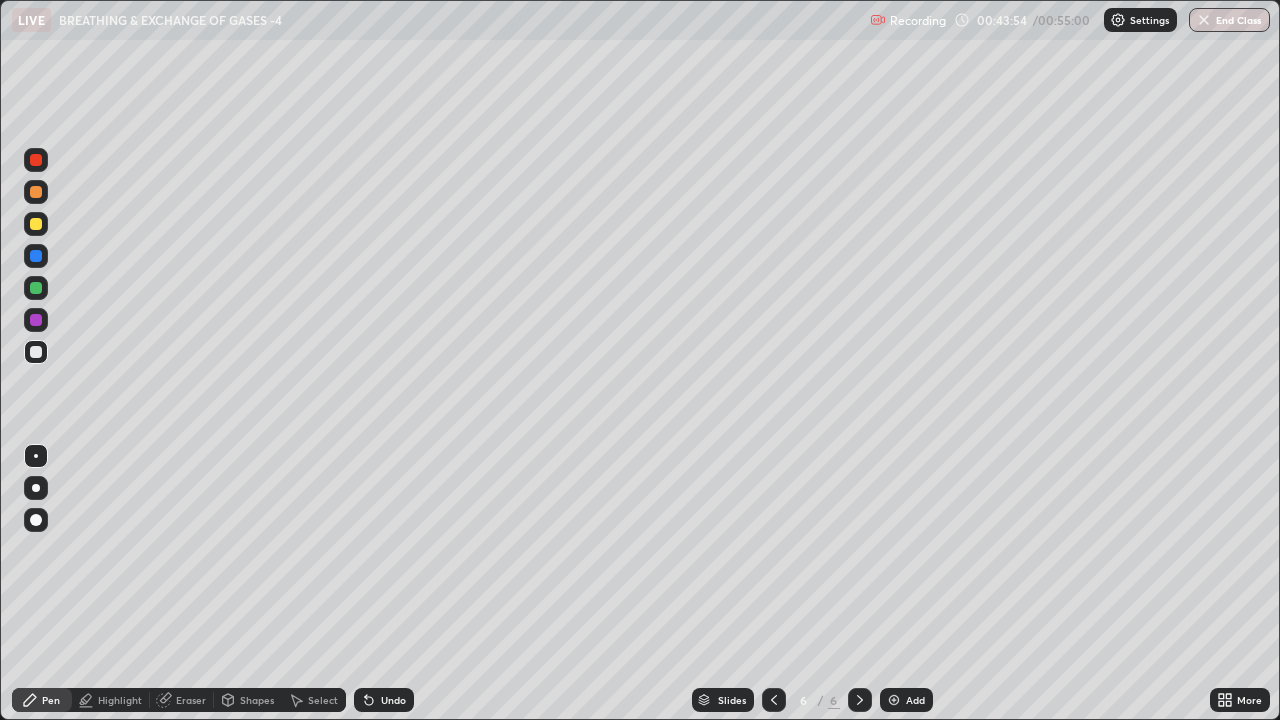 click 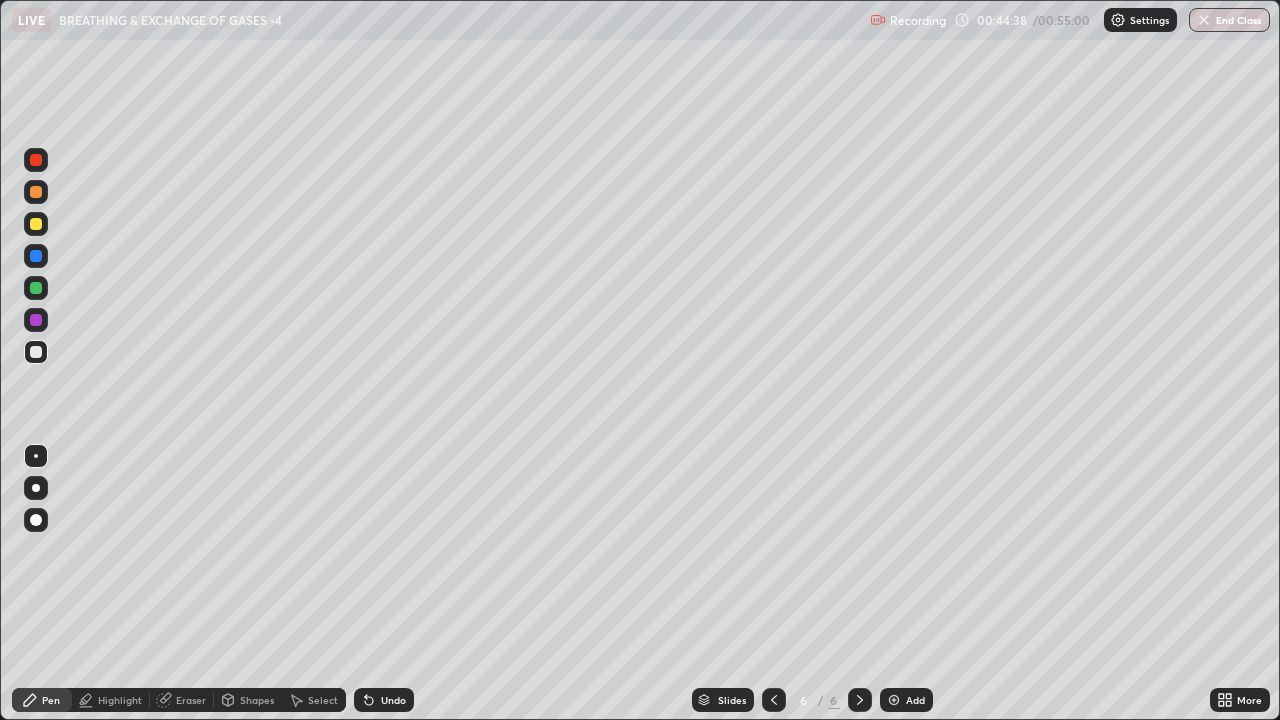 click 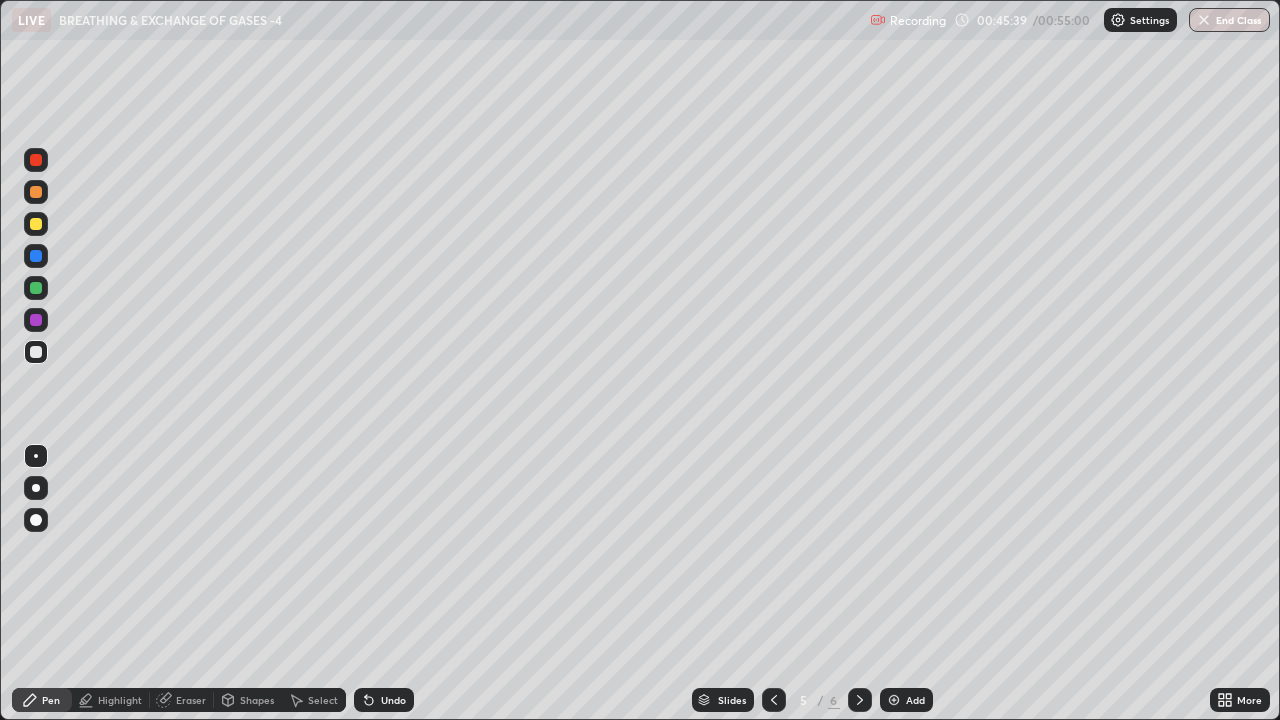 click 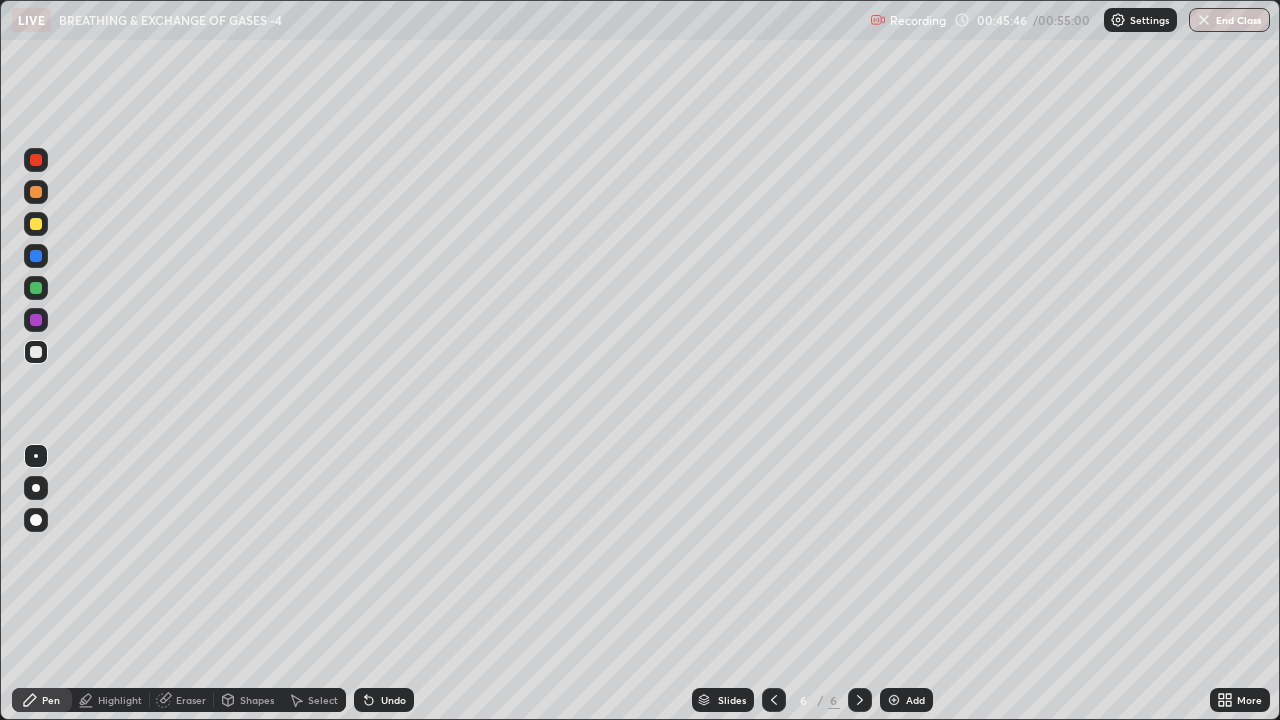 click at bounding box center [894, 700] 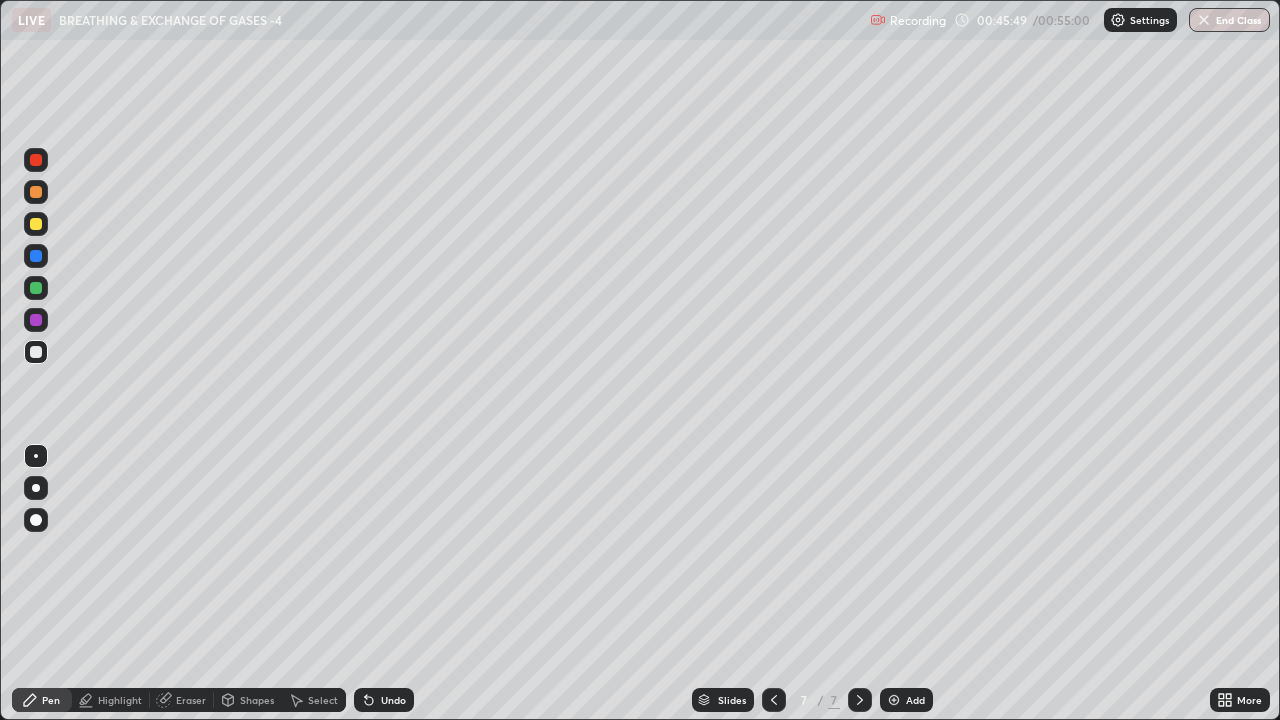 click on "Shapes" at bounding box center [248, 700] 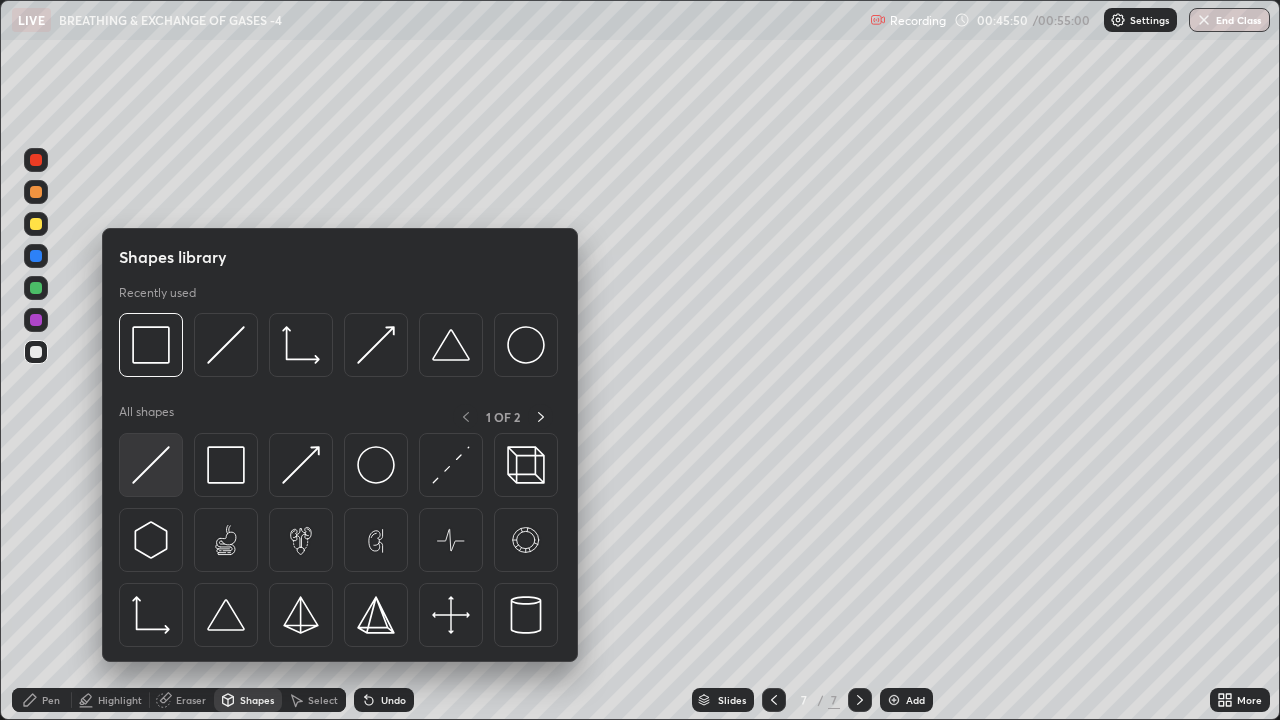 click at bounding box center [151, 465] 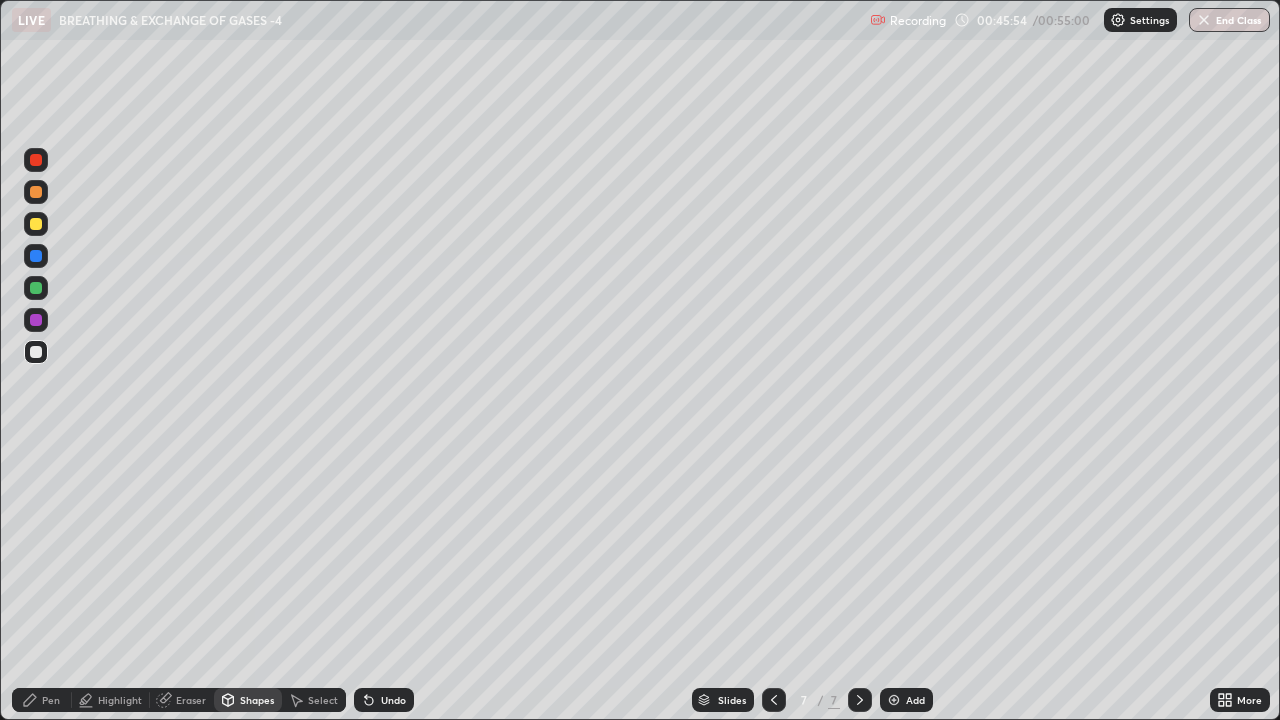 click 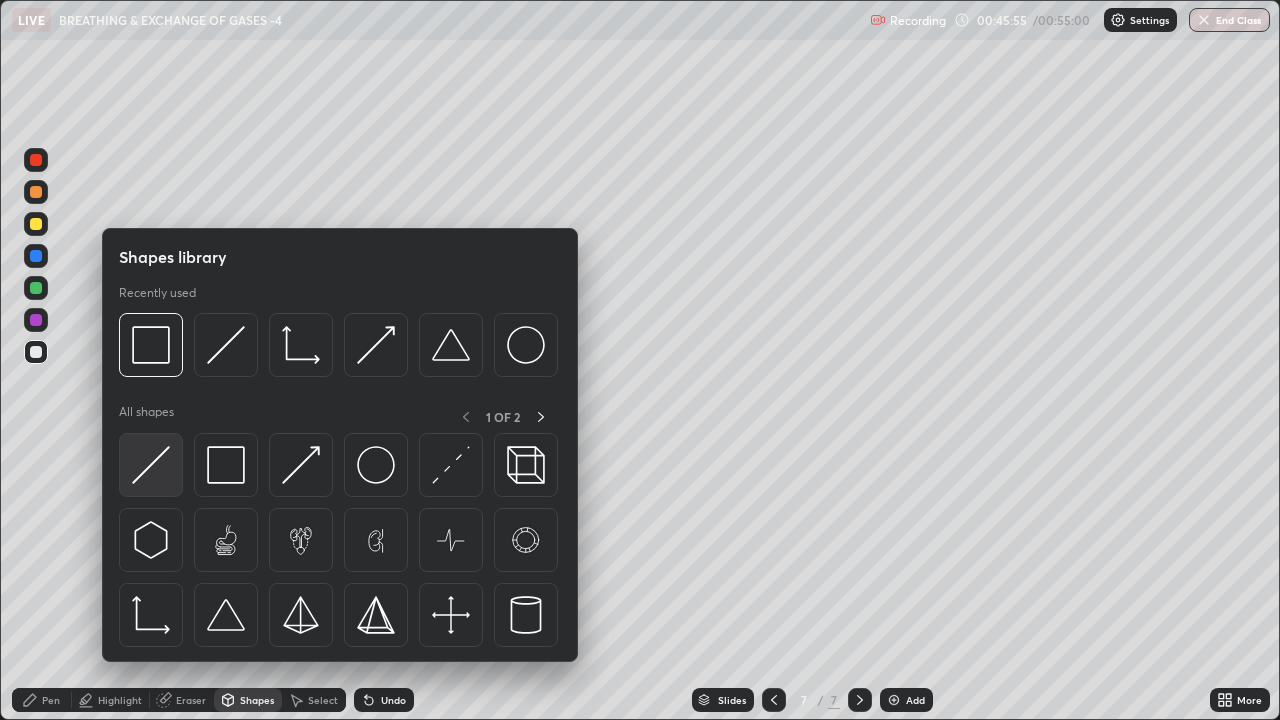 click at bounding box center [151, 465] 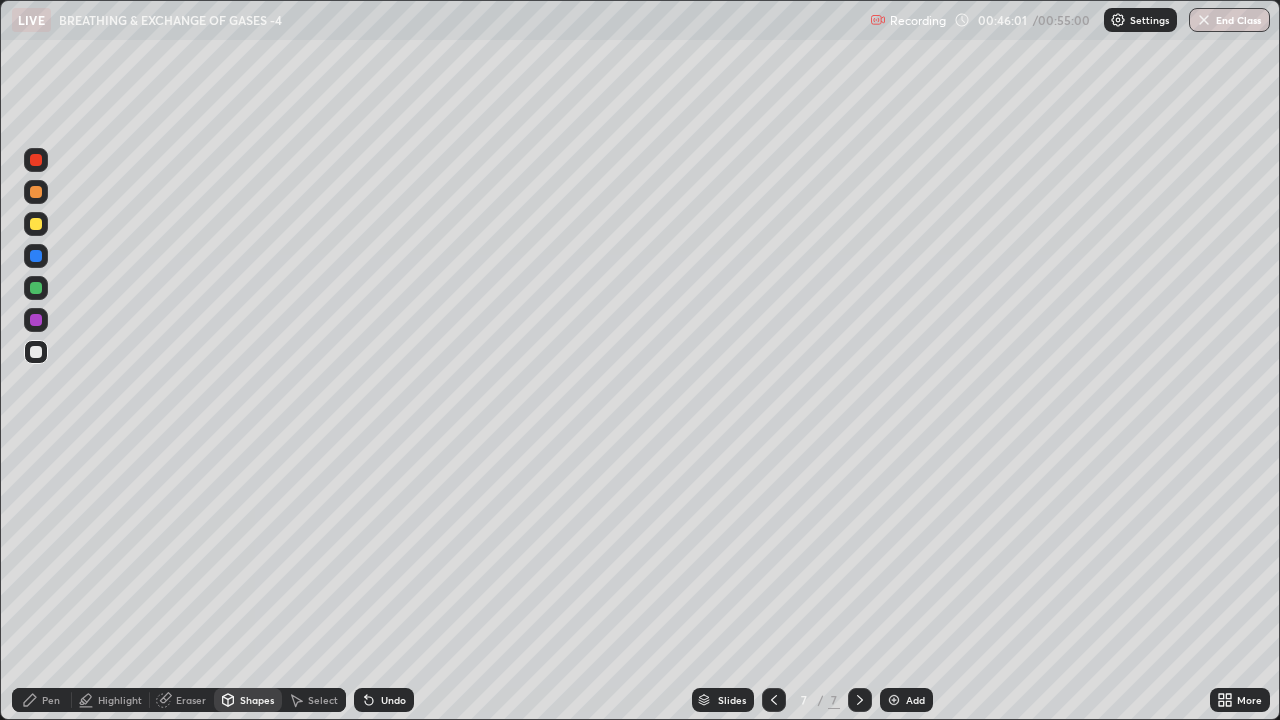 click 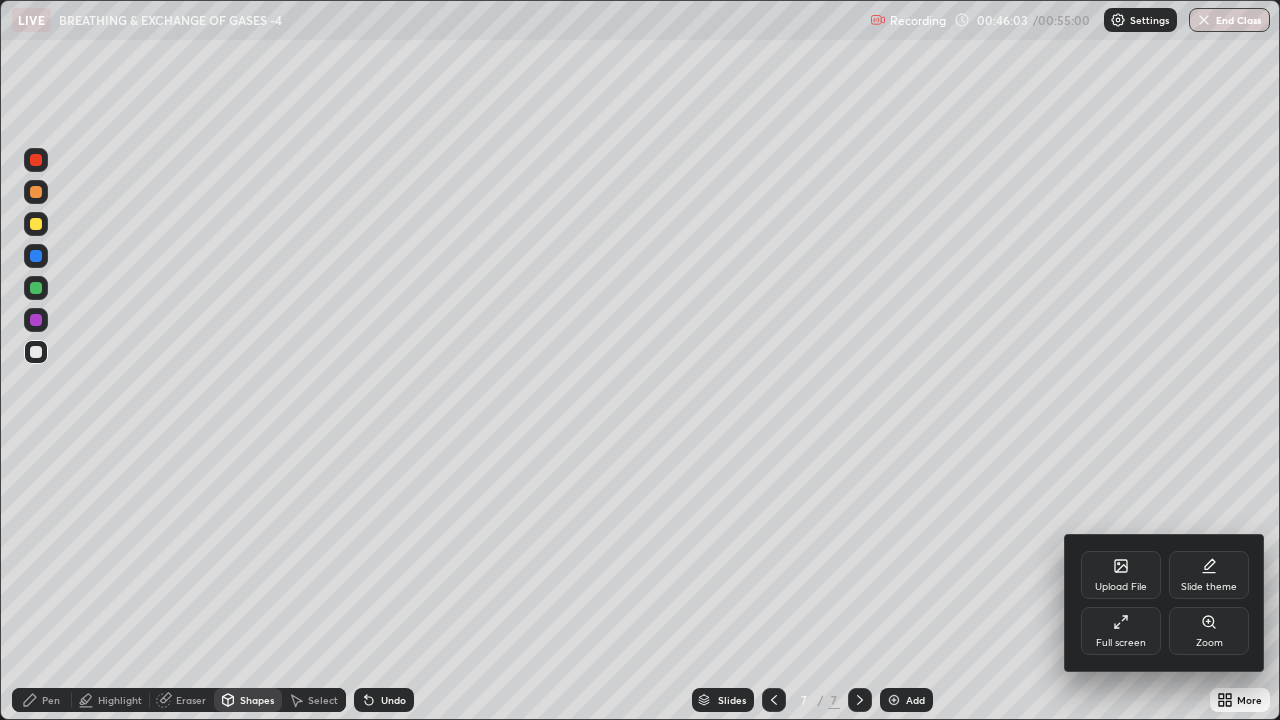 click on "Slide theme" at bounding box center (1209, 575) 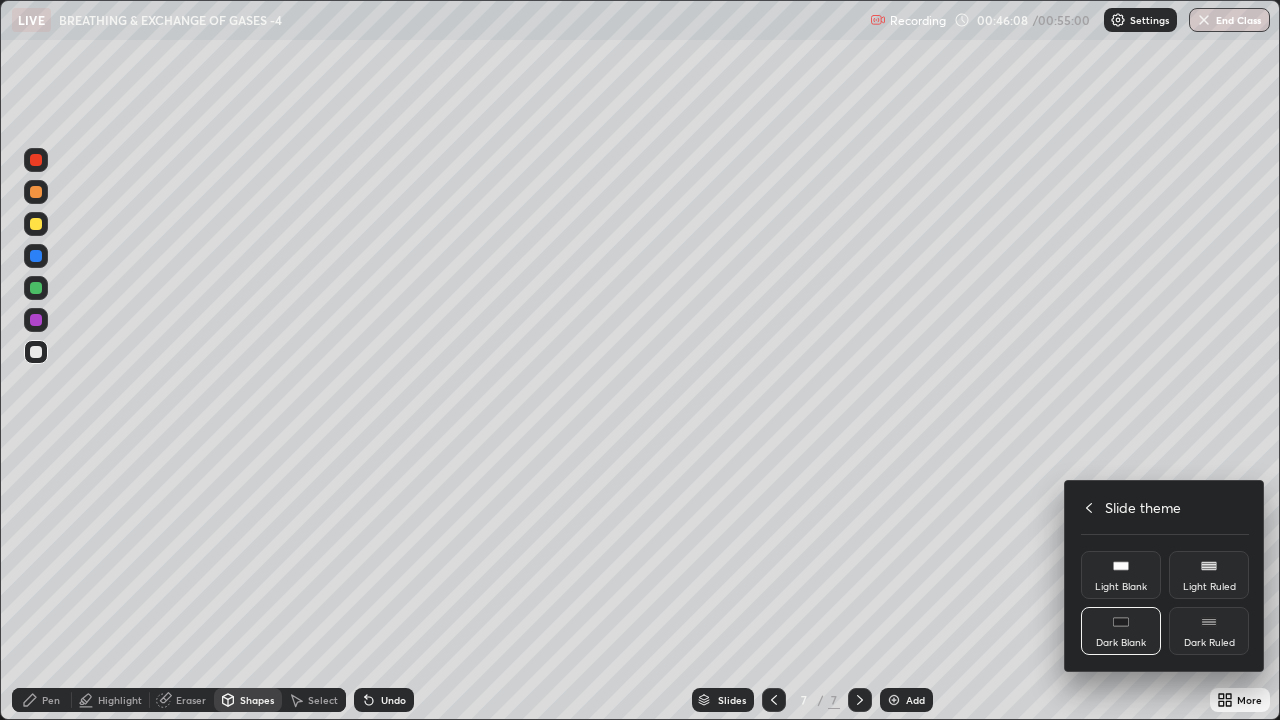 click 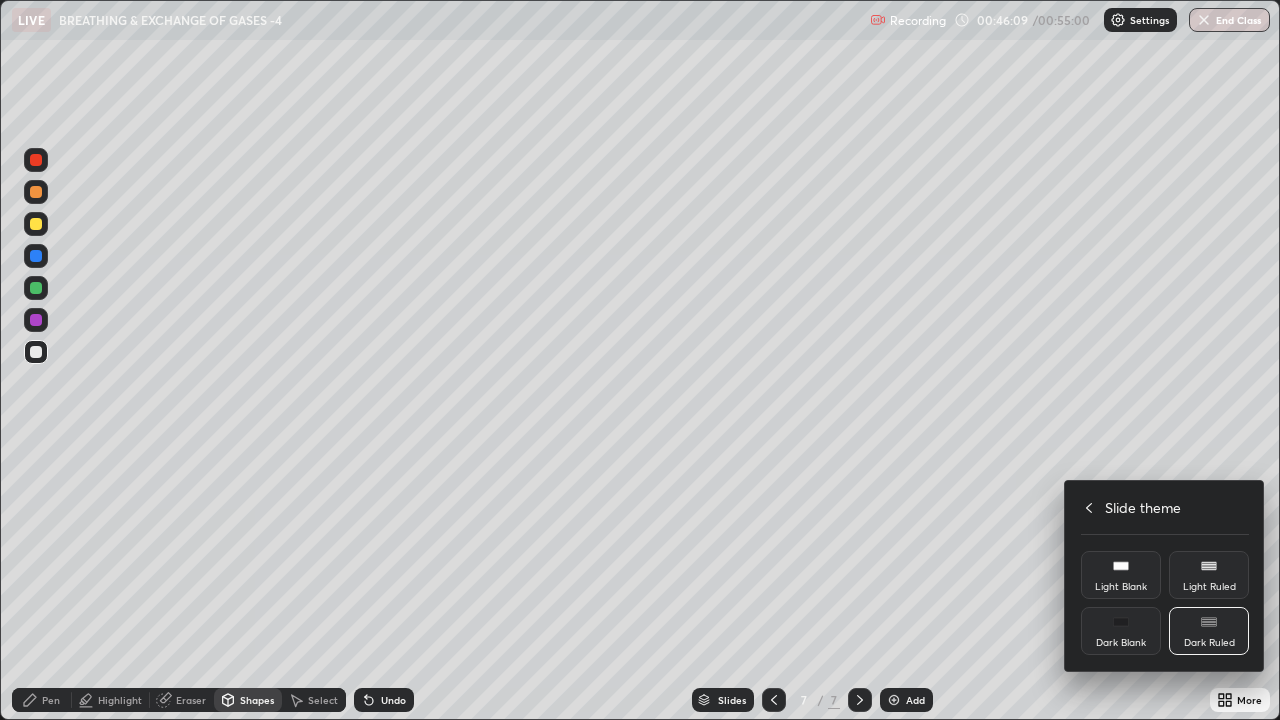 click at bounding box center (640, 360) 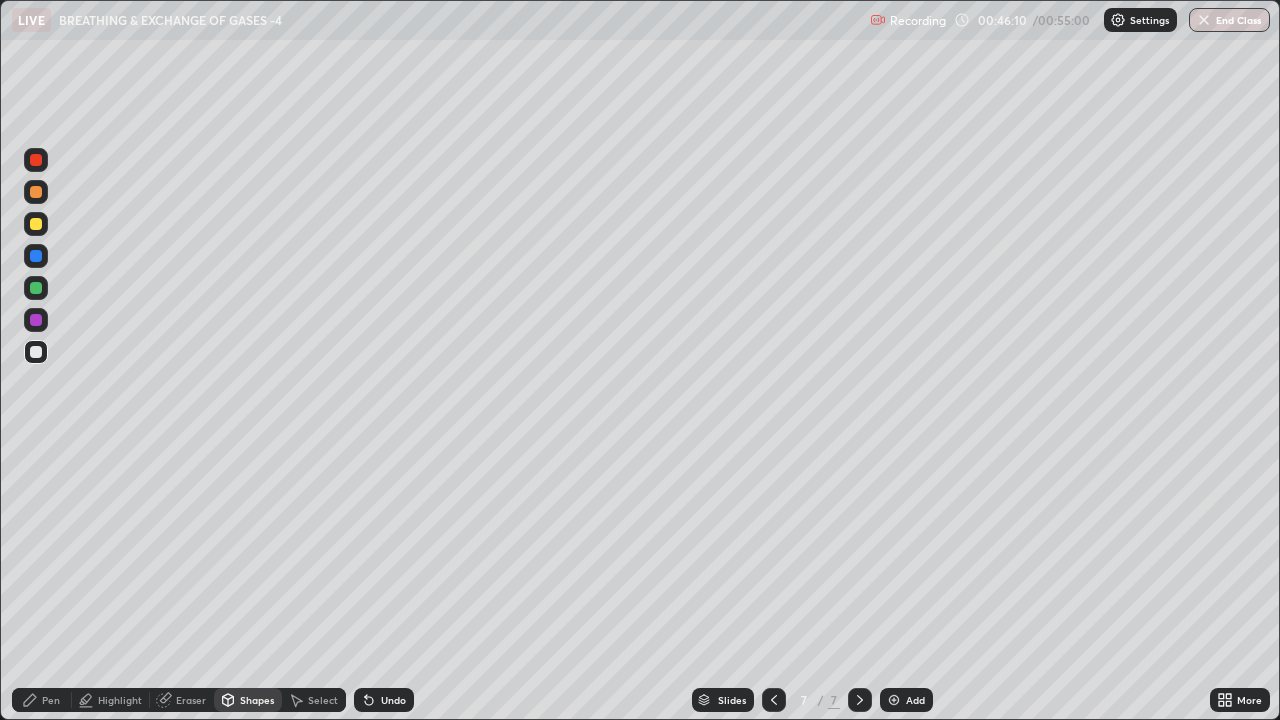 click at bounding box center (894, 700) 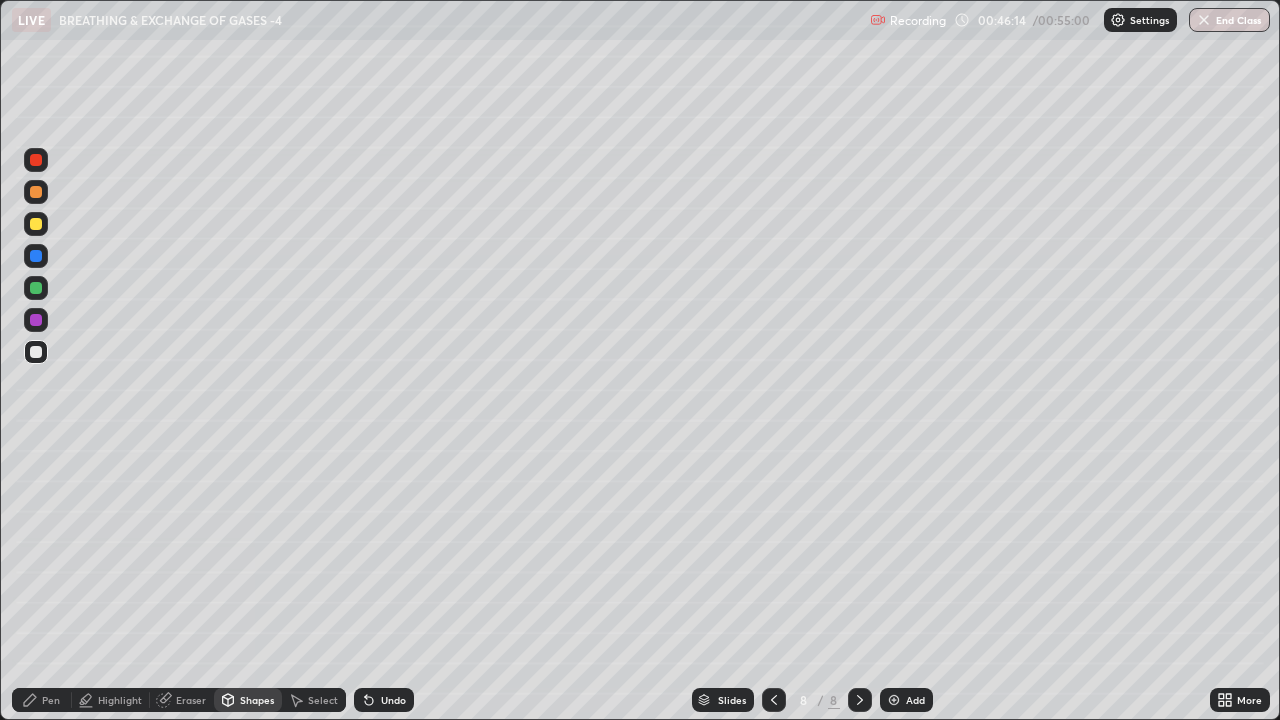click on "Shapes" at bounding box center (248, 700) 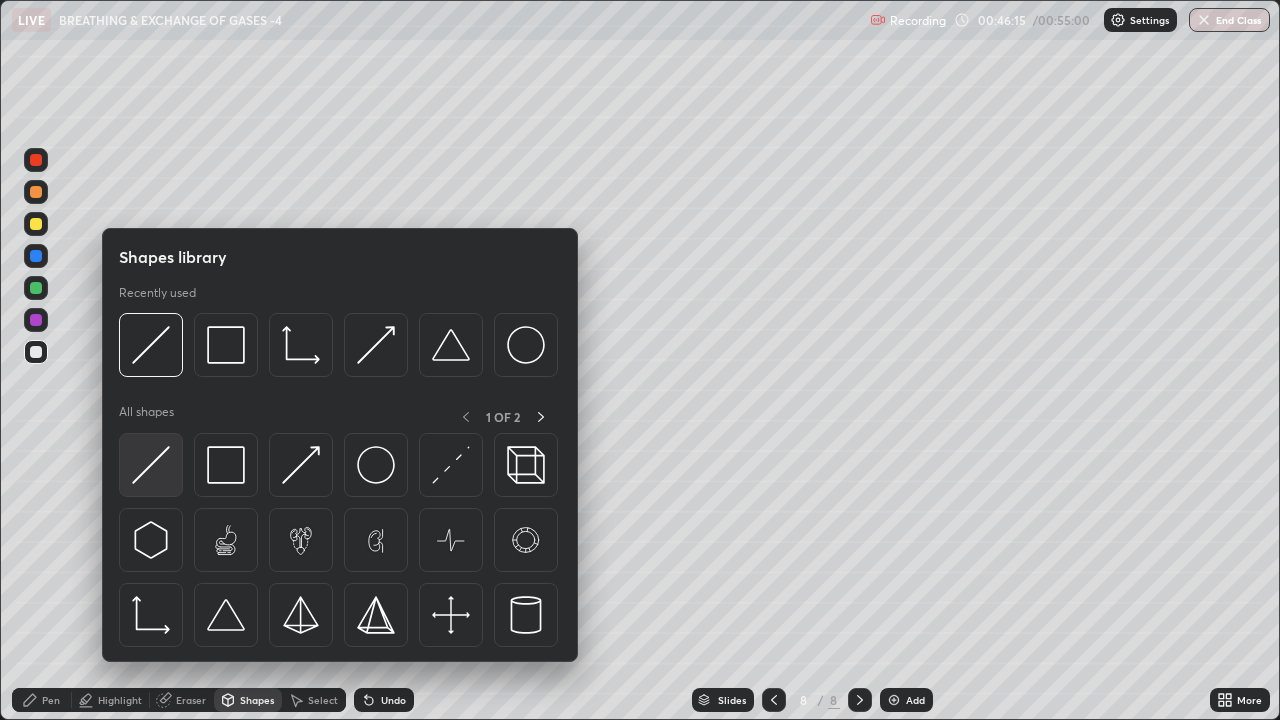click at bounding box center (151, 465) 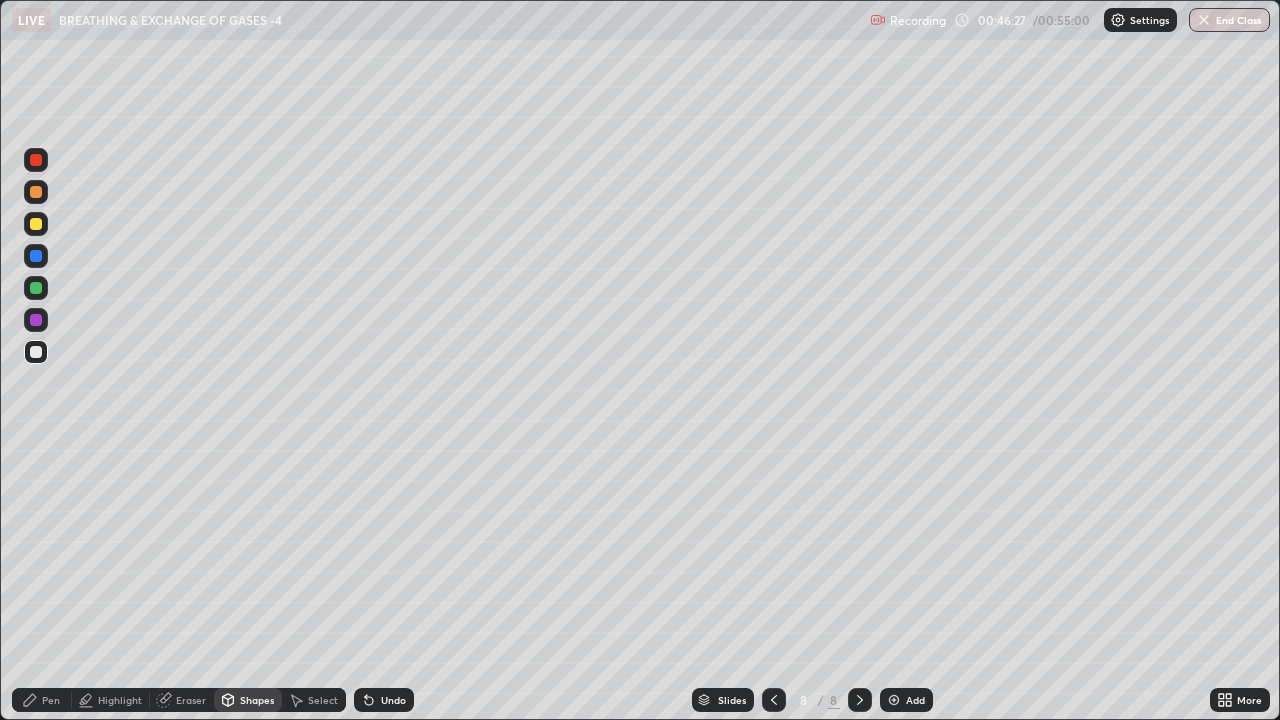 click 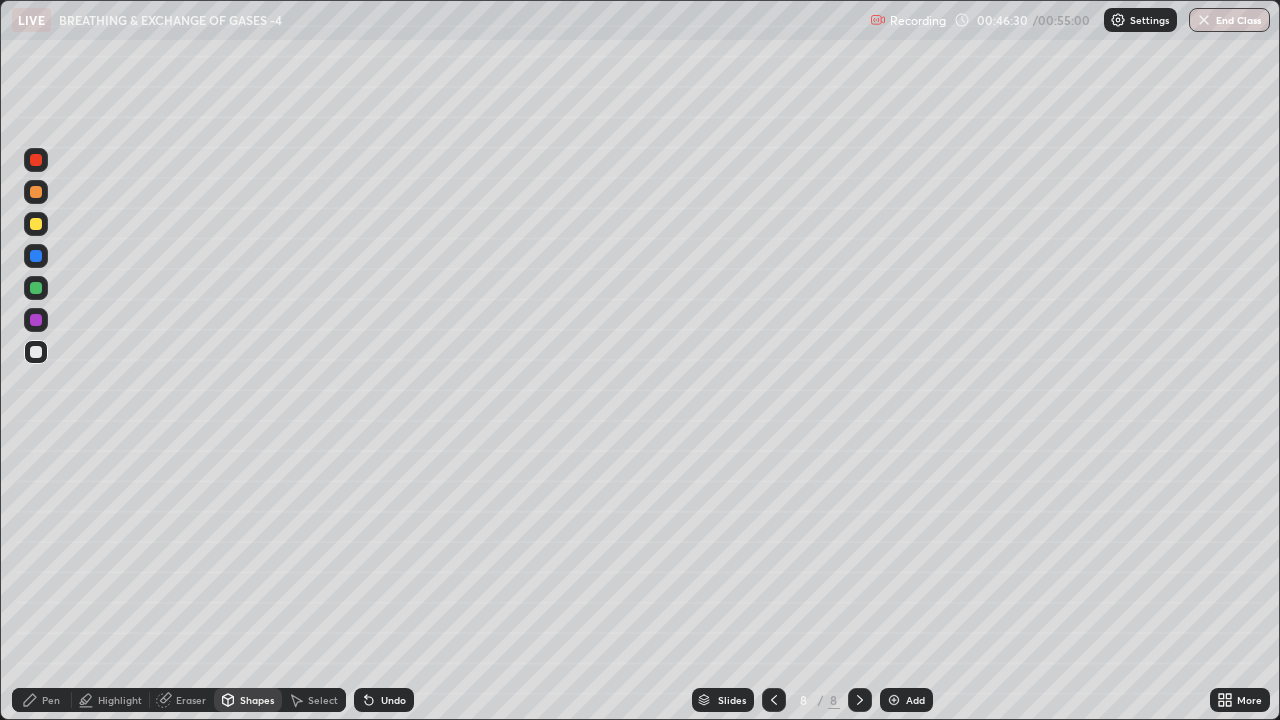 click 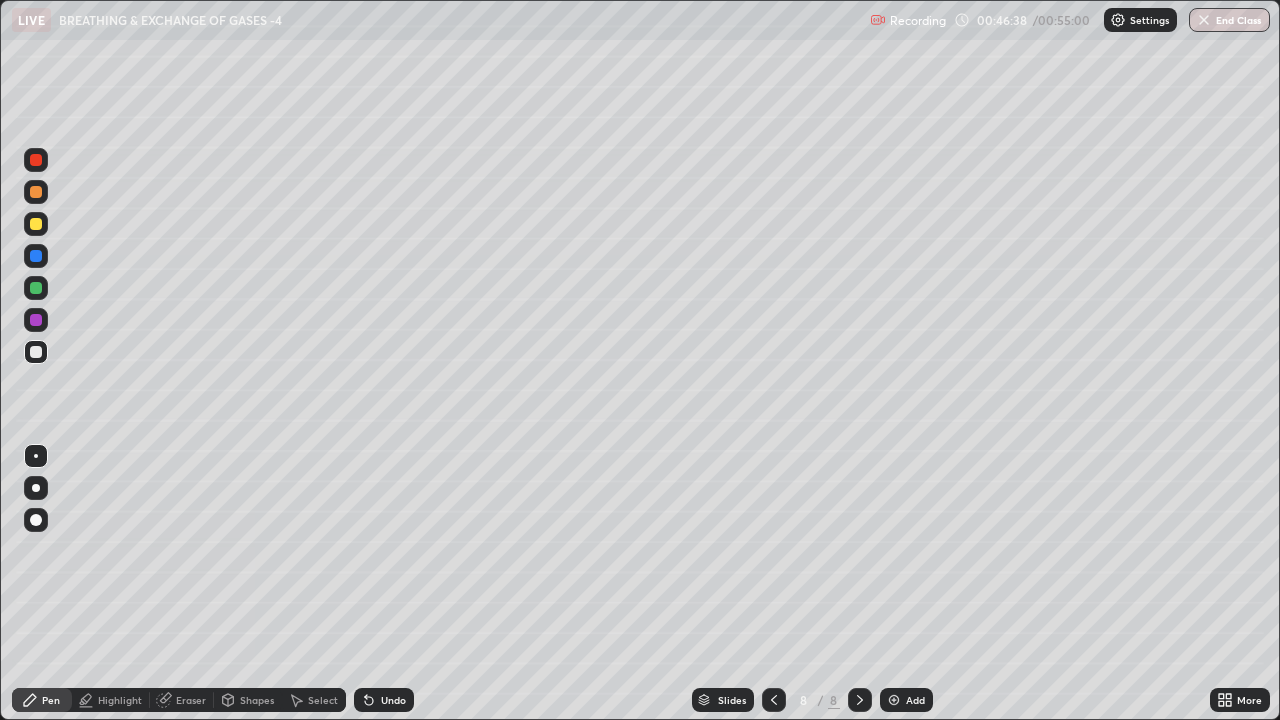 click 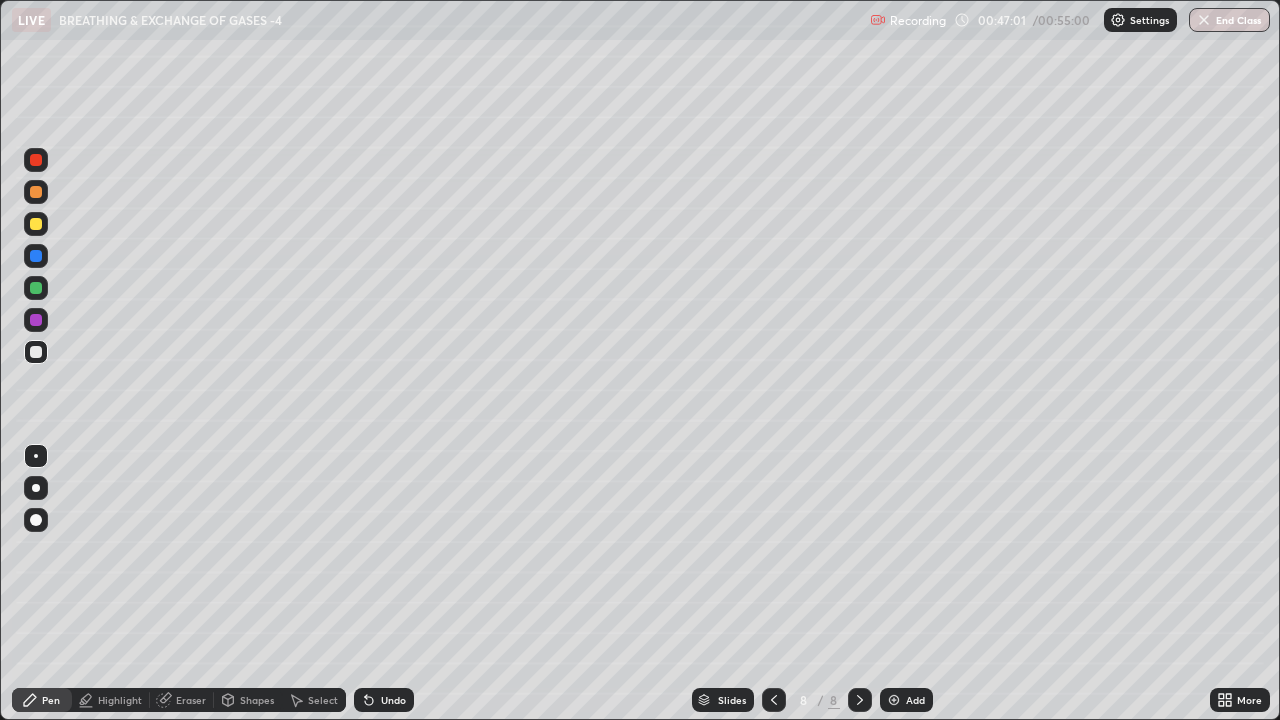 click 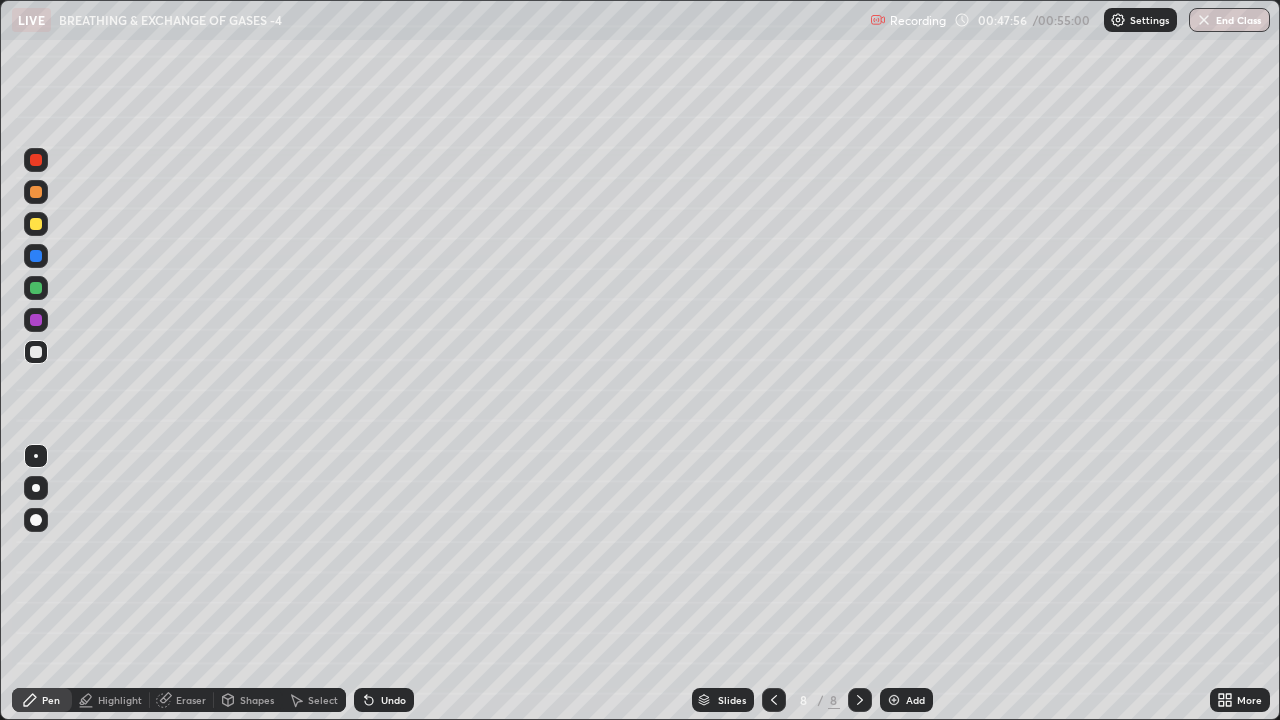 click at bounding box center (36, 288) 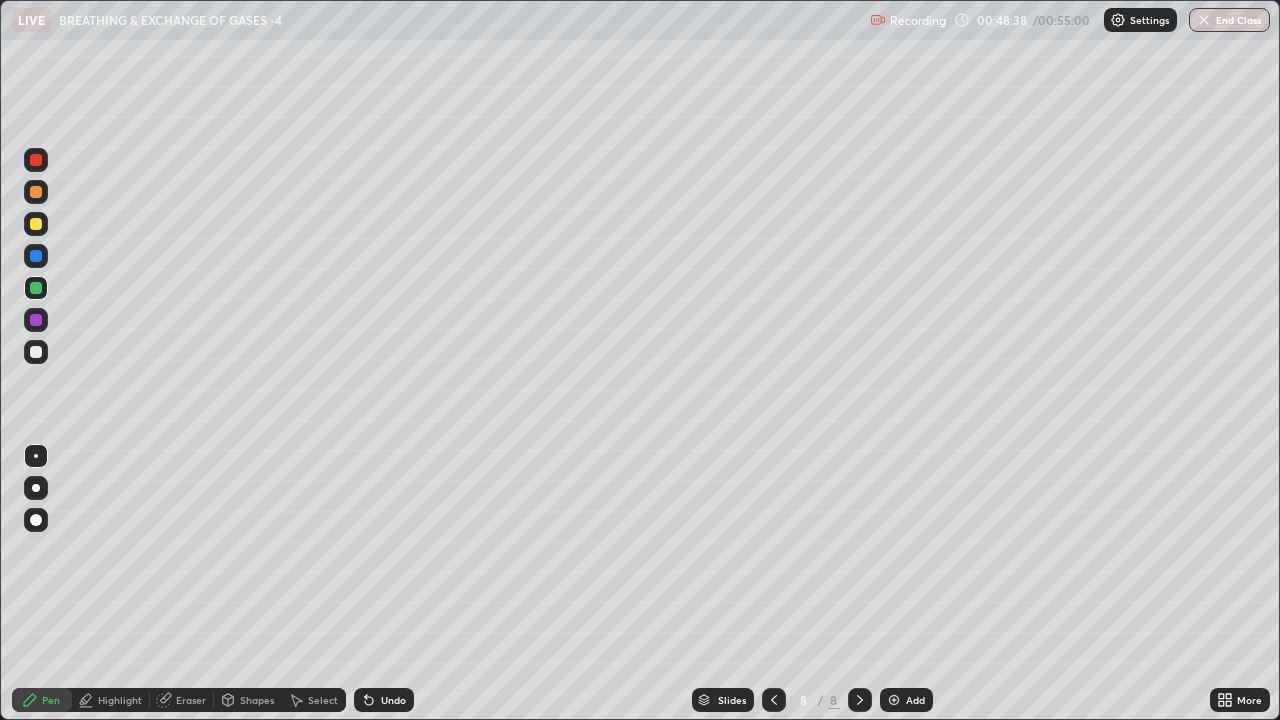 click at bounding box center [36, 256] 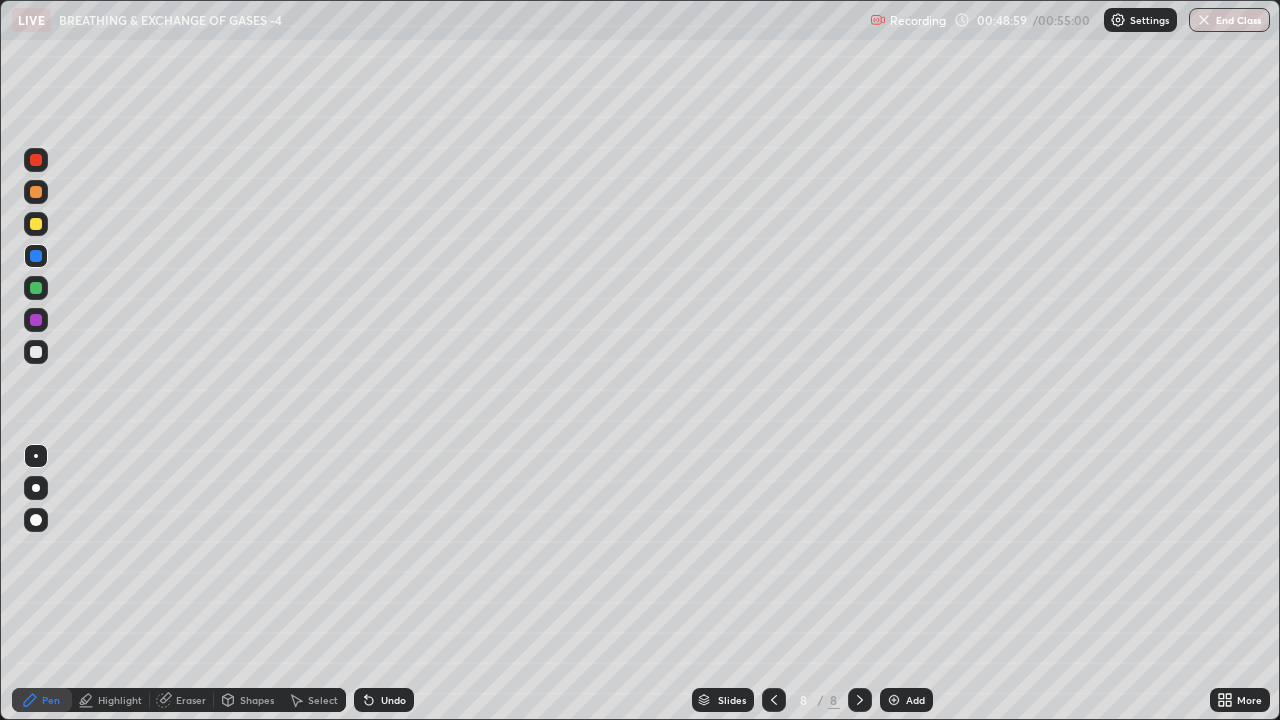 click at bounding box center [36, 288] 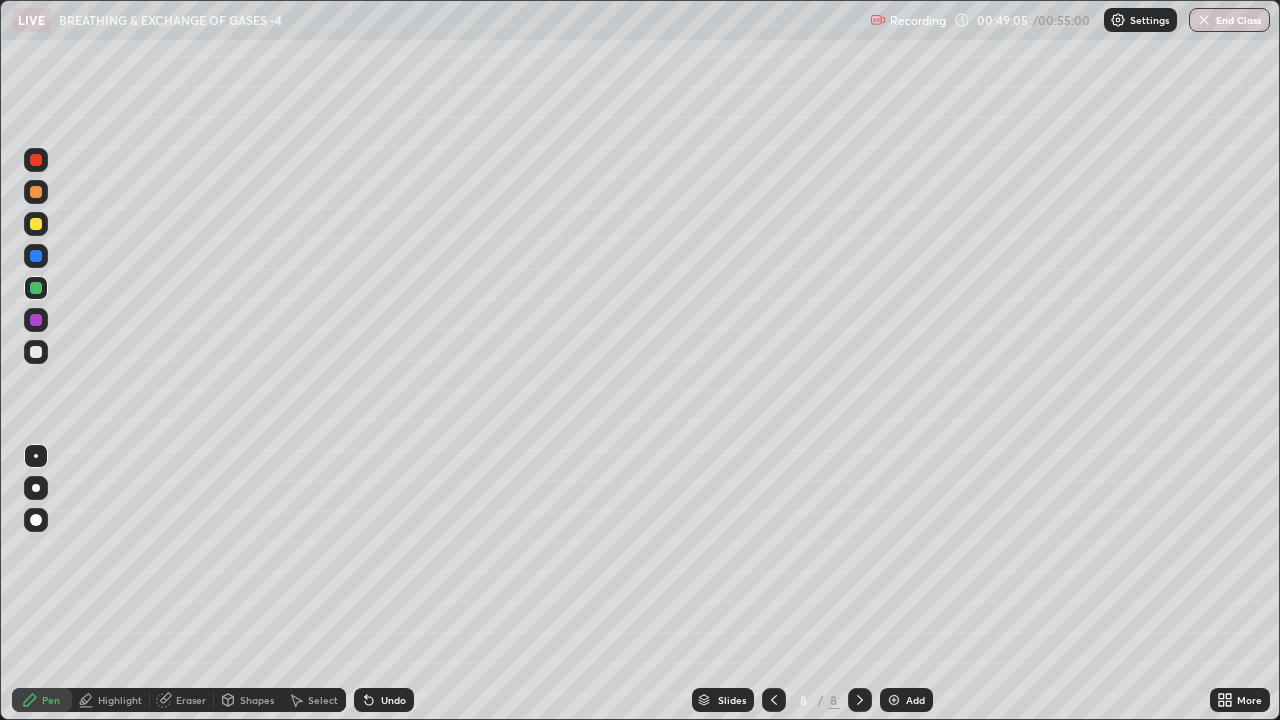 click at bounding box center (36, 256) 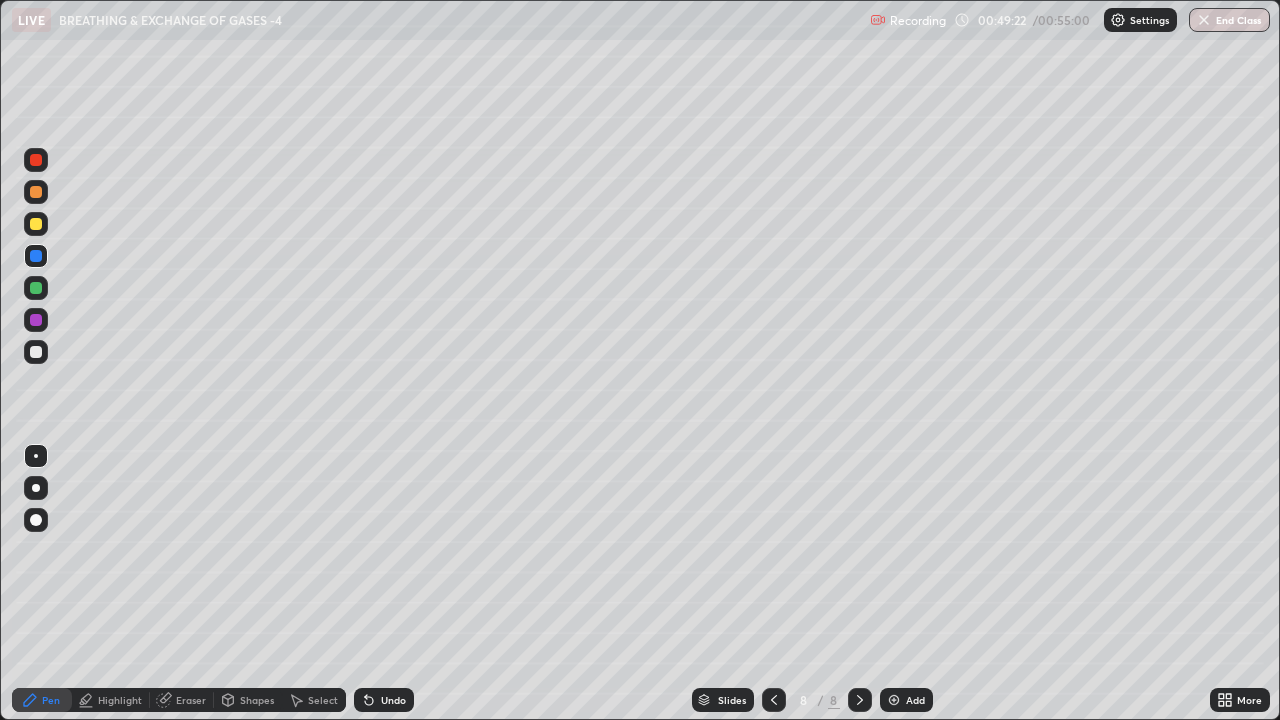 click at bounding box center [36, 320] 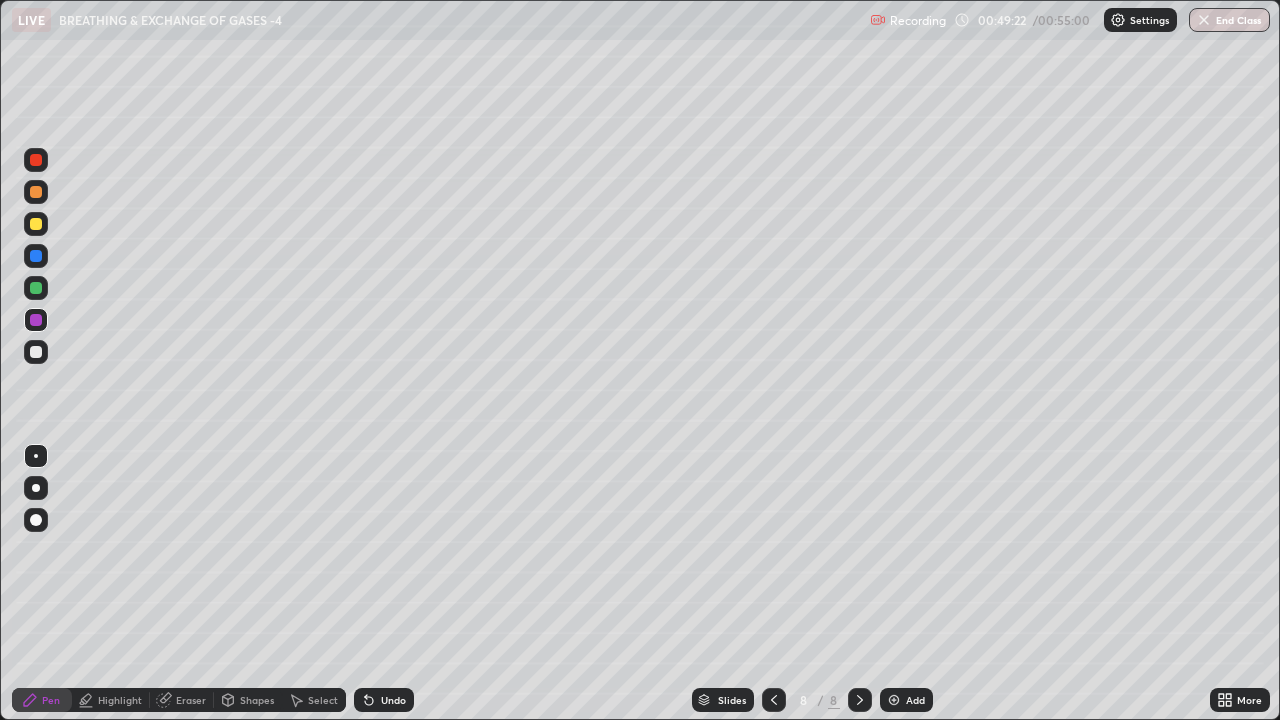 click at bounding box center (36, 520) 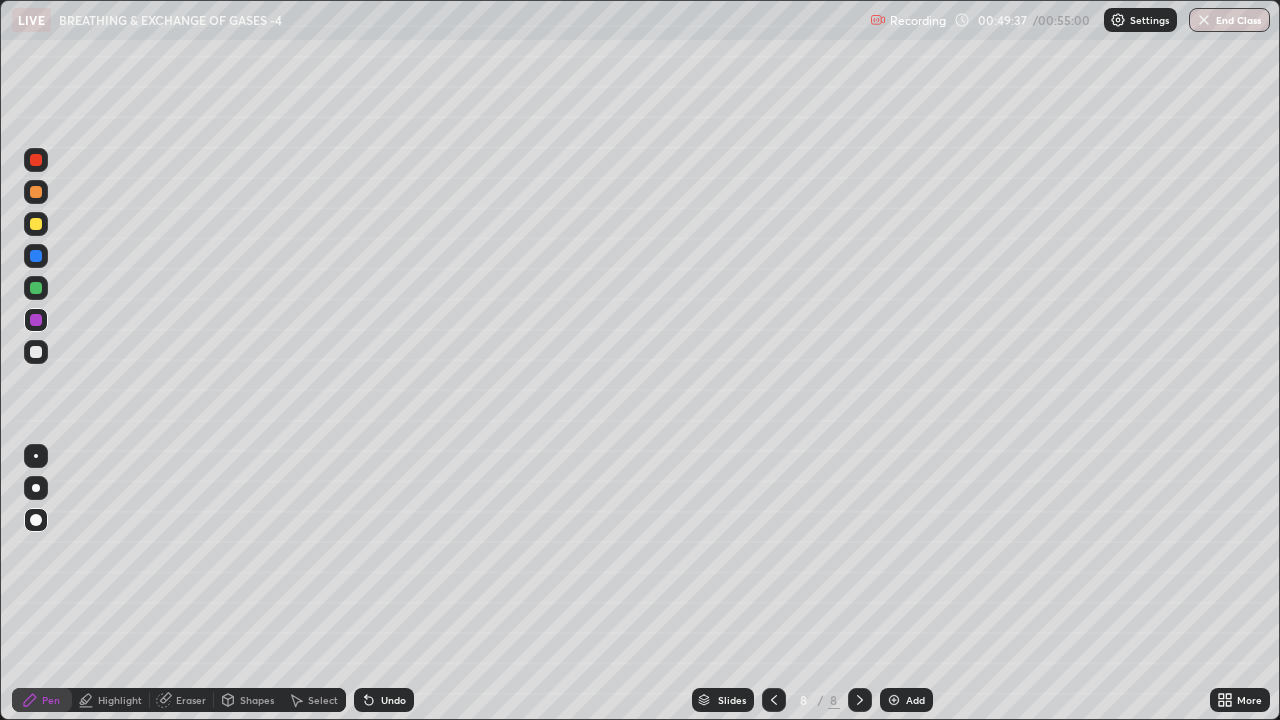 click 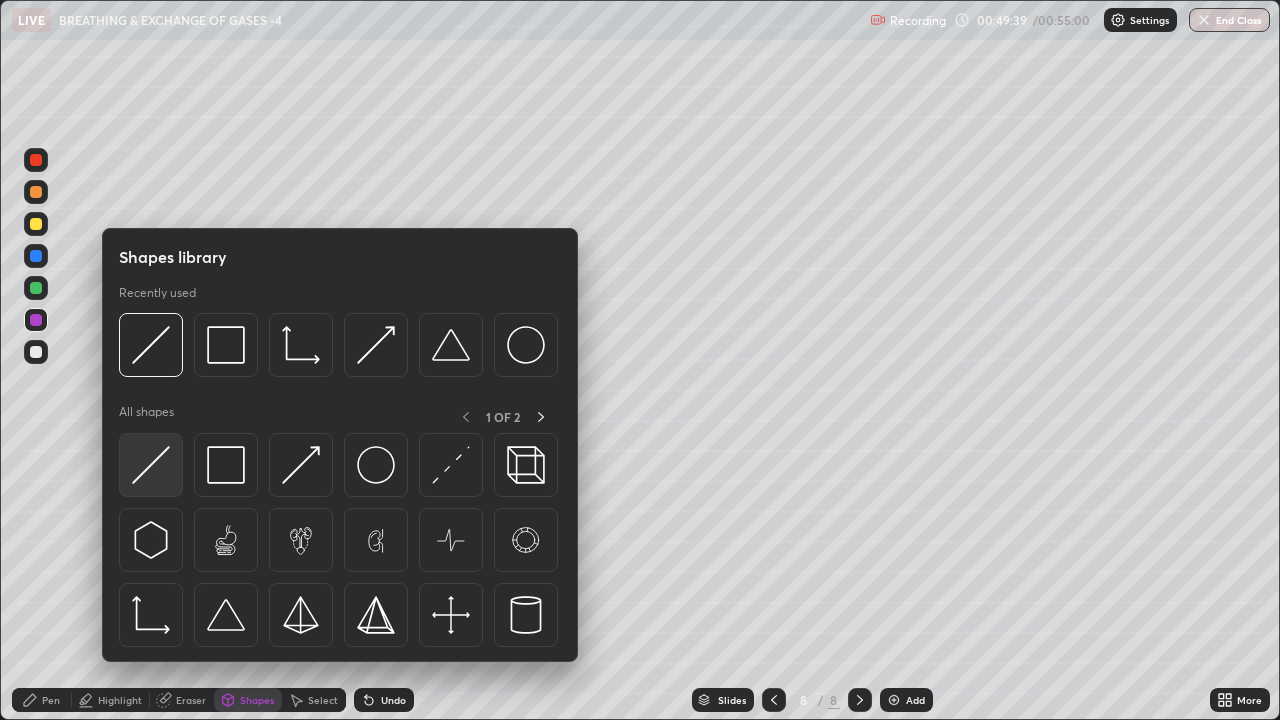 click at bounding box center (151, 465) 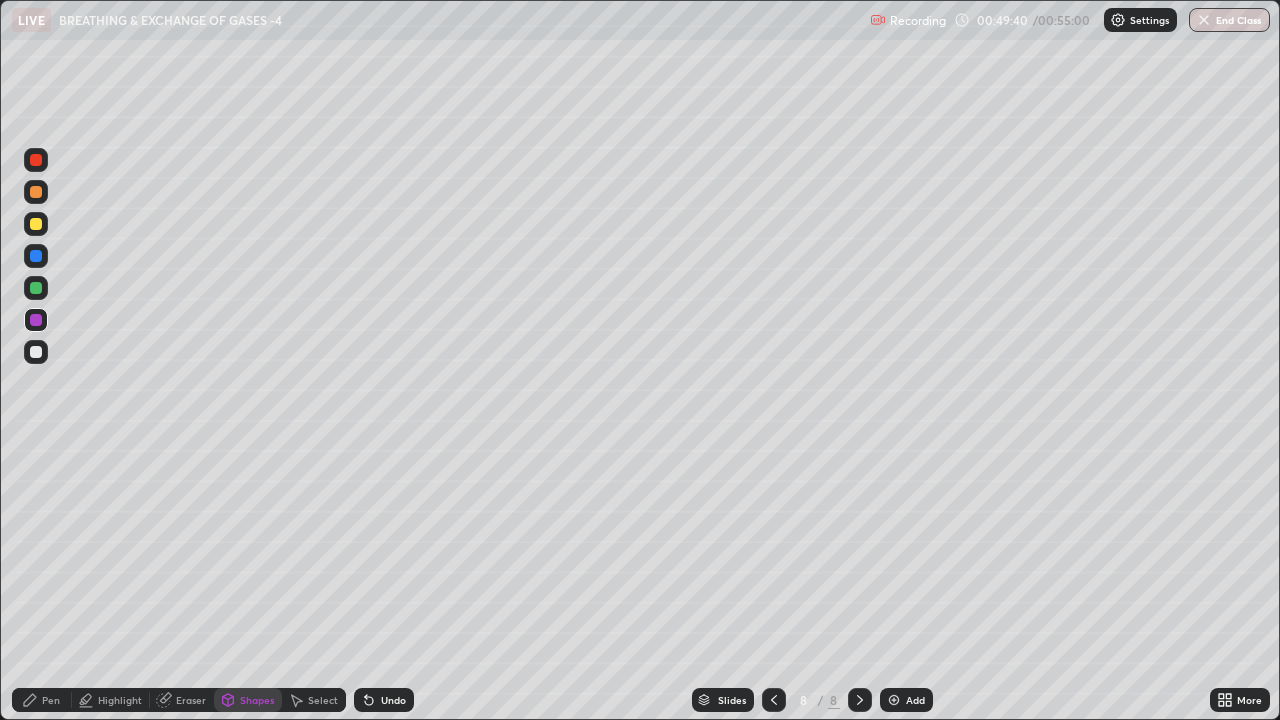click at bounding box center [36, 352] 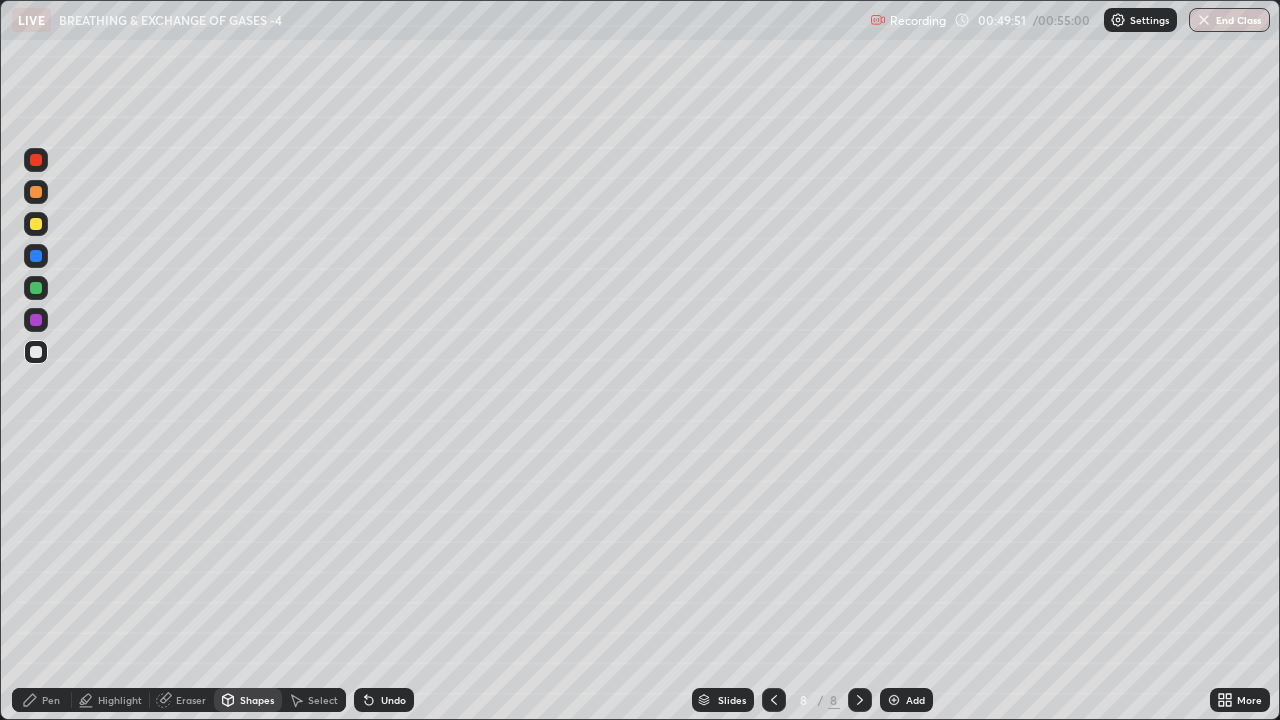click at bounding box center [36, 320] 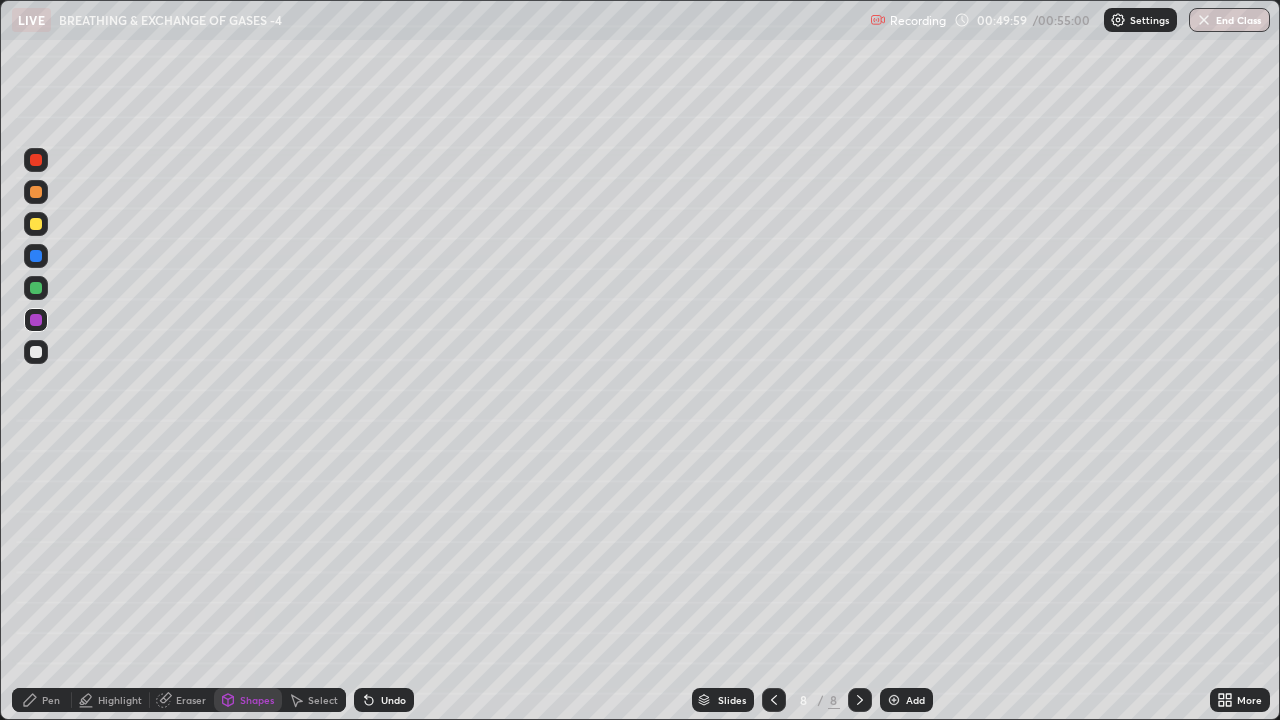 click on "Pen" at bounding box center (51, 700) 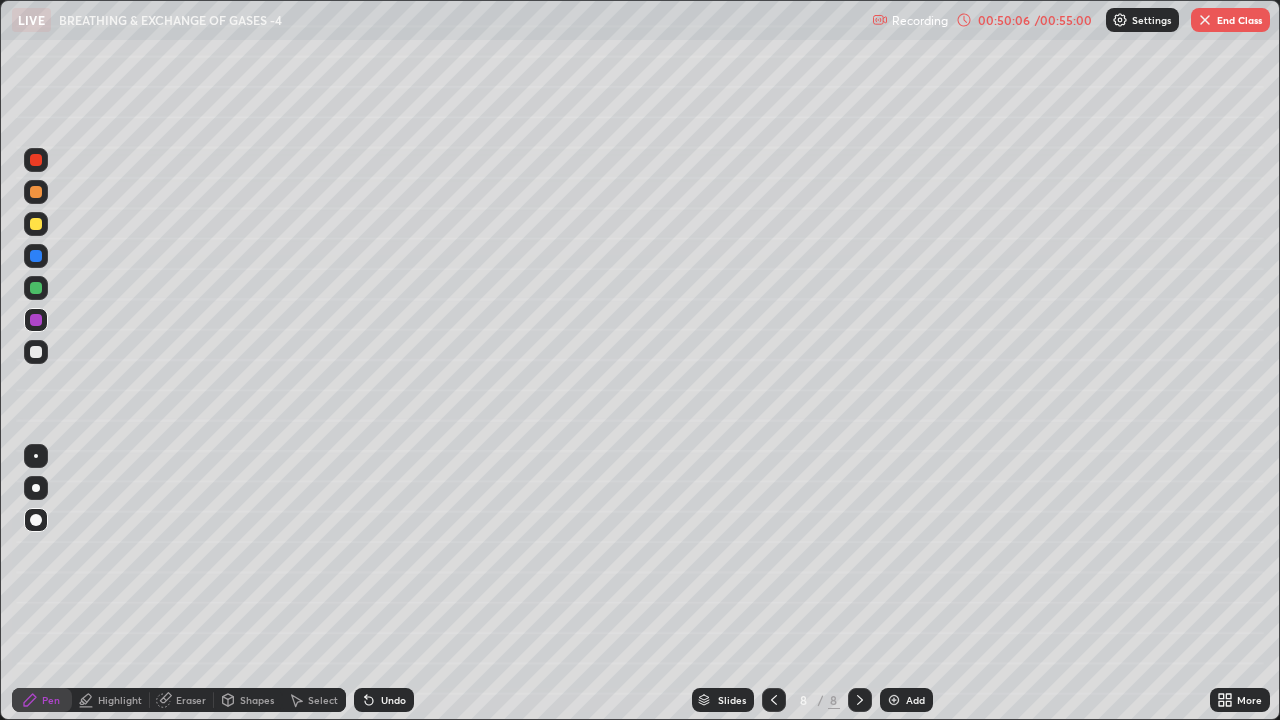 click at bounding box center (36, 256) 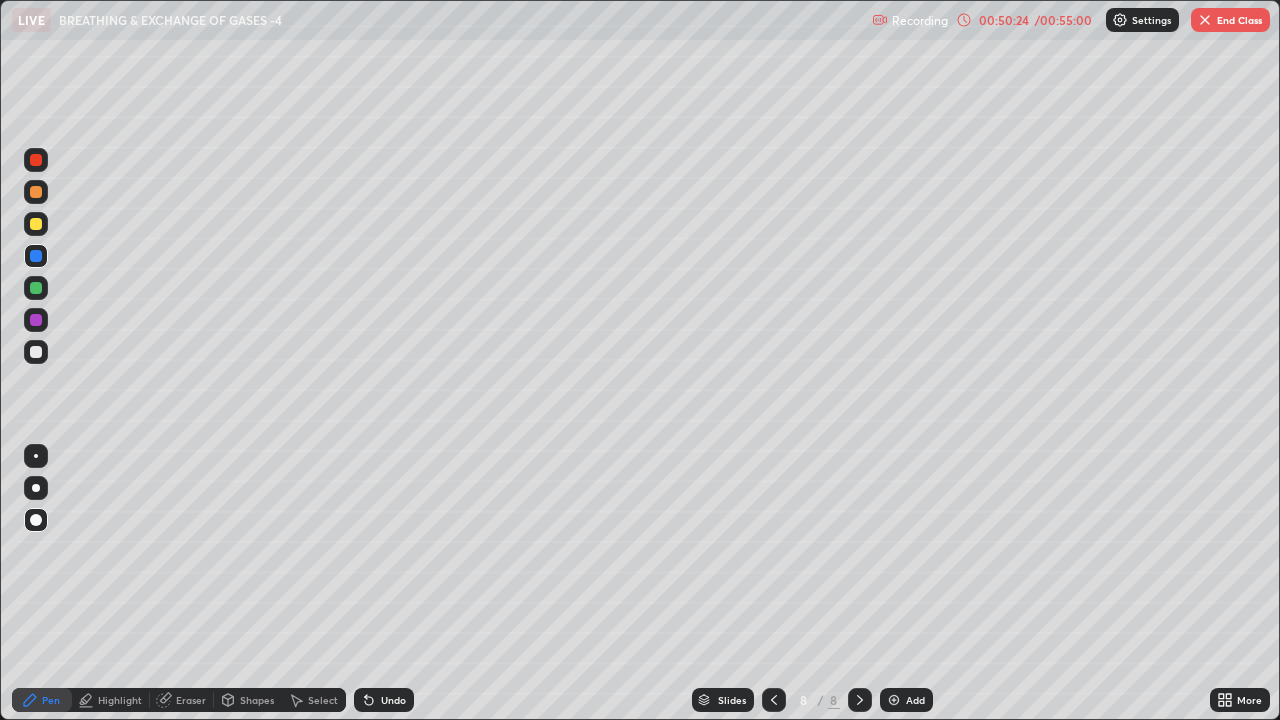 click at bounding box center (36, 456) 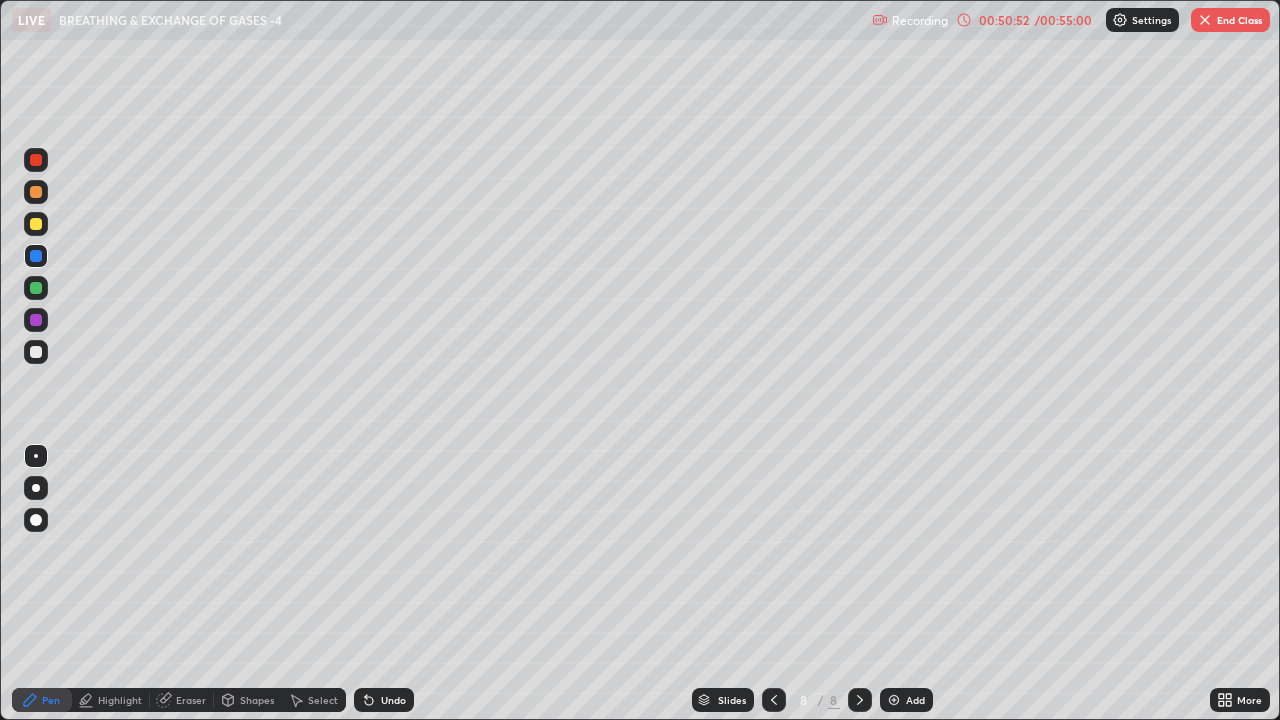click at bounding box center (36, 256) 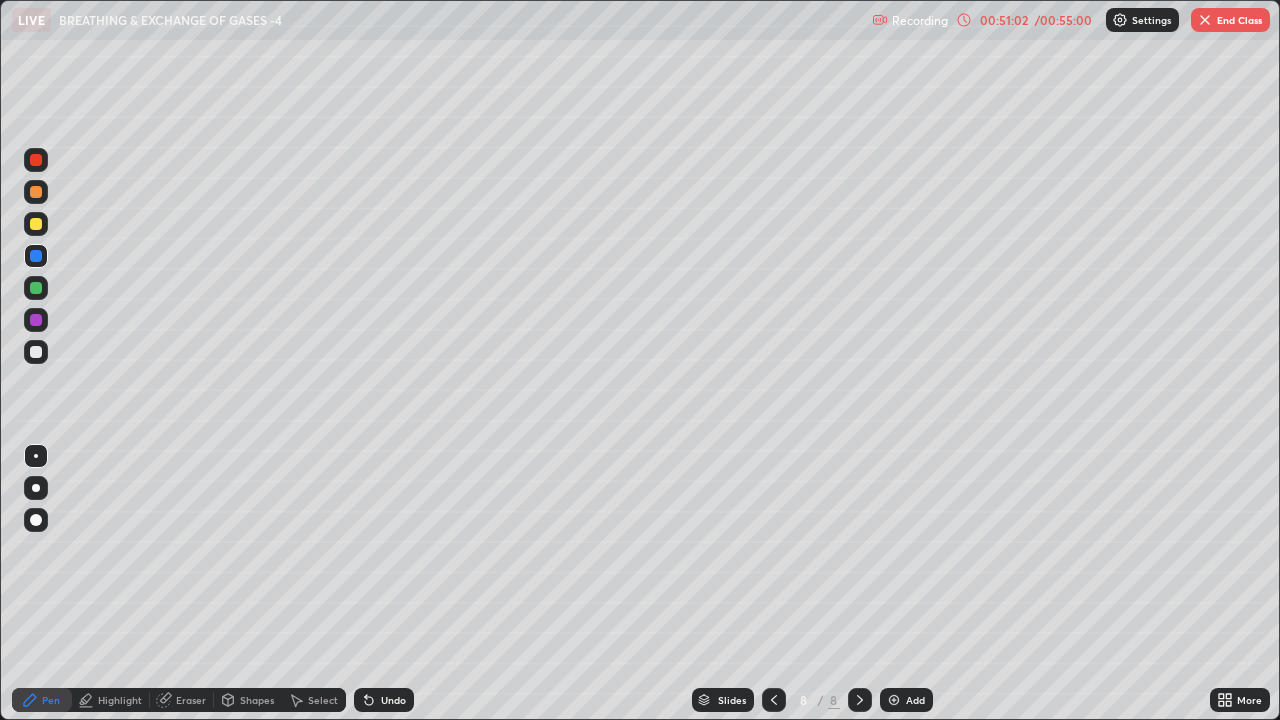 click at bounding box center (36, 352) 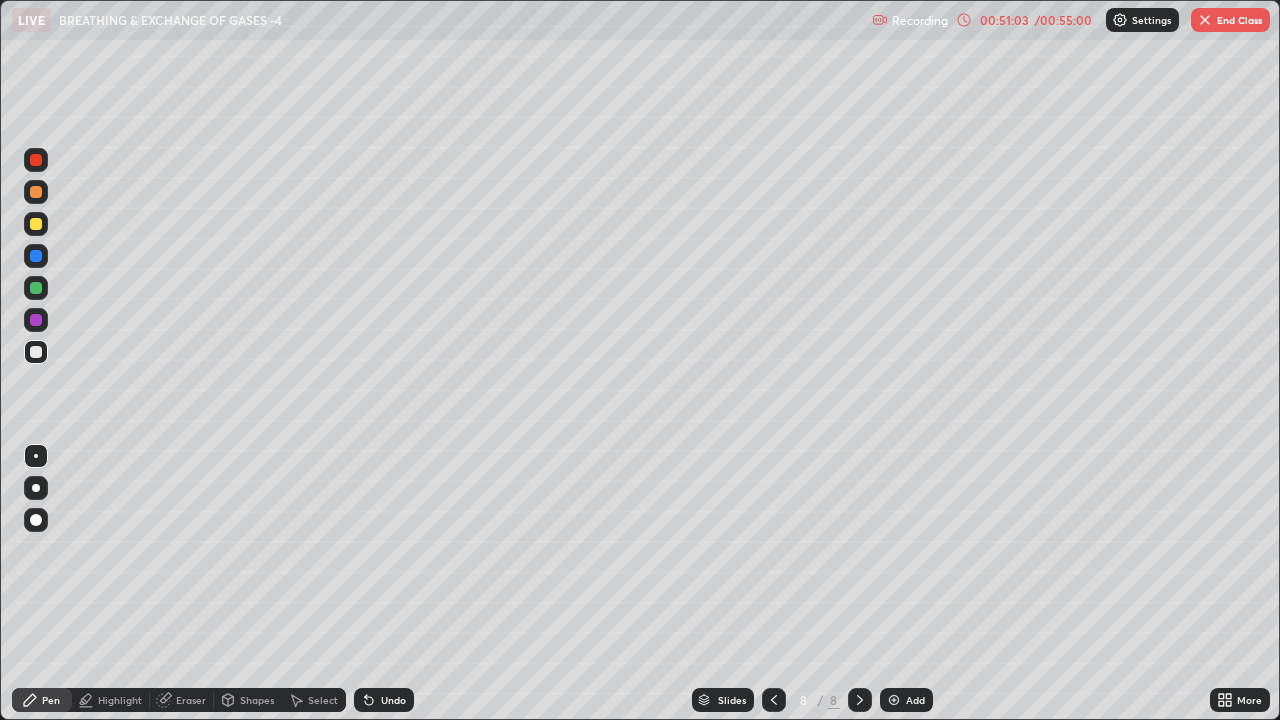 click at bounding box center [36, 520] 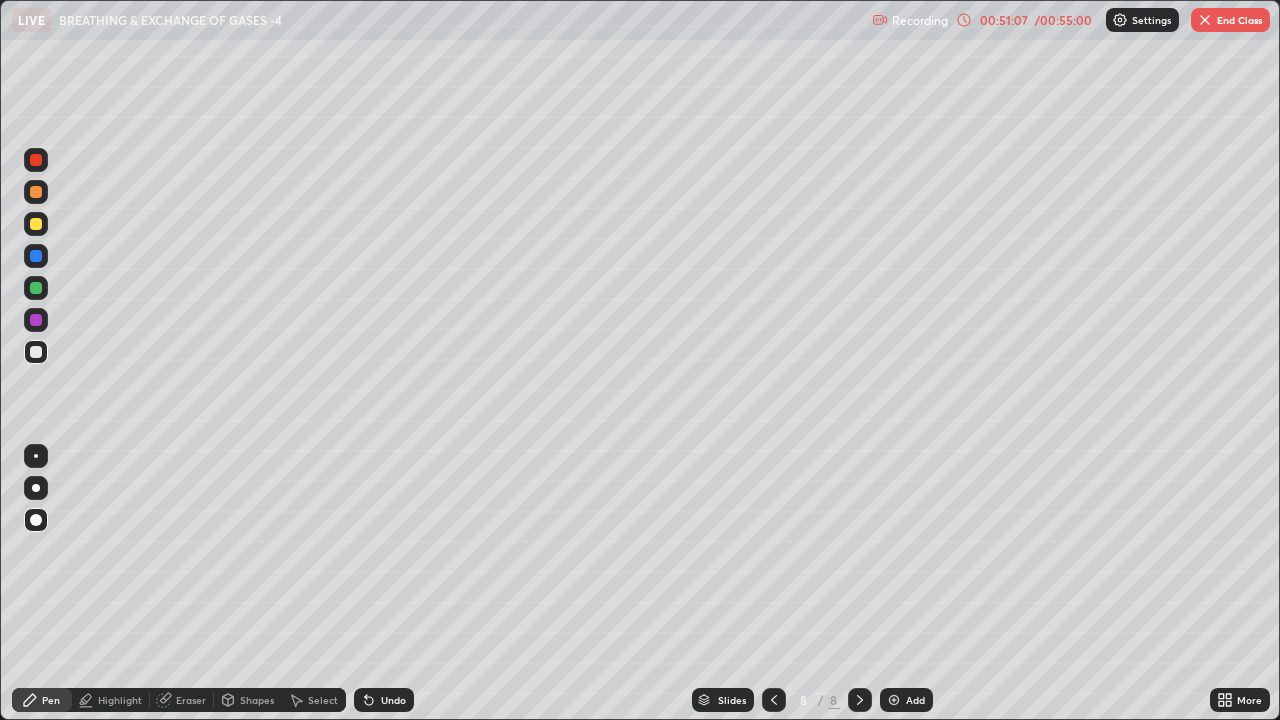 click at bounding box center (36, 288) 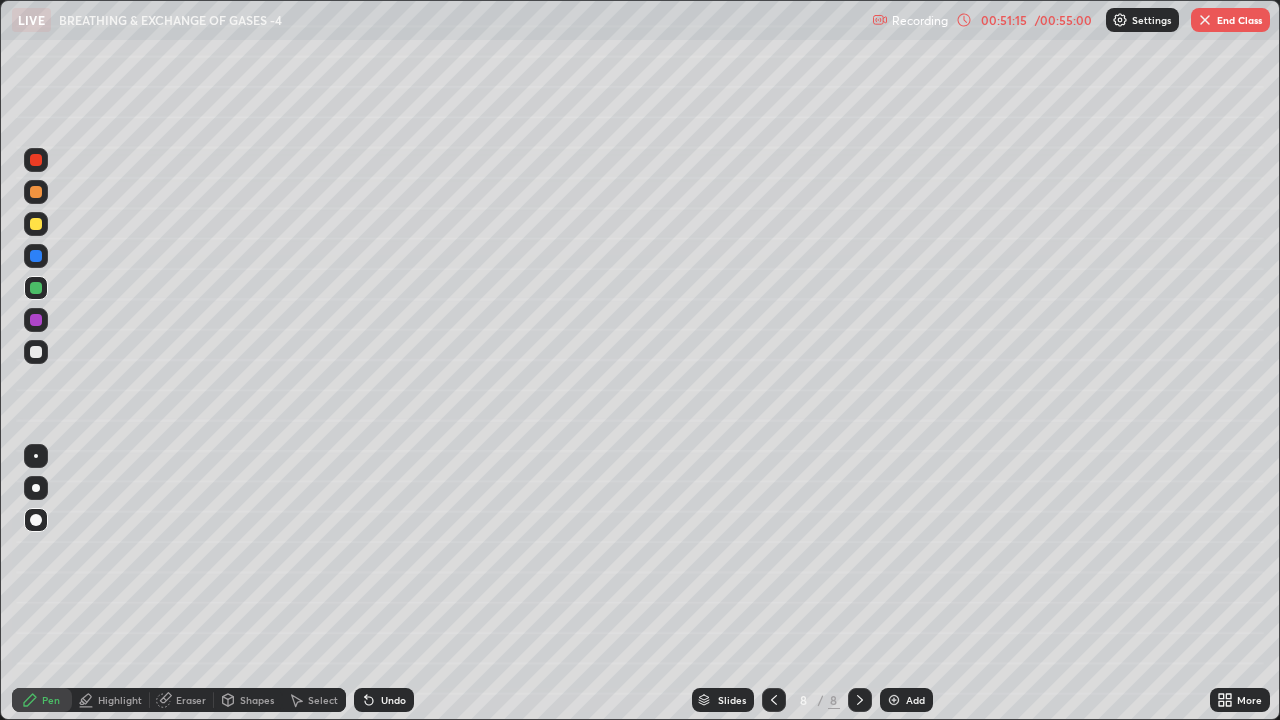 click at bounding box center (36, 256) 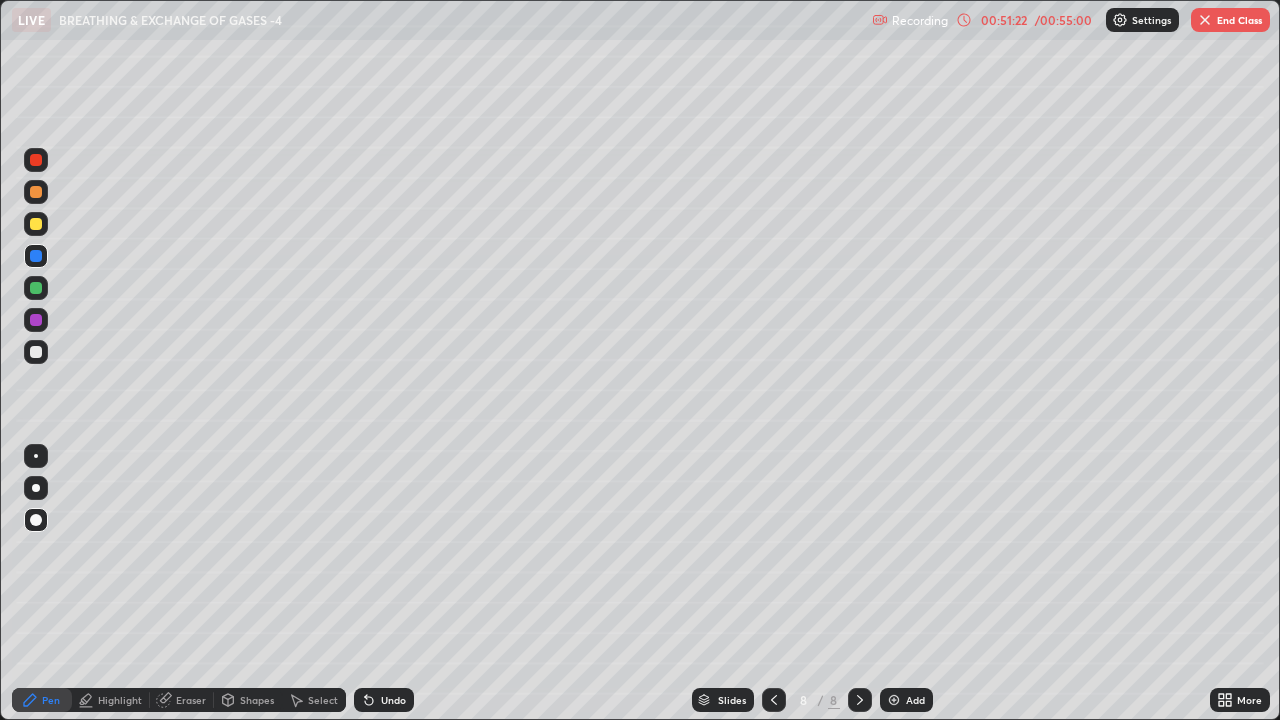 click at bounding box center (36, 288) 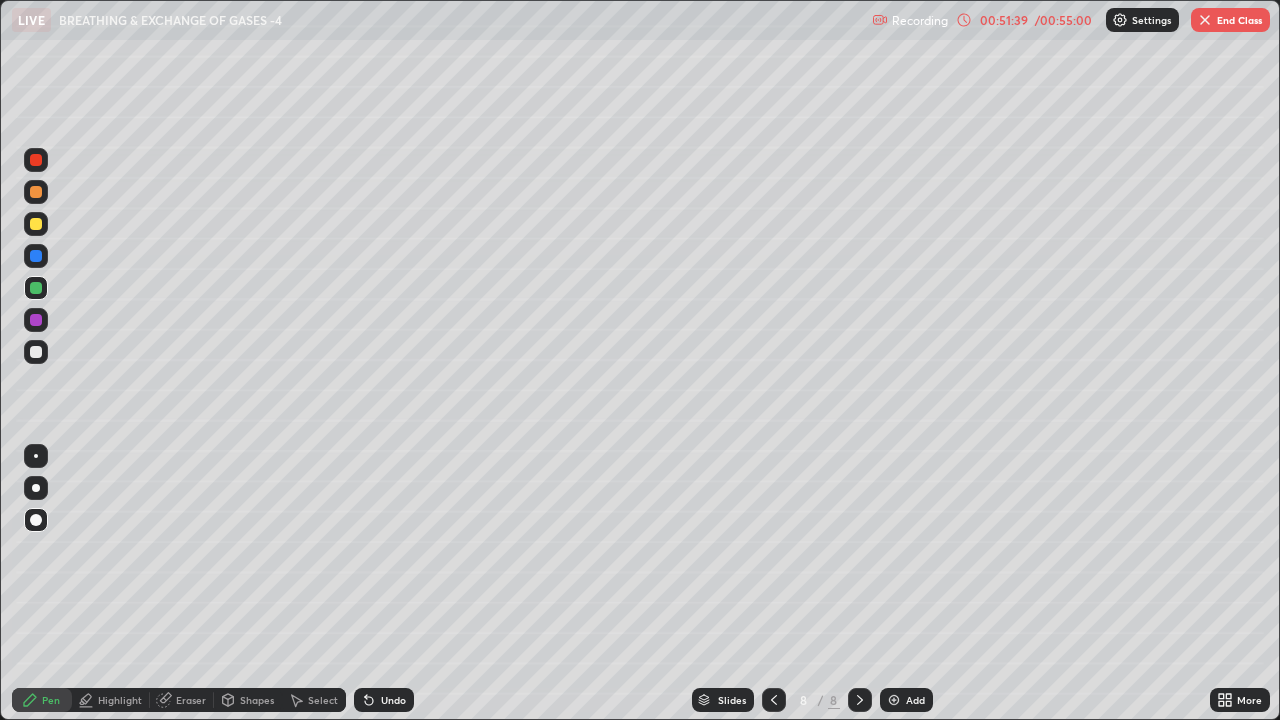 click at bounding box center [36, 288] 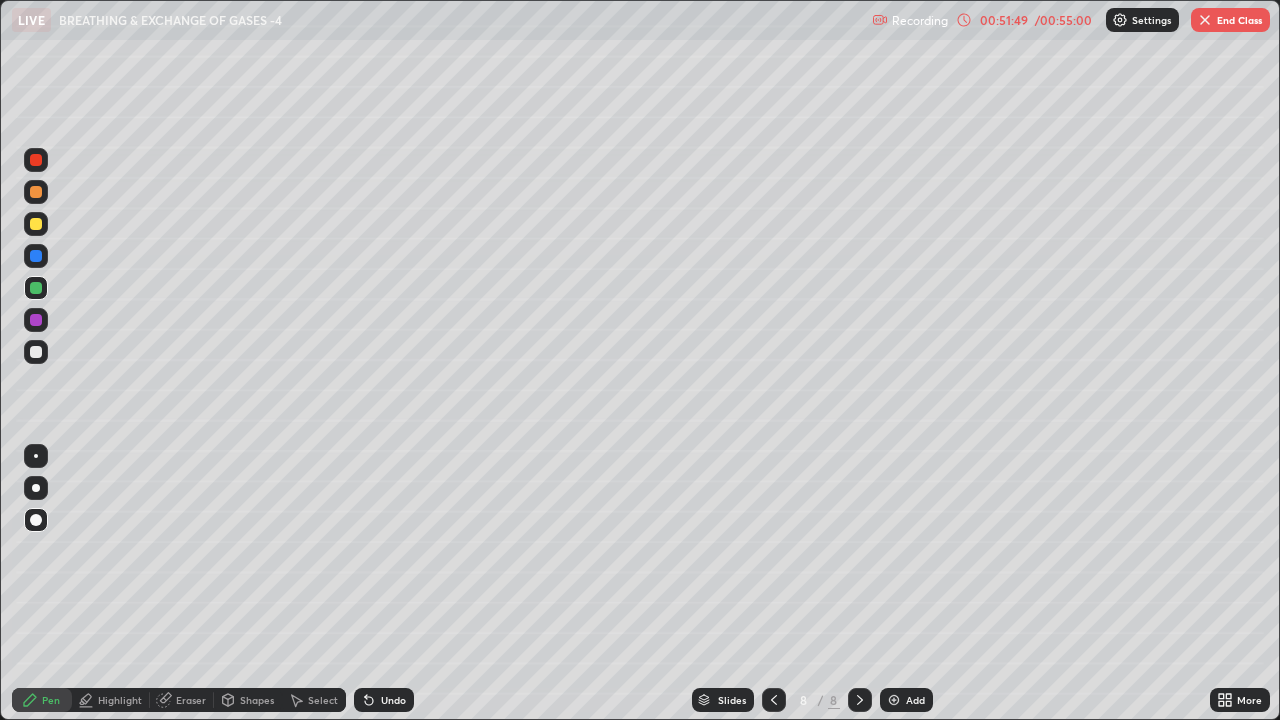 click at bounding box center [36, 288] 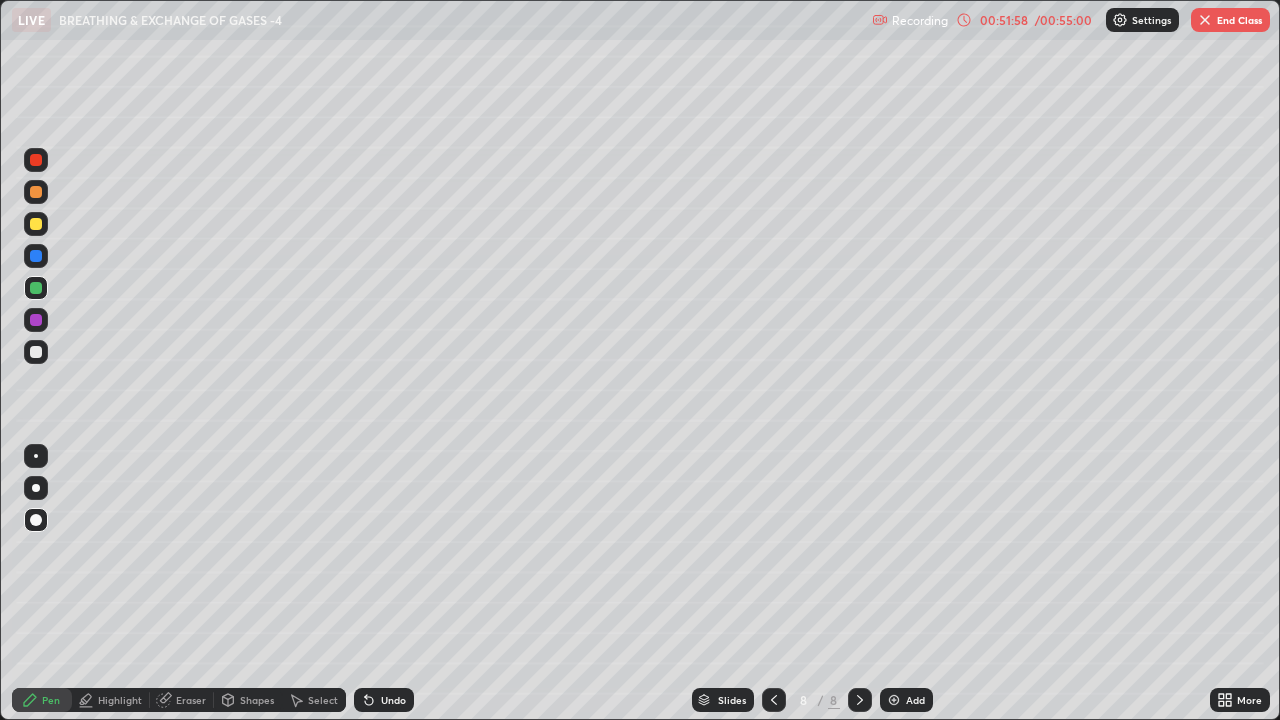 click at bounding box center (36, 320) 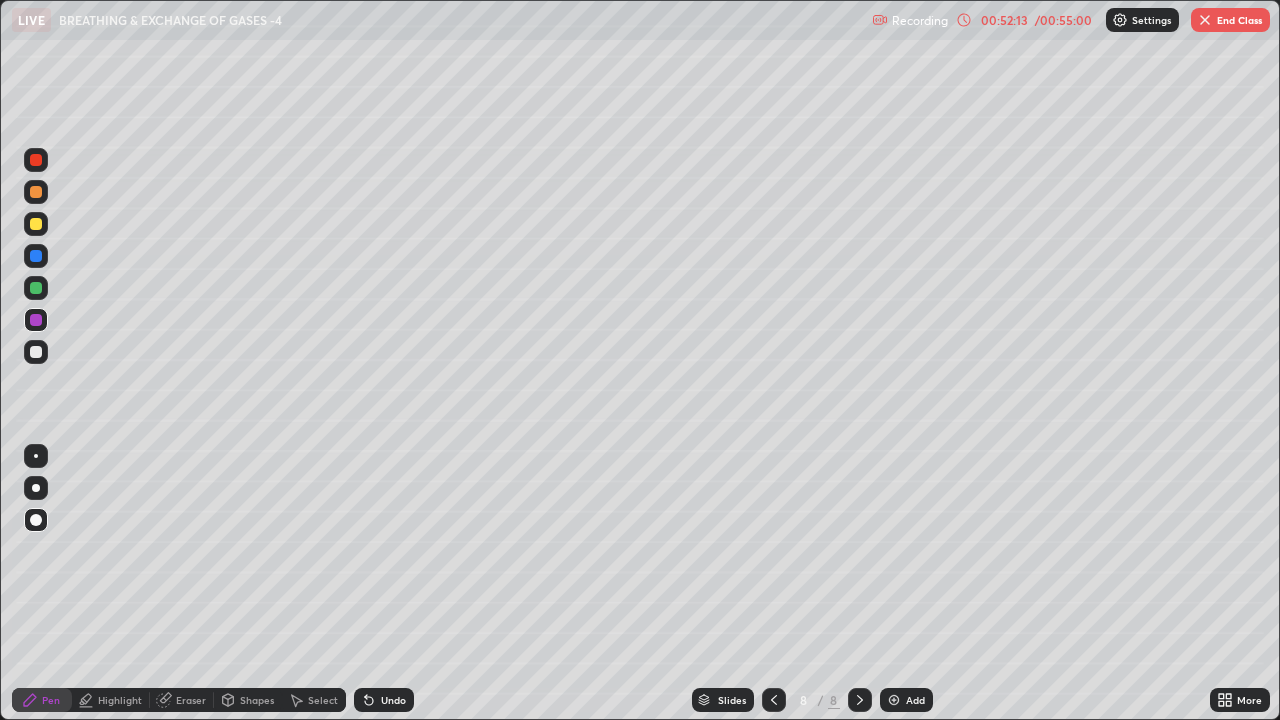 click at bounding box center [36, 456] 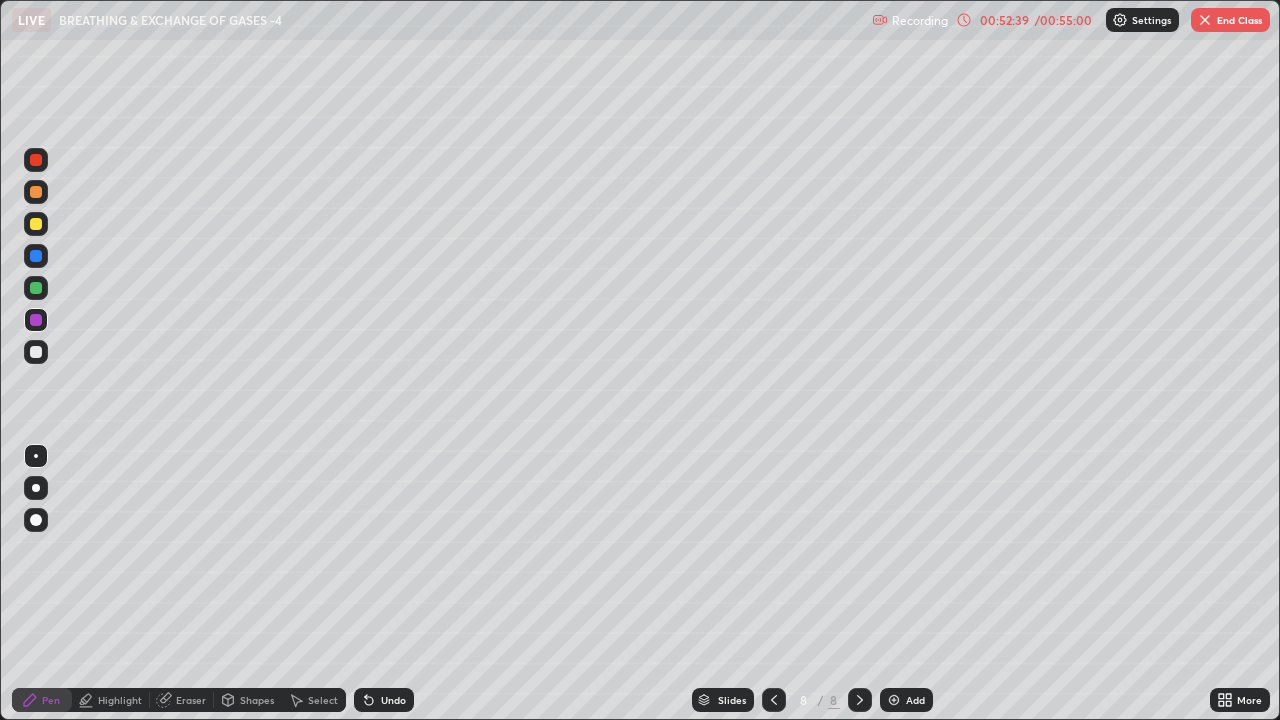 click at bounding box center [36, 352] 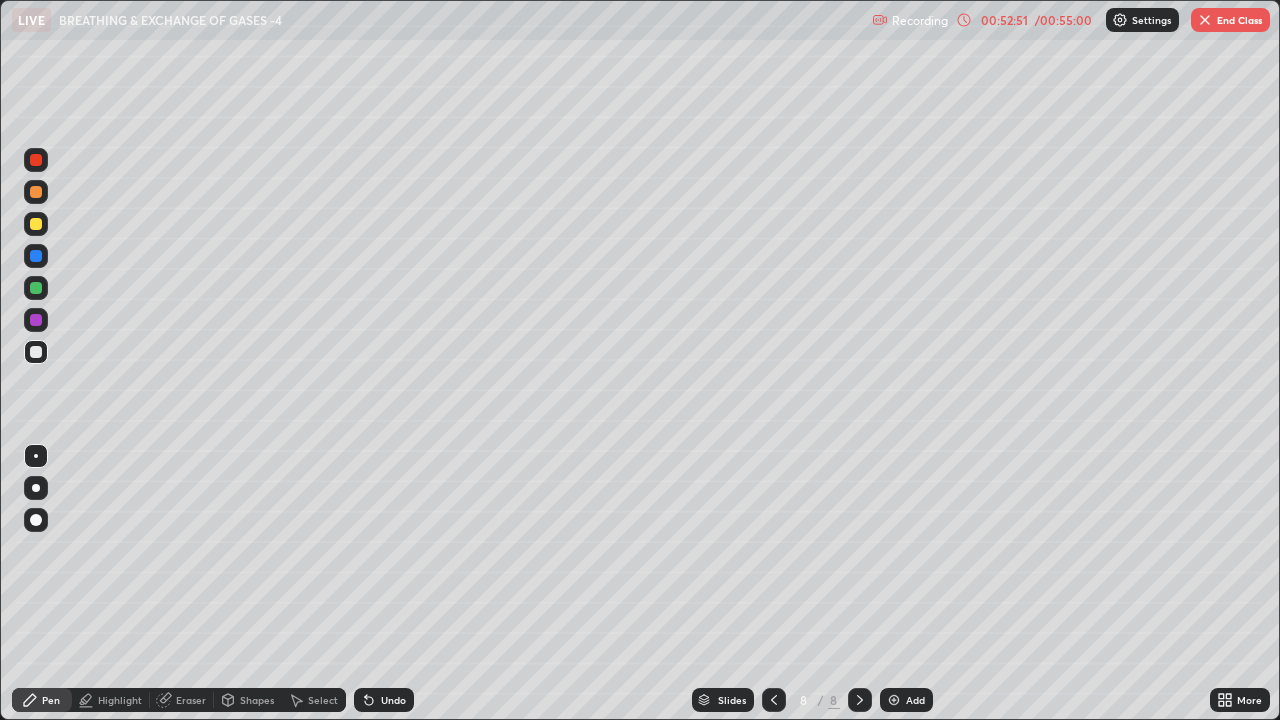 click at bounding box center [36, 320] 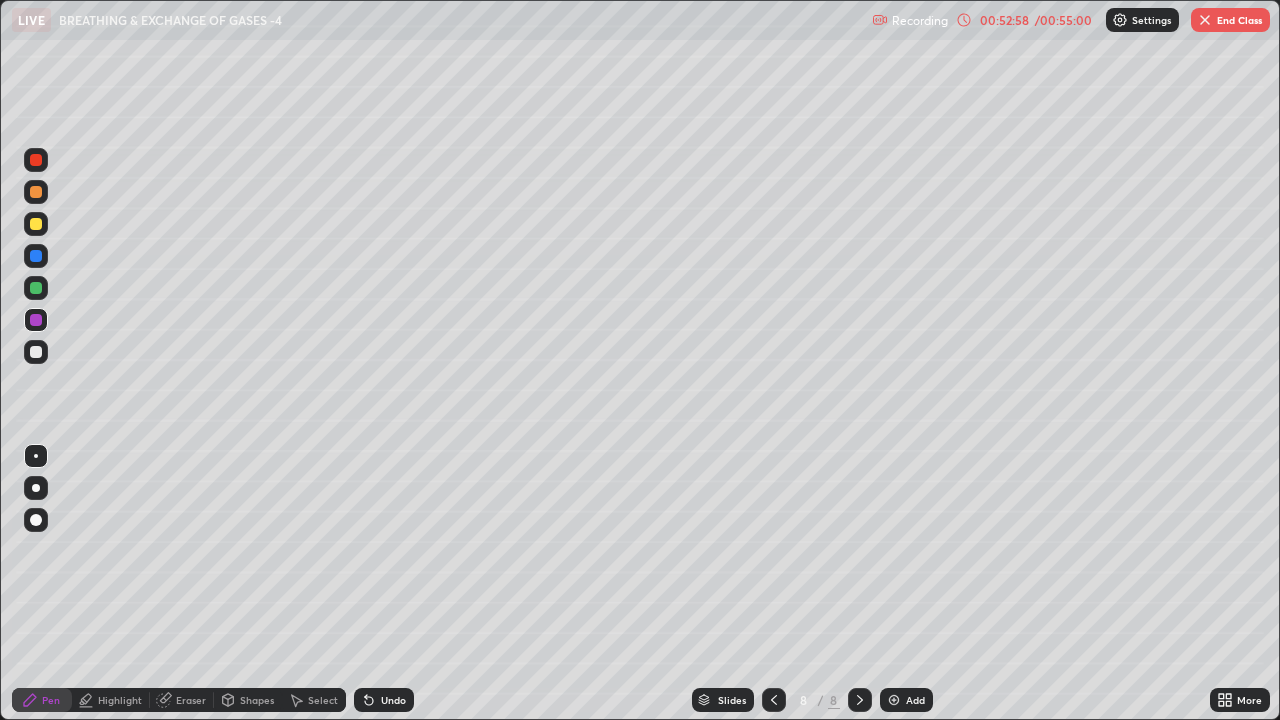 click at bounding box center (36, 256) 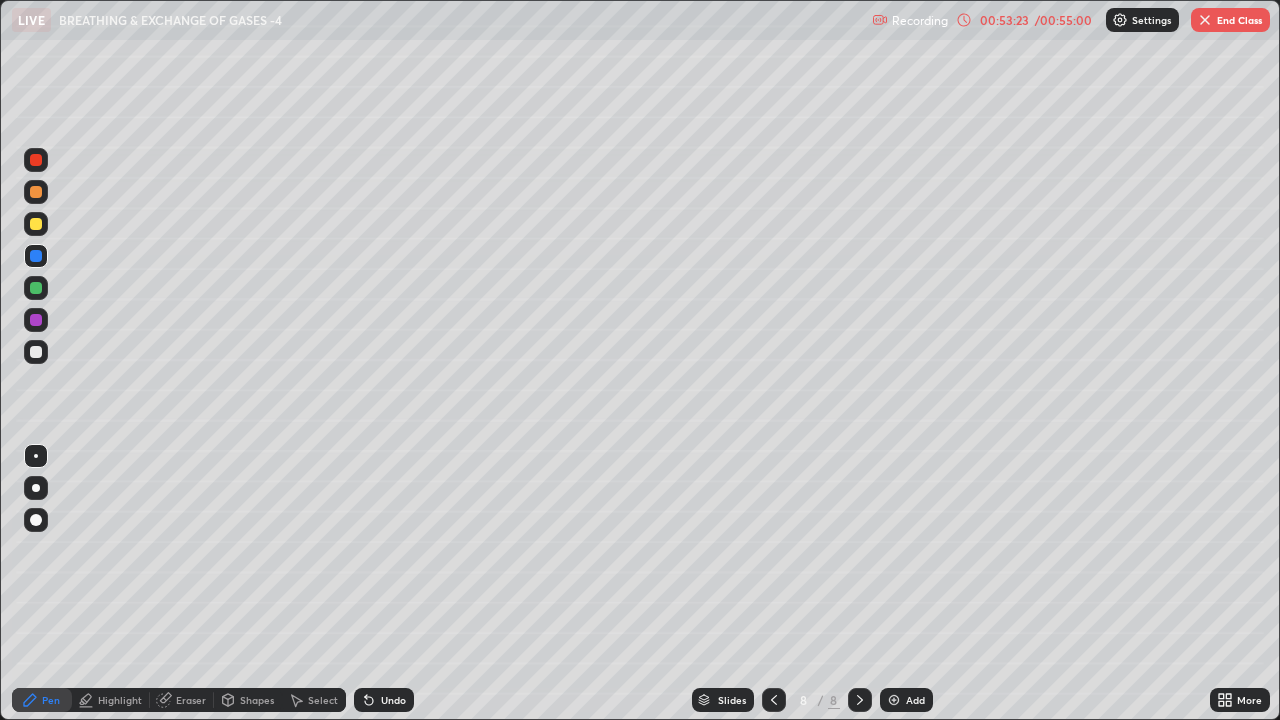 click at bounding box center (36, 256) 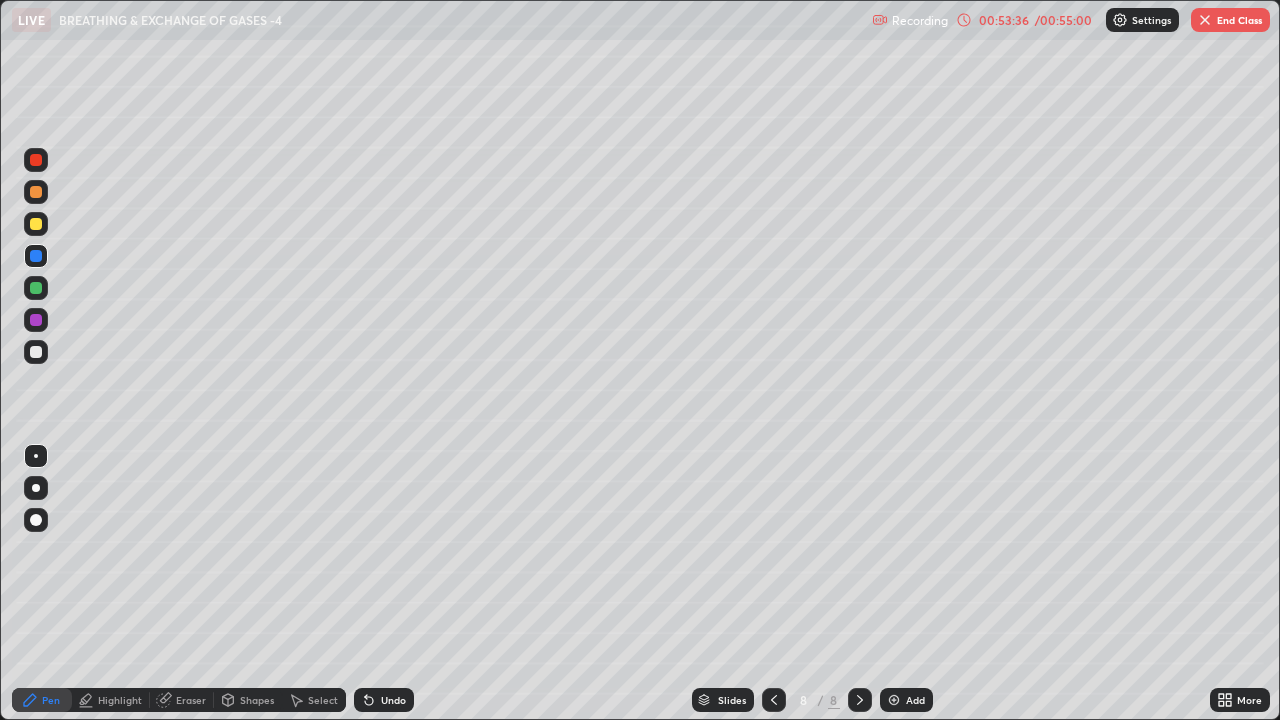 click at bounding box center [36, 520] 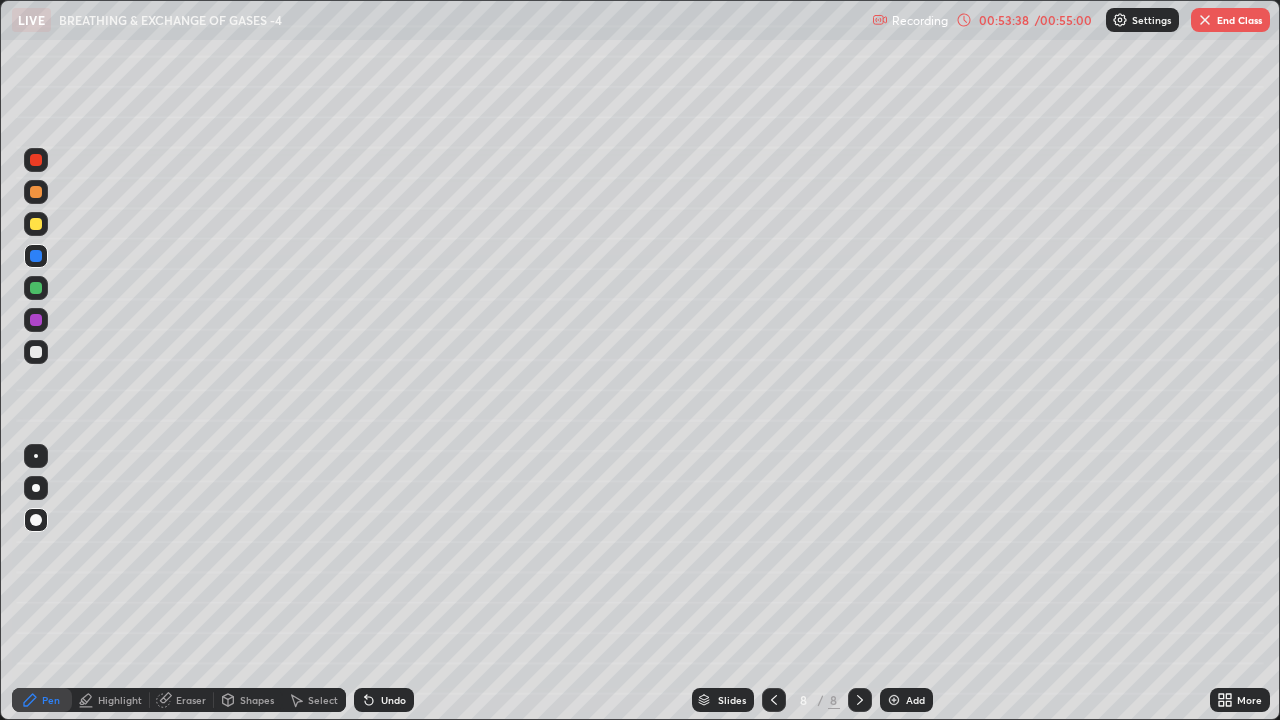 click at bounding box center [36, 288] 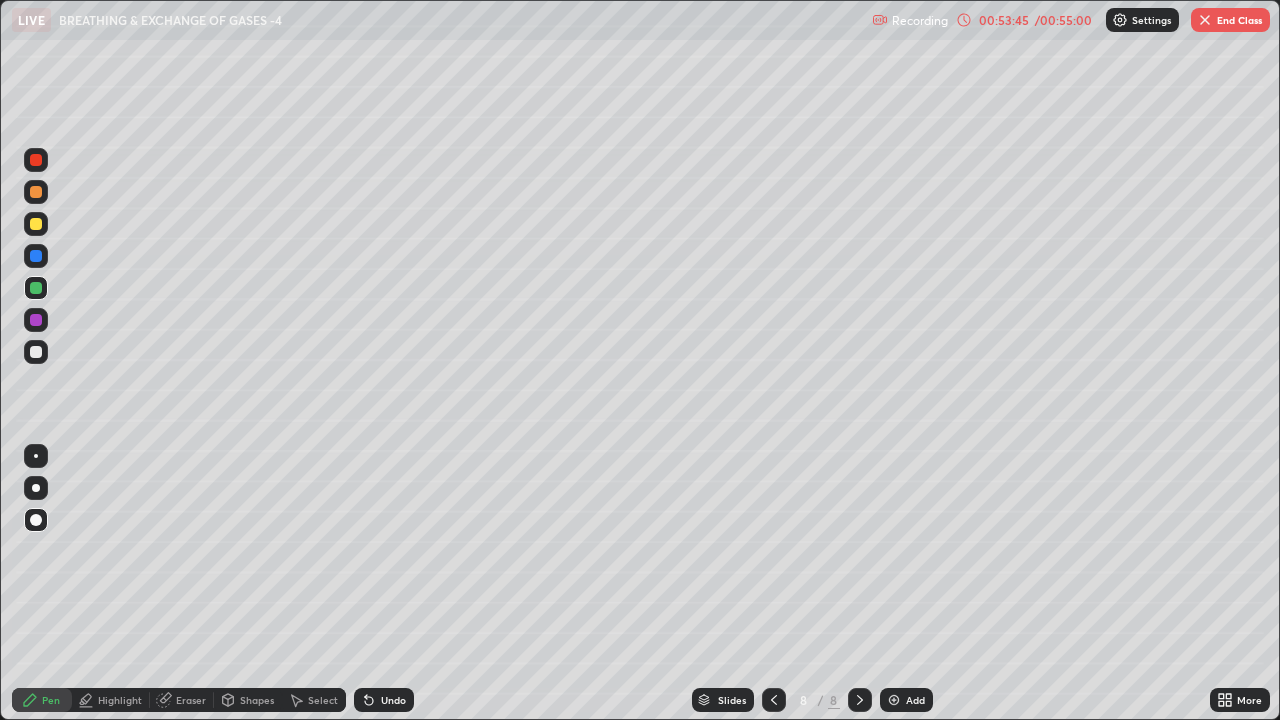click at bounding box center (36, 320) 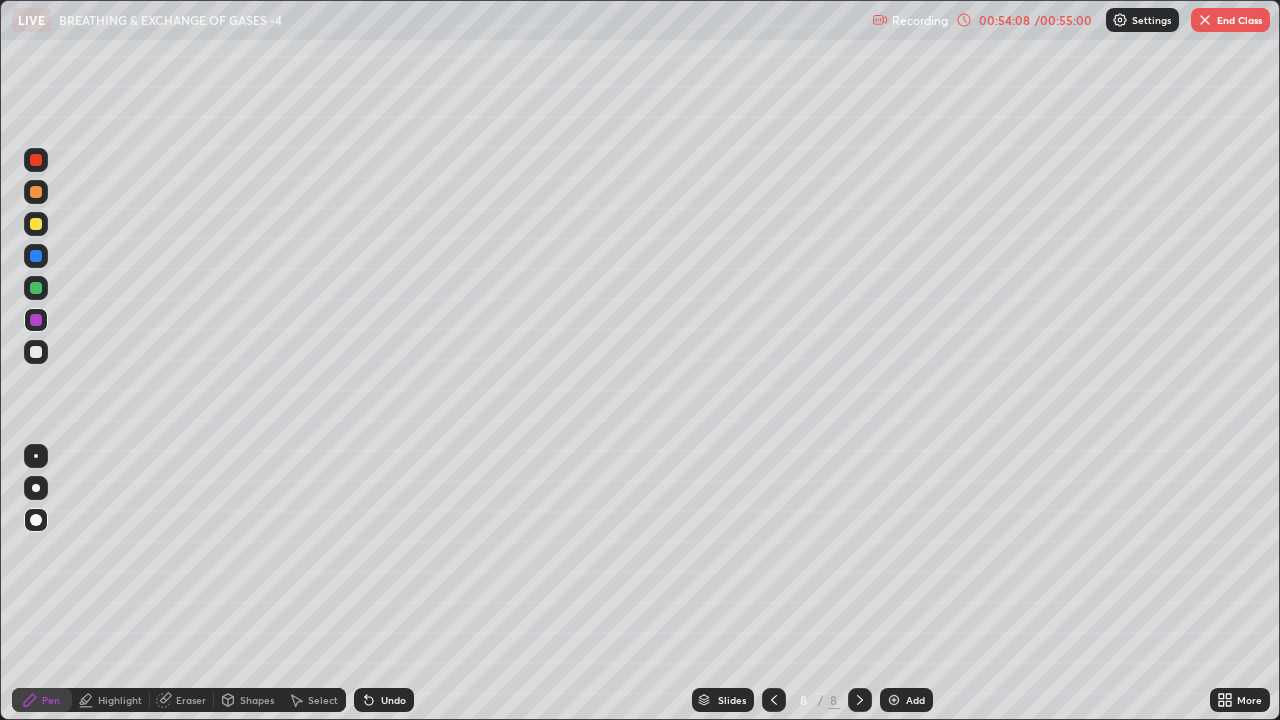 click 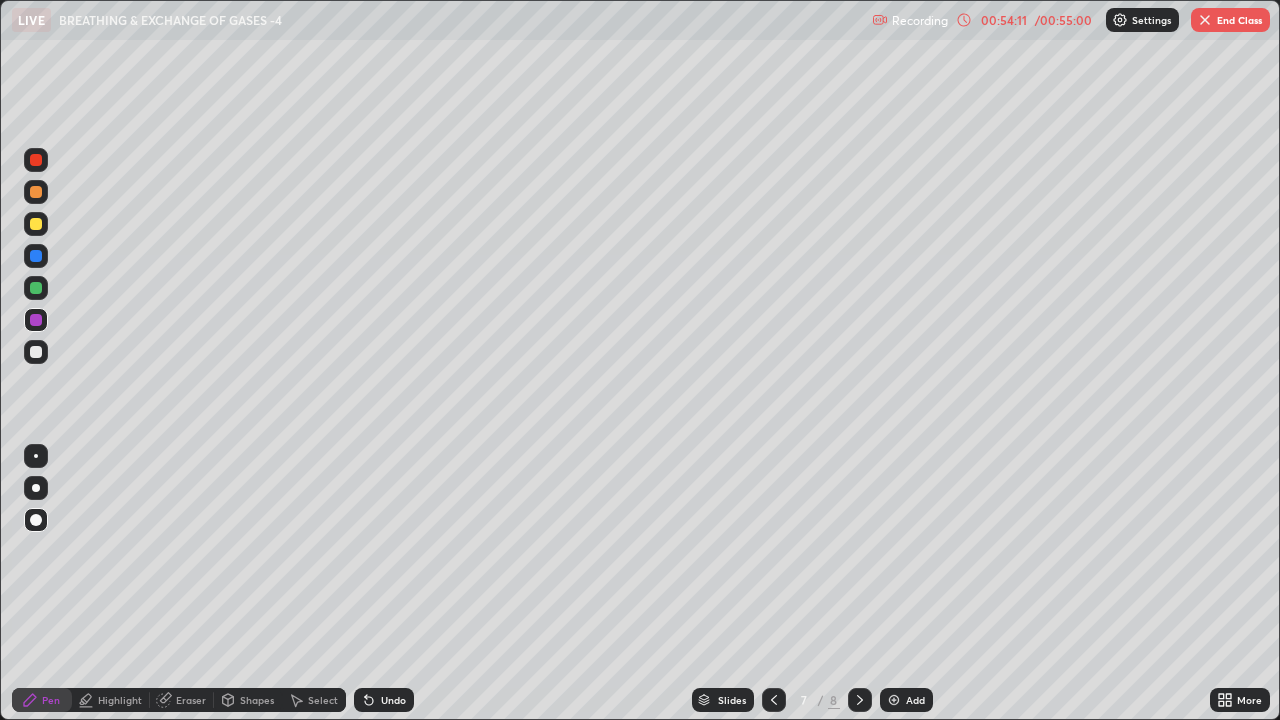 click 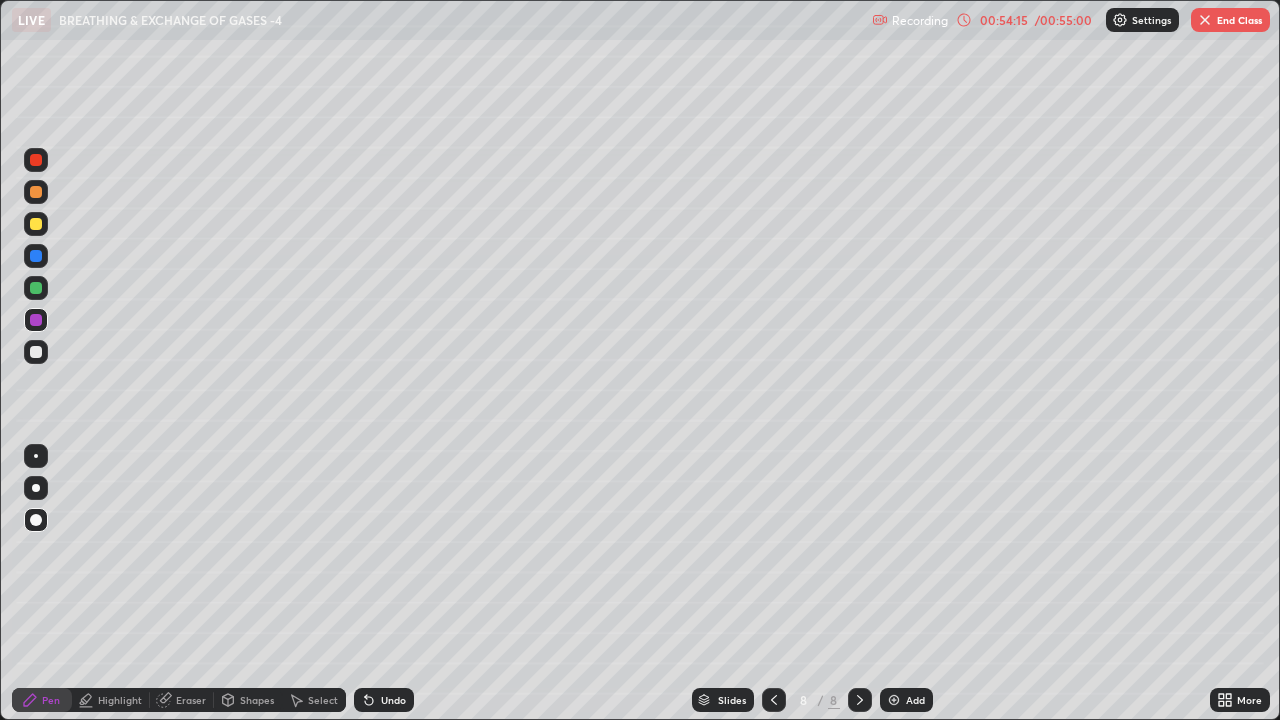 click on "Eraser" at bounding box center (191, 700) 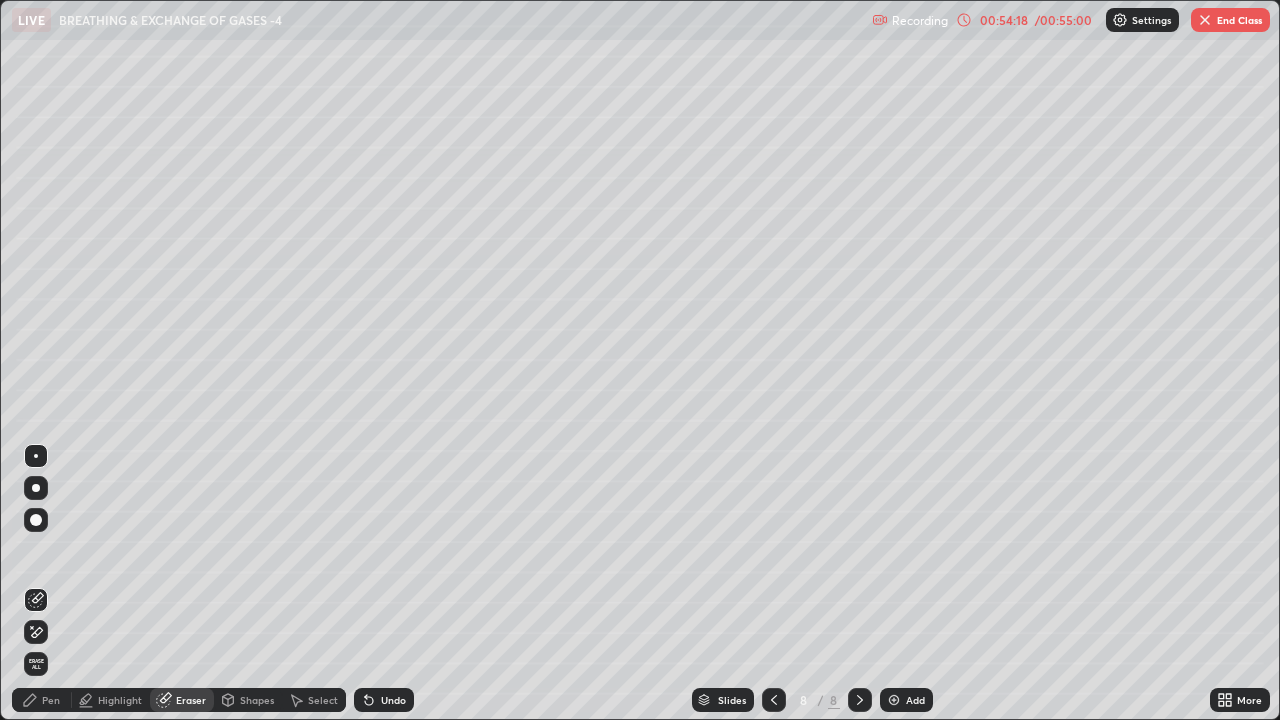 click on "Pen" at bounding box center (51, 700) 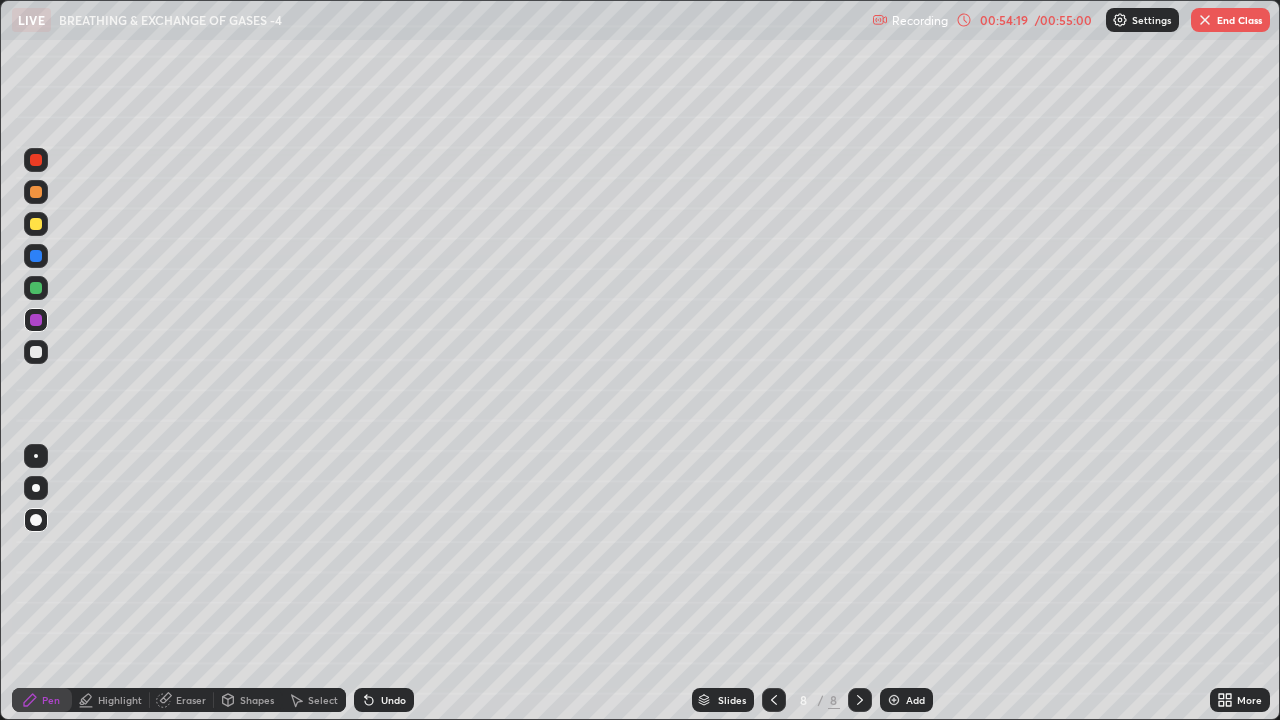click at bounding box center [36, 456] 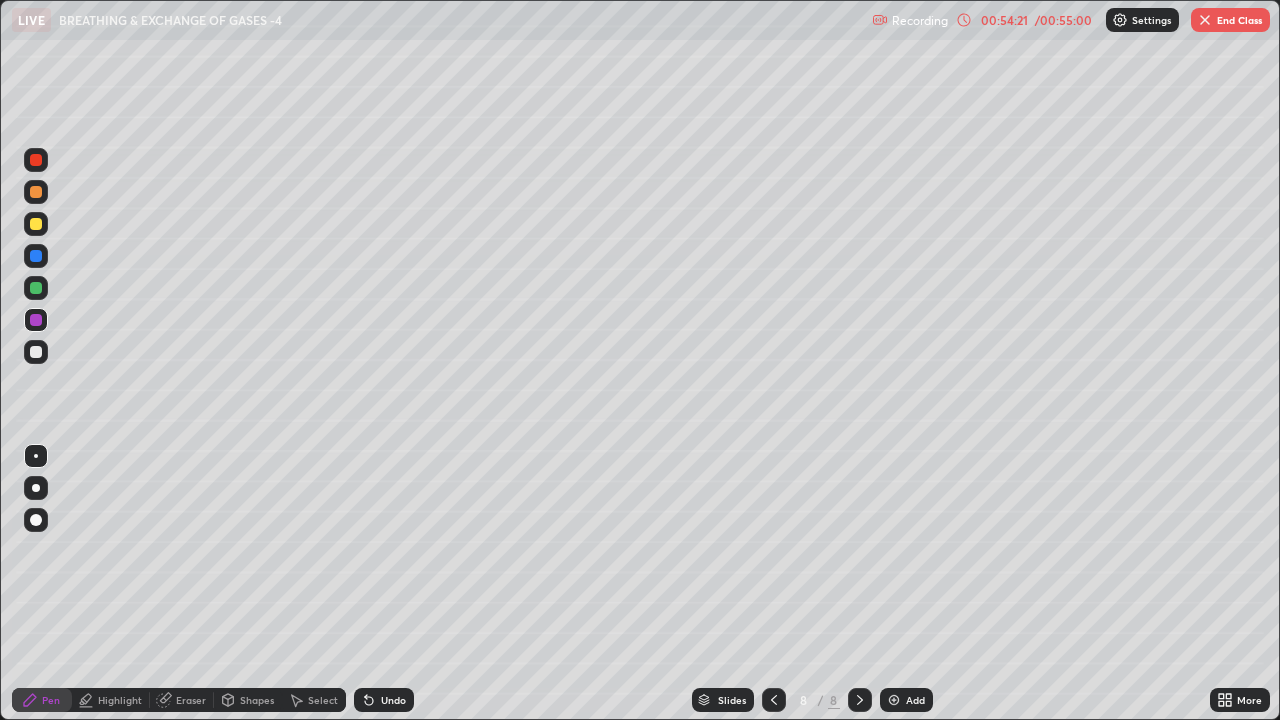 click at bounding box center [36, 256] 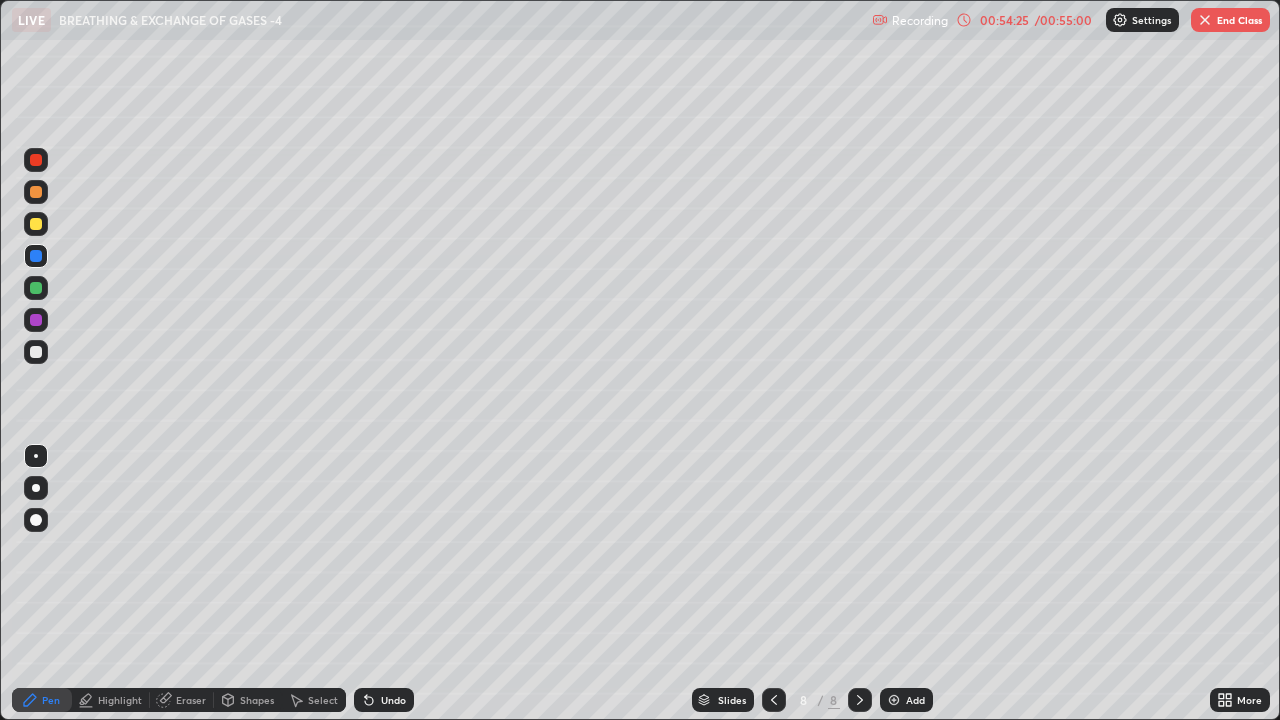 click on "Undo" at bounding box center (384, 700) 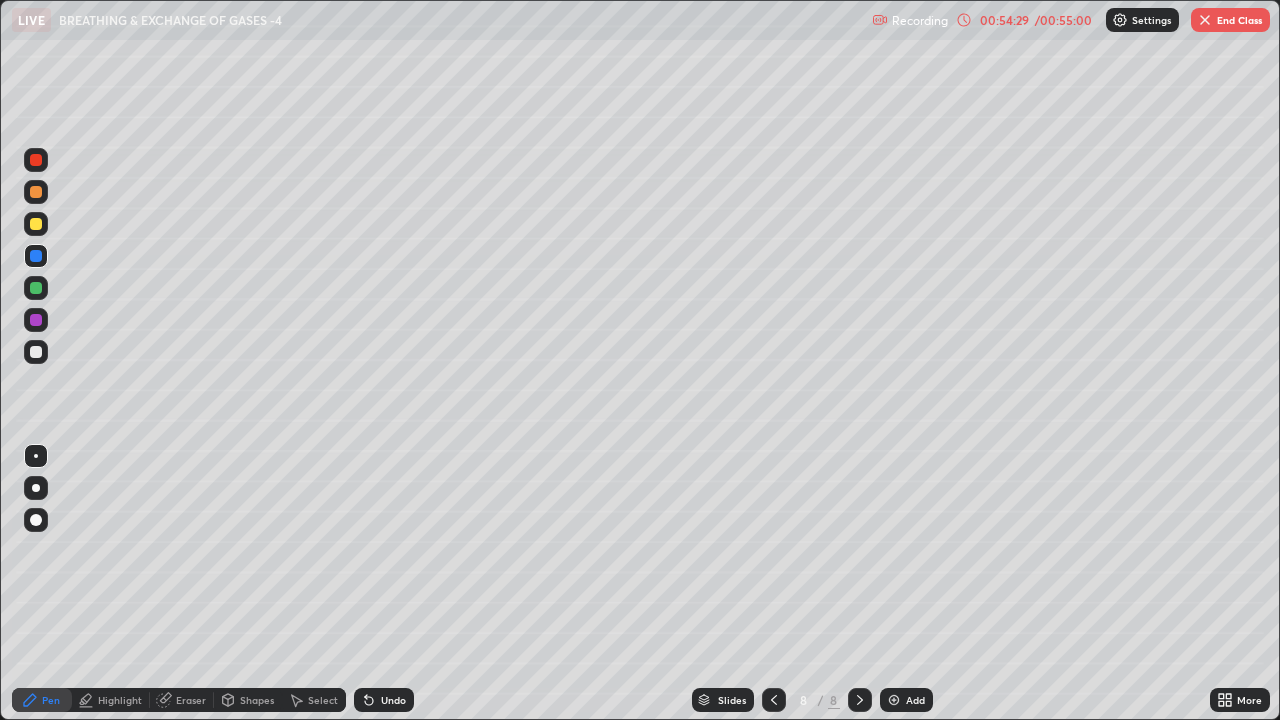 click at bounding box center [36, 288] 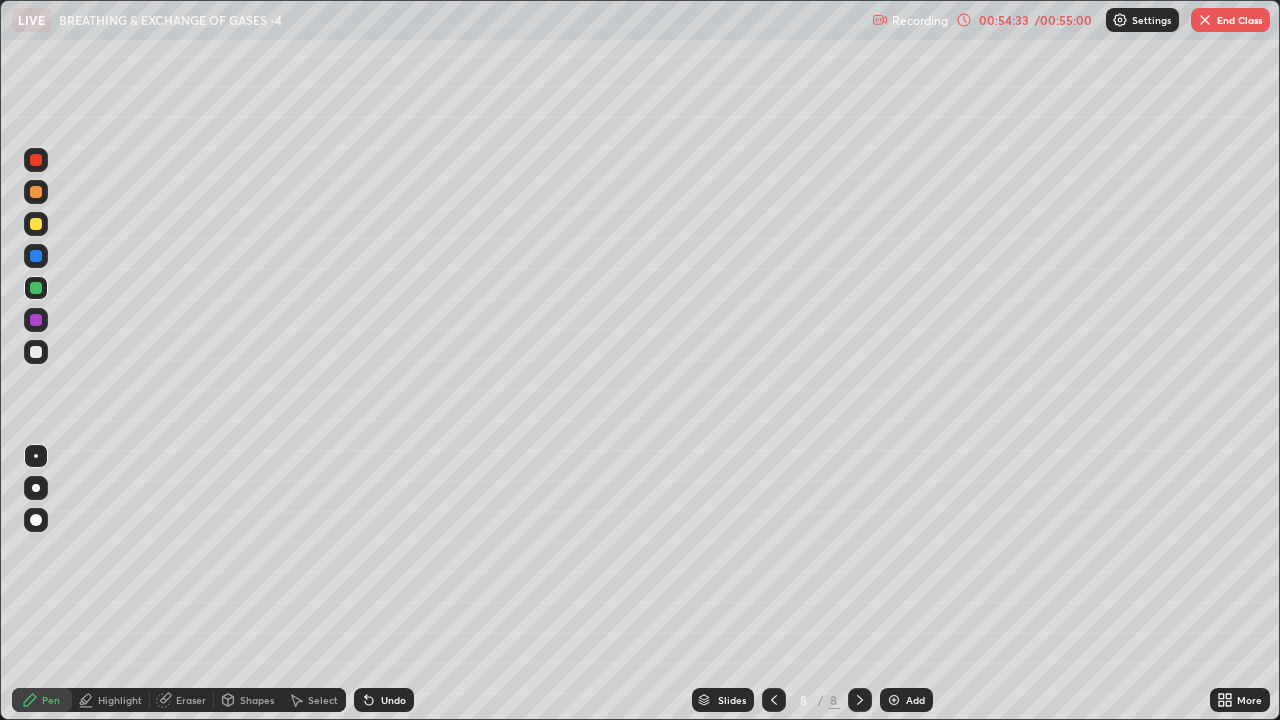 click at bounding box center [36, 320] 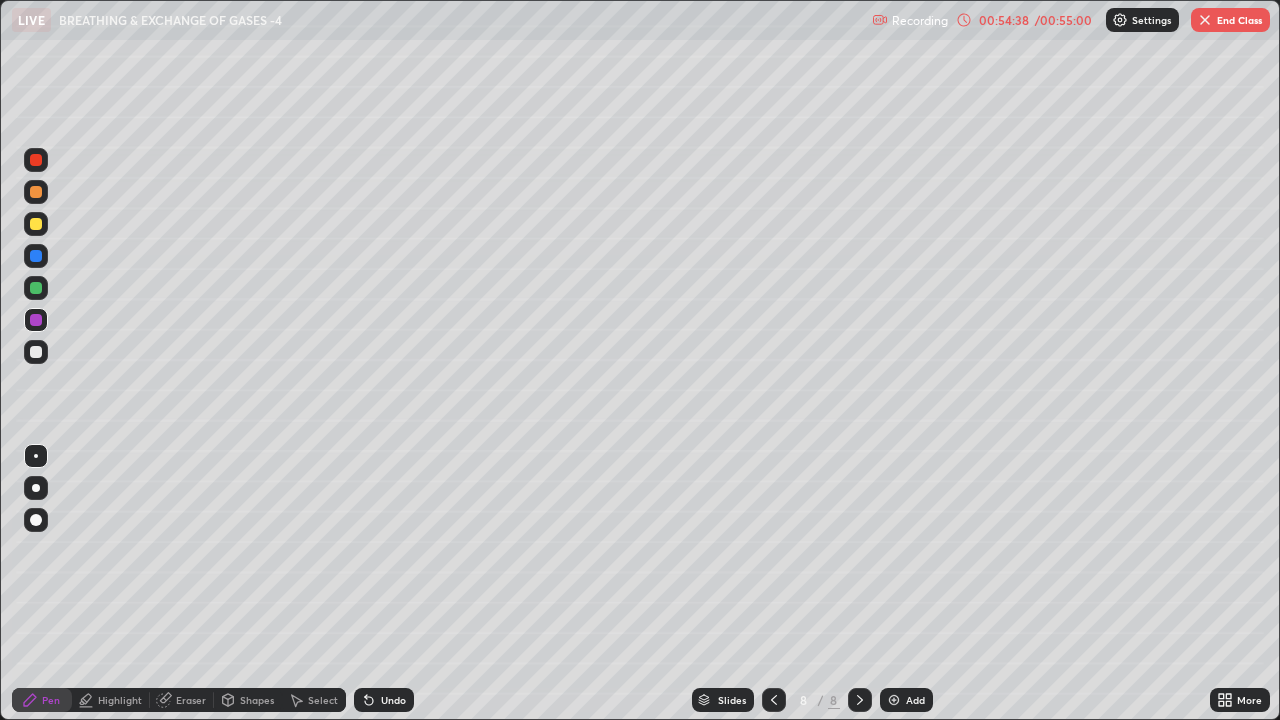 click at bounding box center (36, 256) 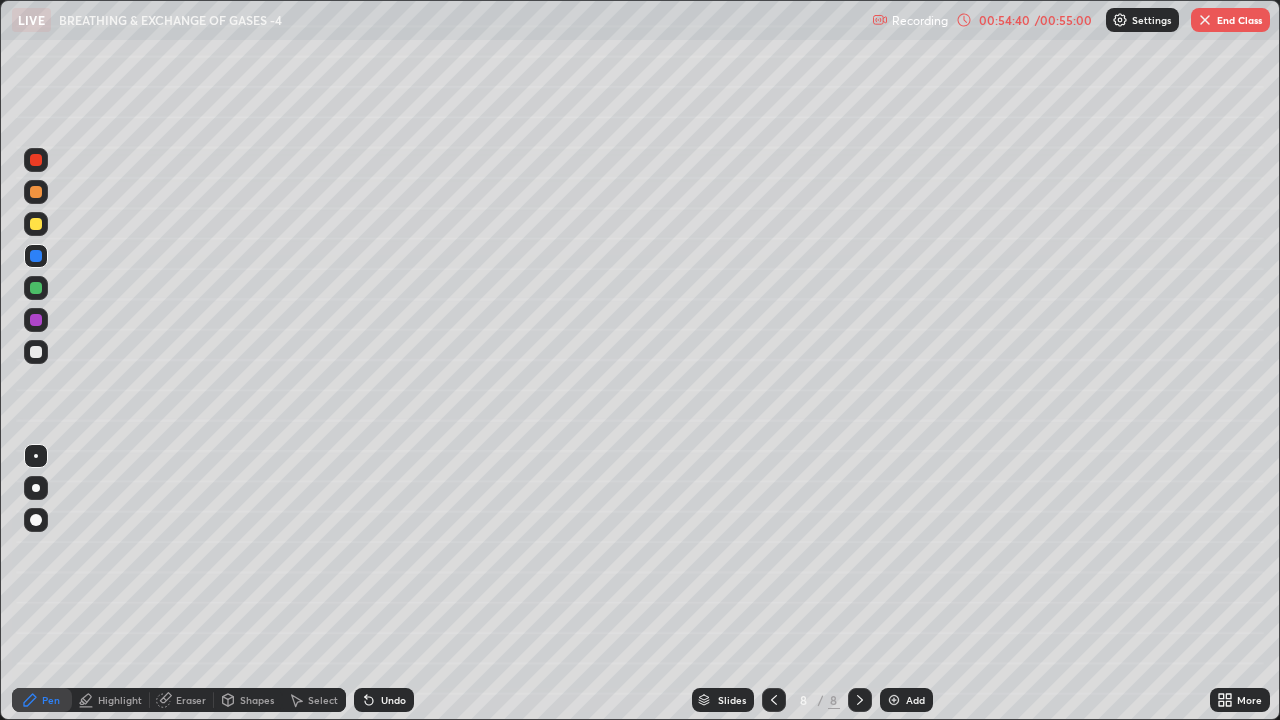 click at bounding box center (36, 256) 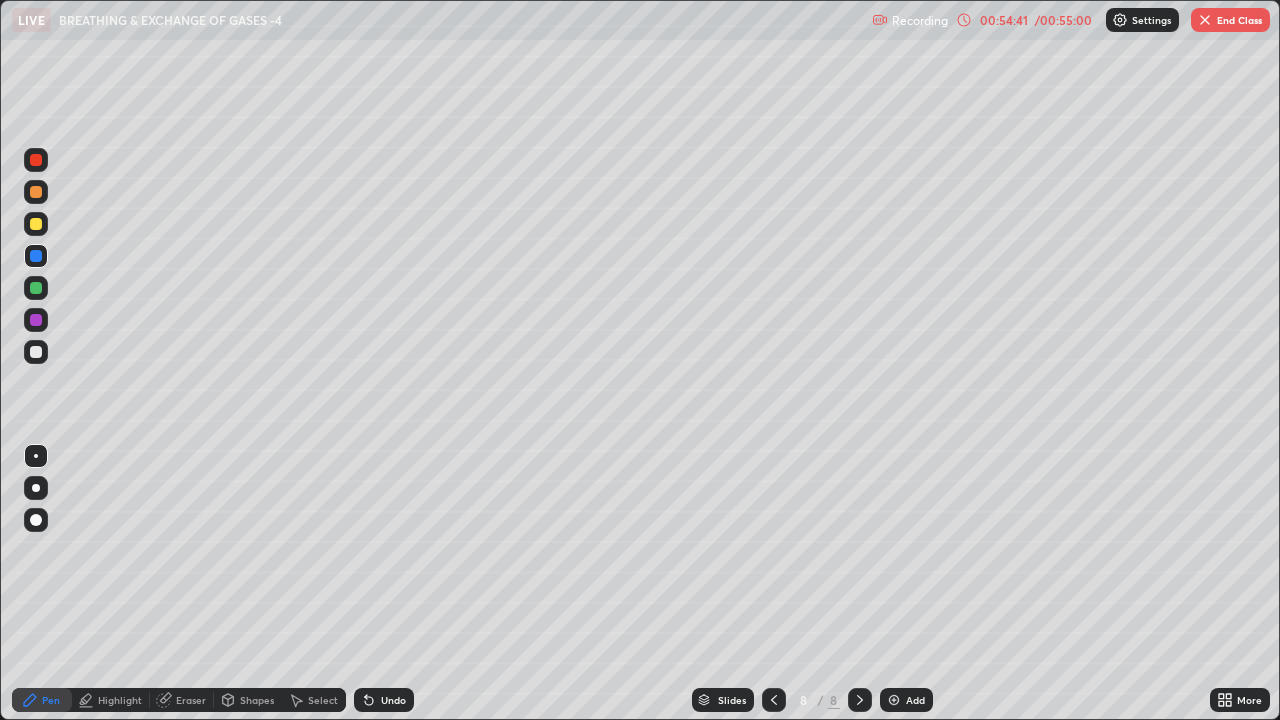 click at bounding box center [36, 520] 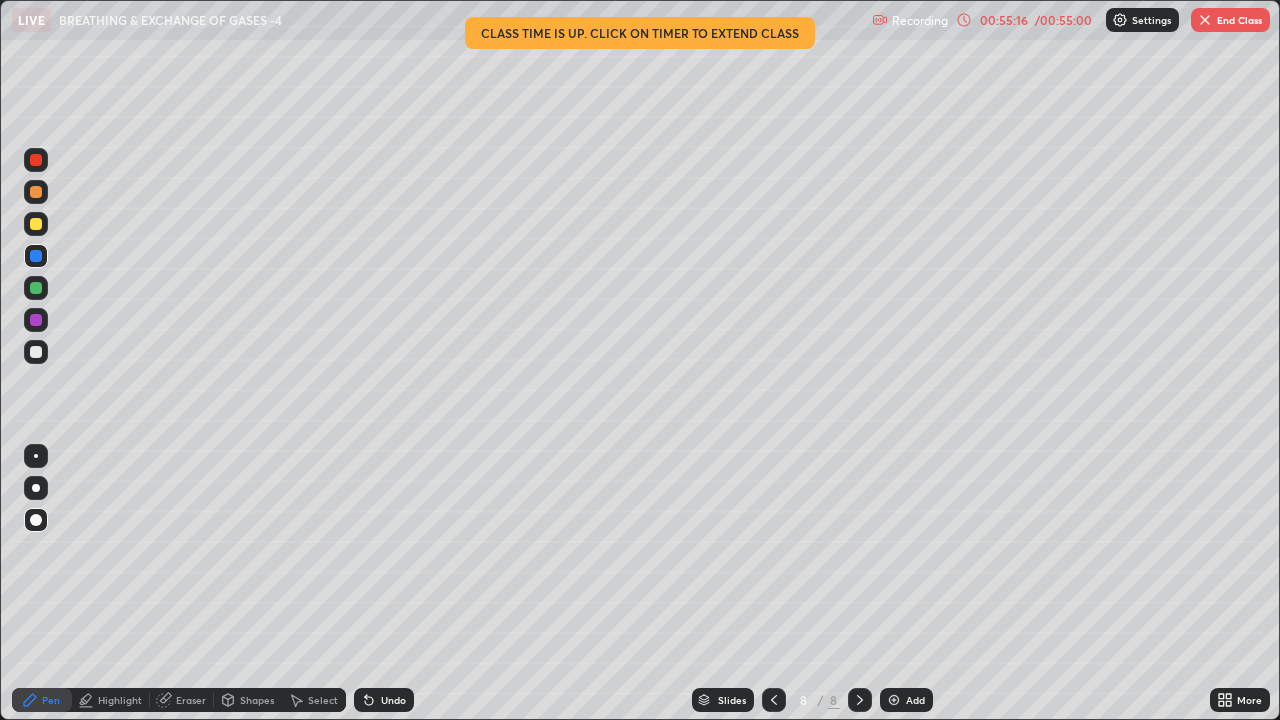 click on "00:55:16" at bounding box center (1004, 20) 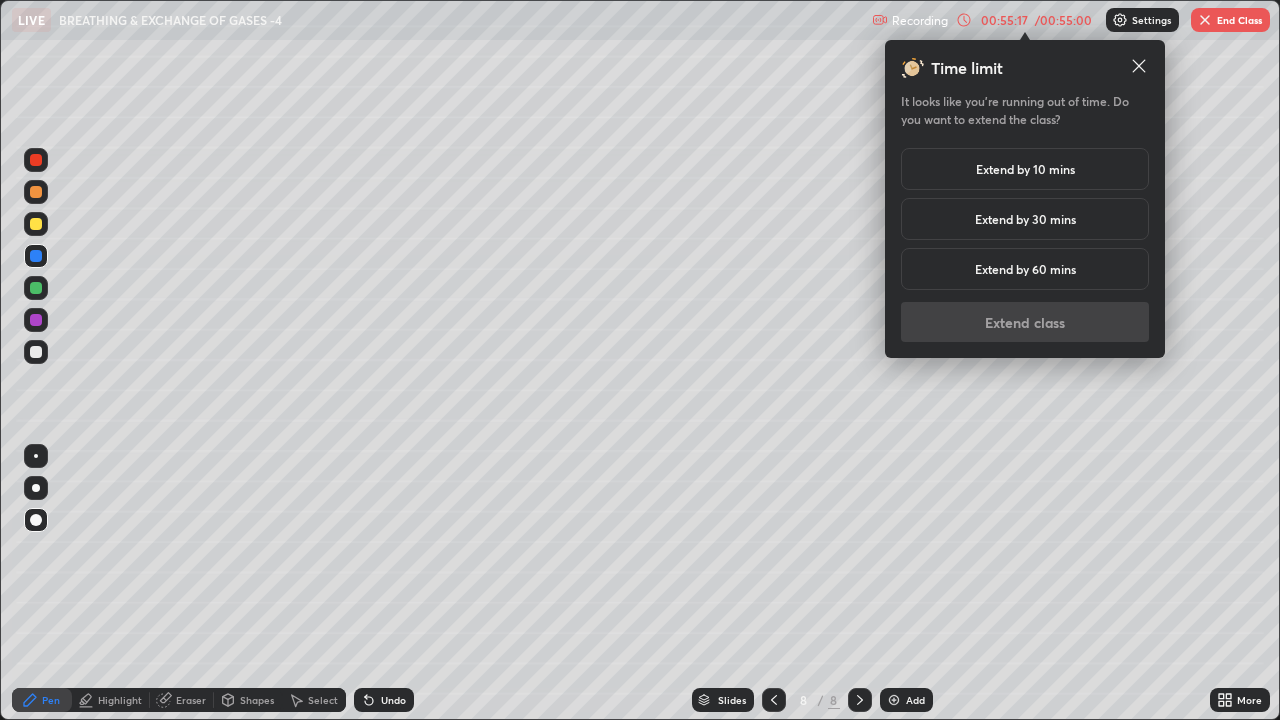click on "Extend by 10 mins" at bounding box center [1025, 169] 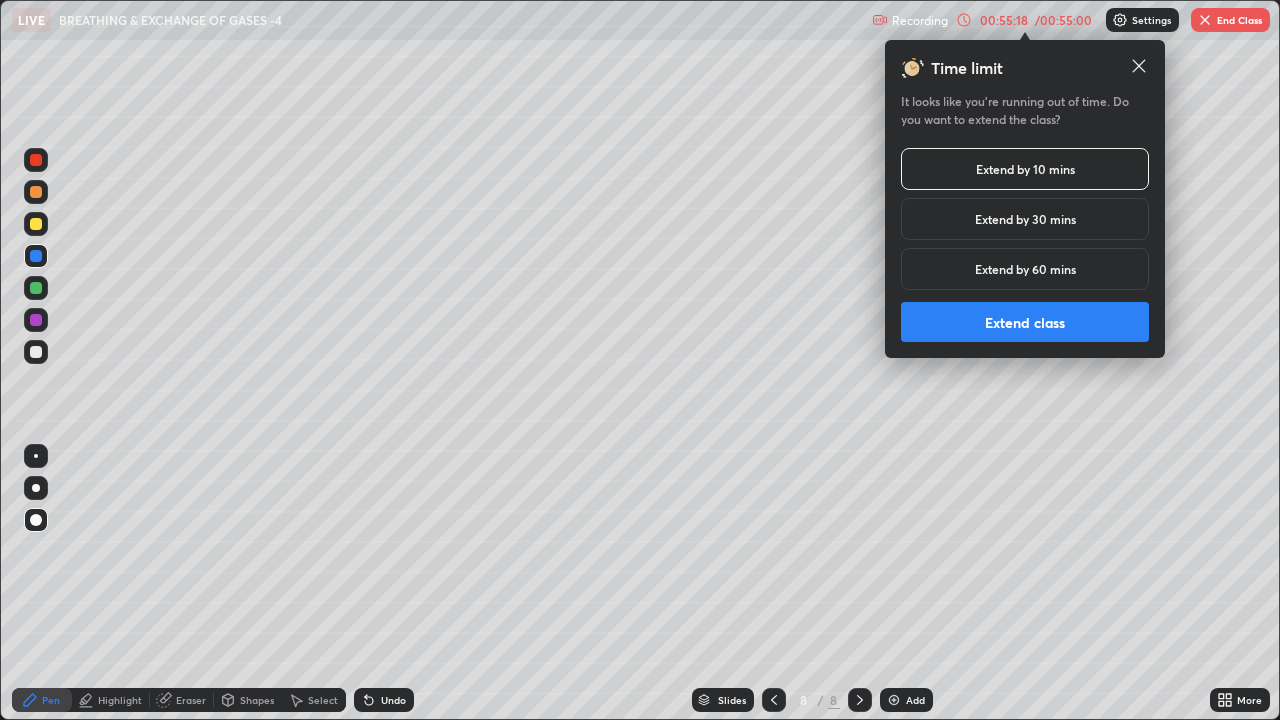 click on "Extend class" at bounding box center (1025, 322) 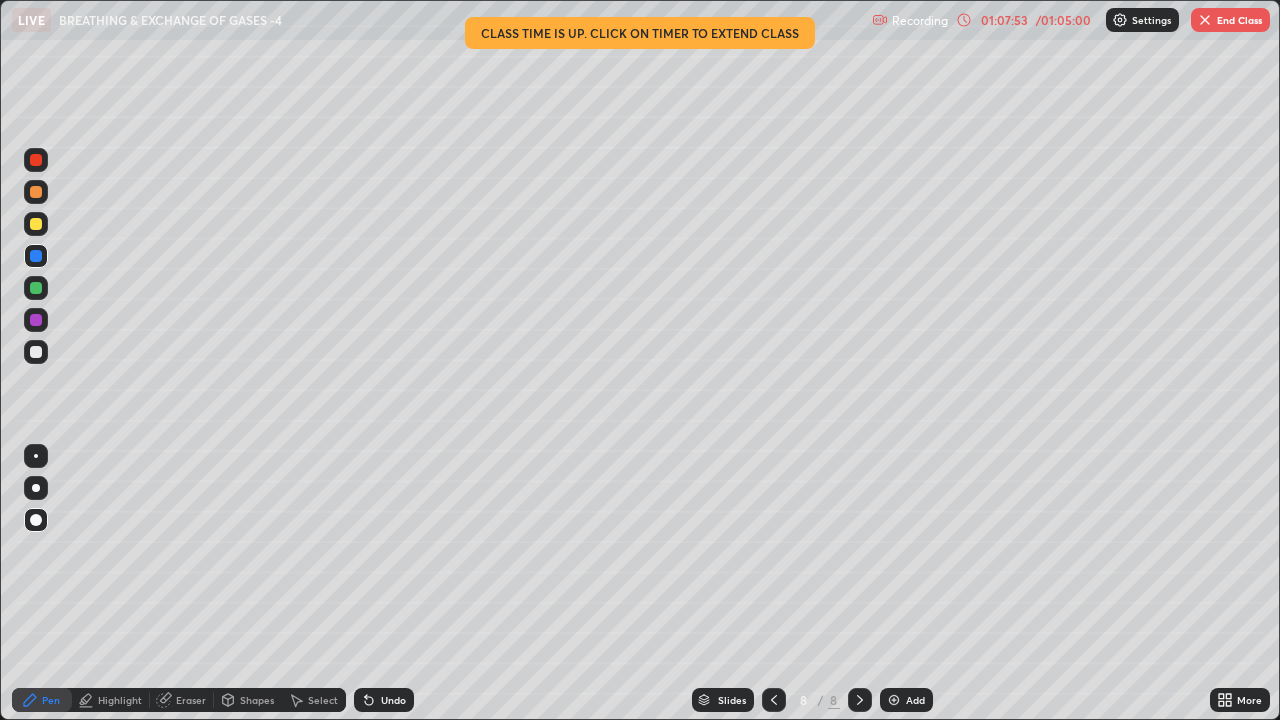 click on "End Class" at bounding box center [1230, 20] 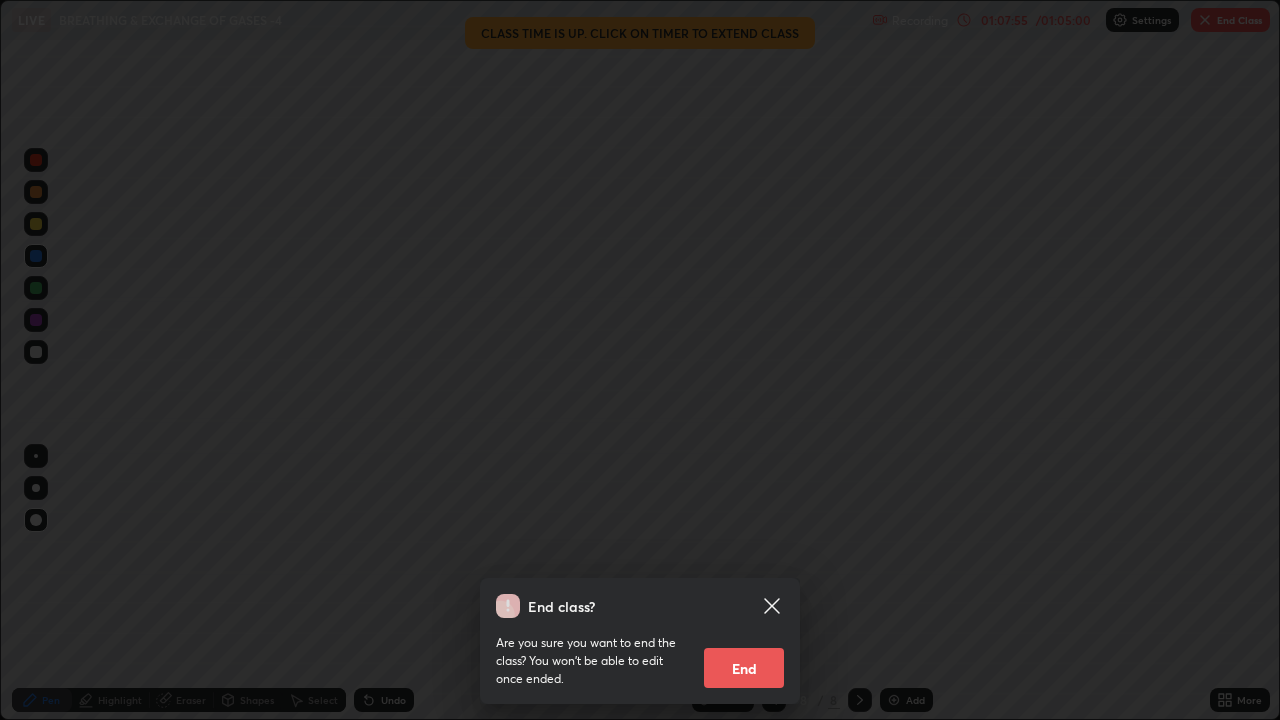 click on "End" at bounding box center [744, 668] 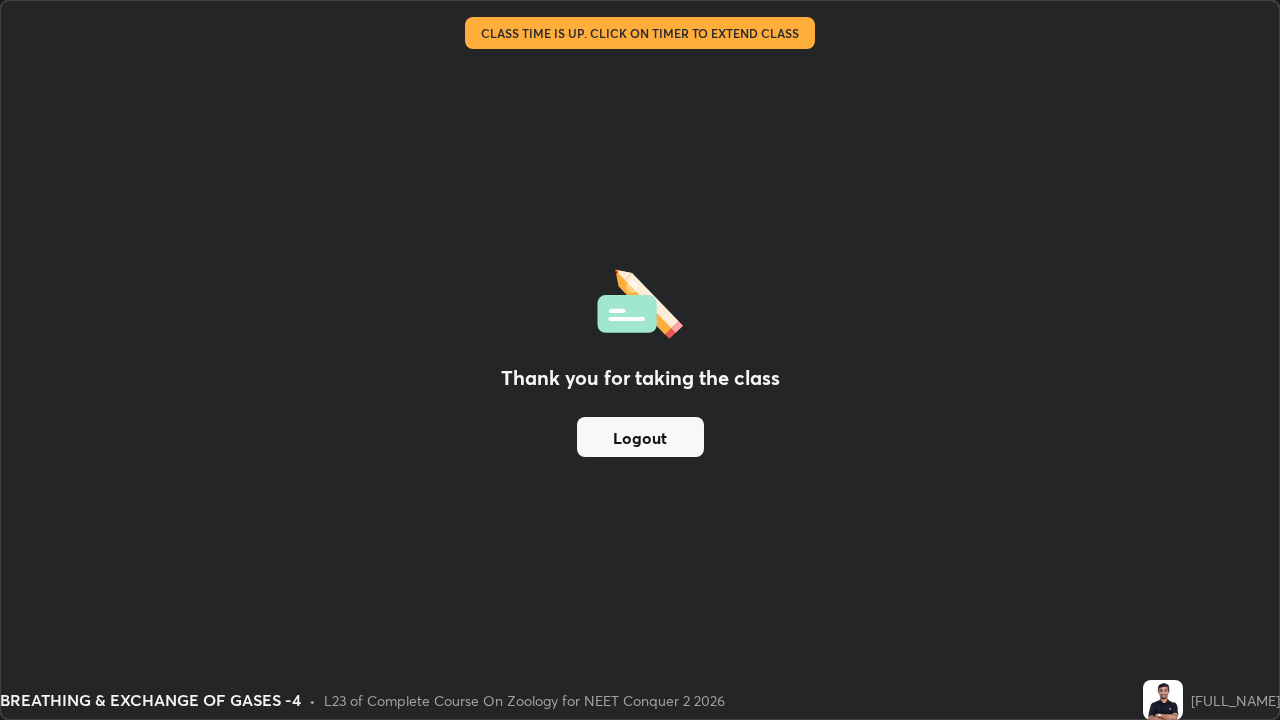 click on "Logout" at bounding box center (640, 437) 